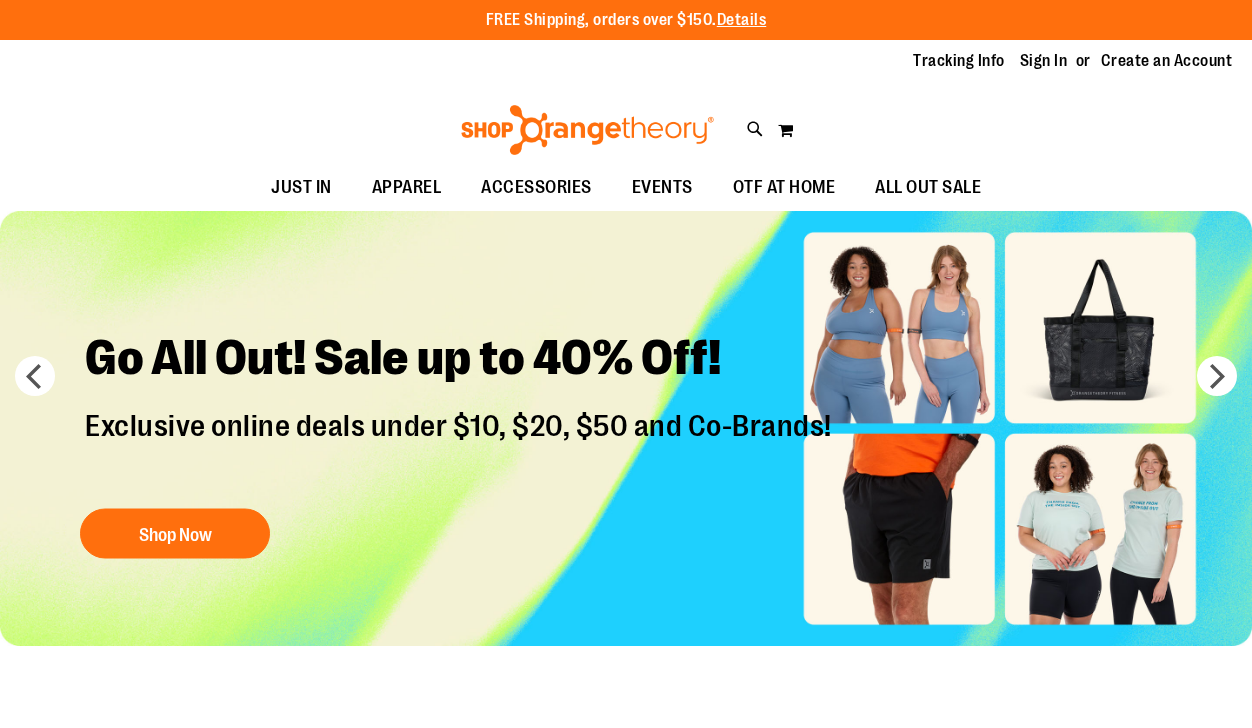 scroll, scrollTop: 0, scrollLeft: 0, axis: both 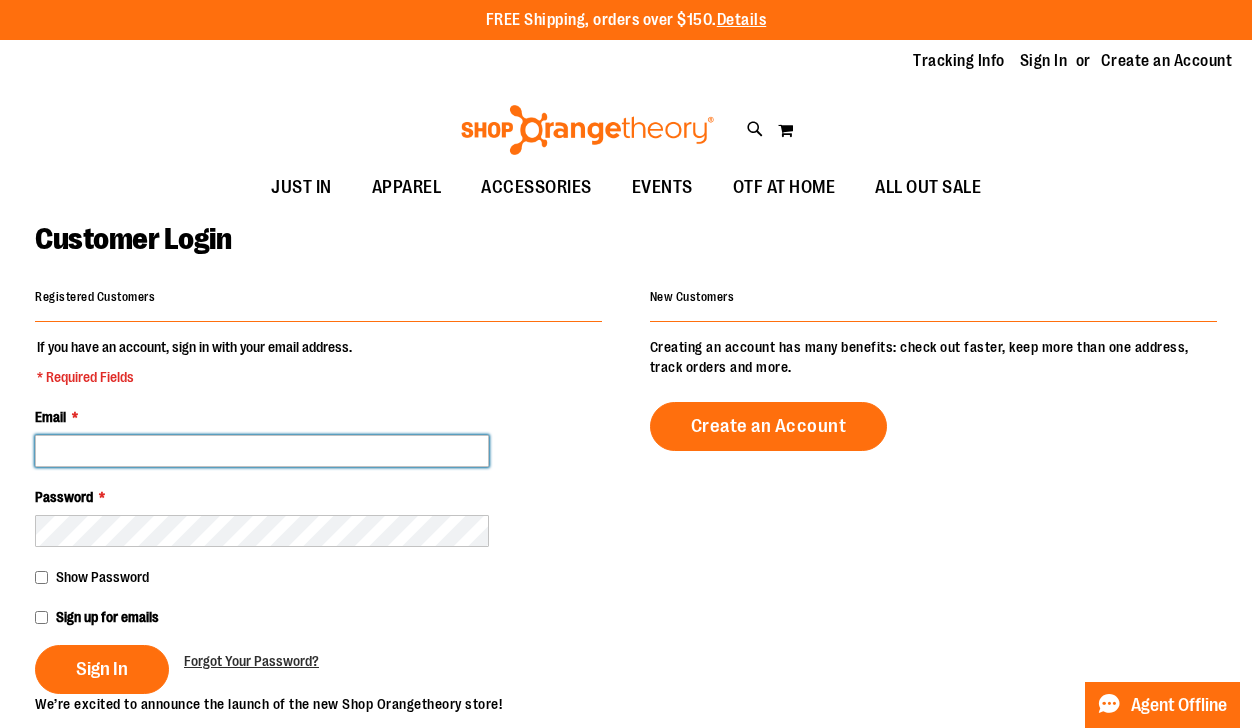 type on "**********" 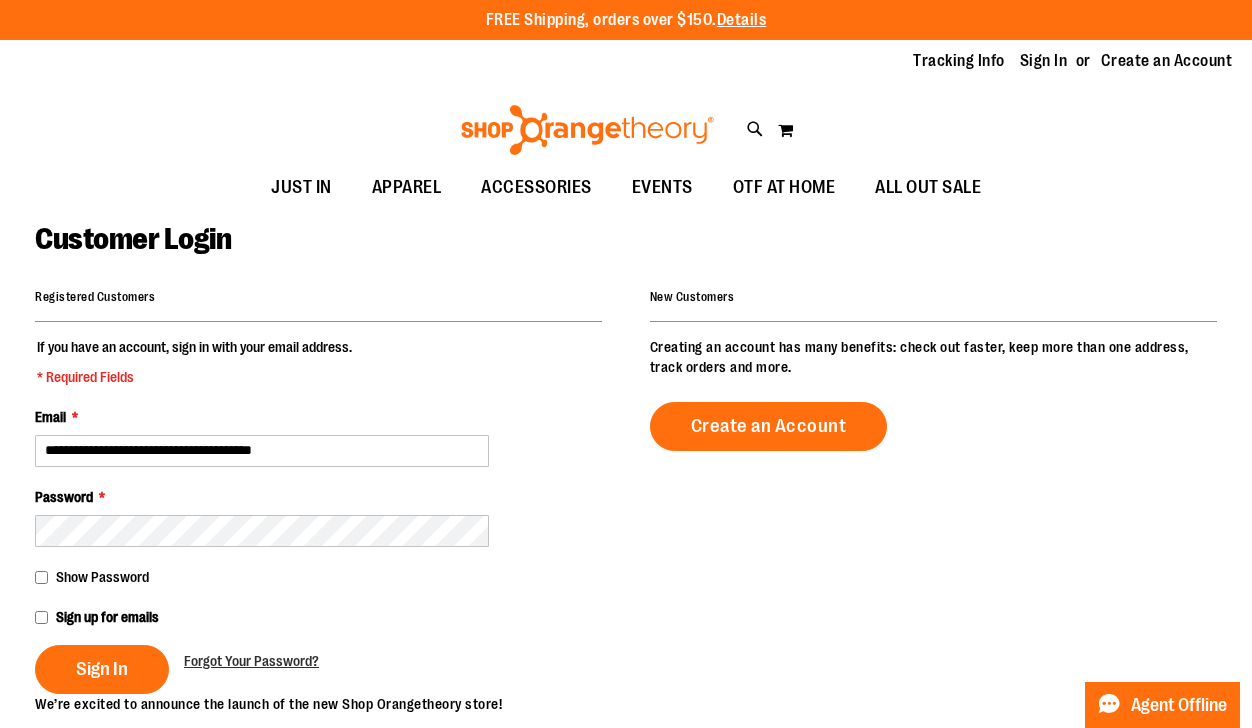 type on "**********" 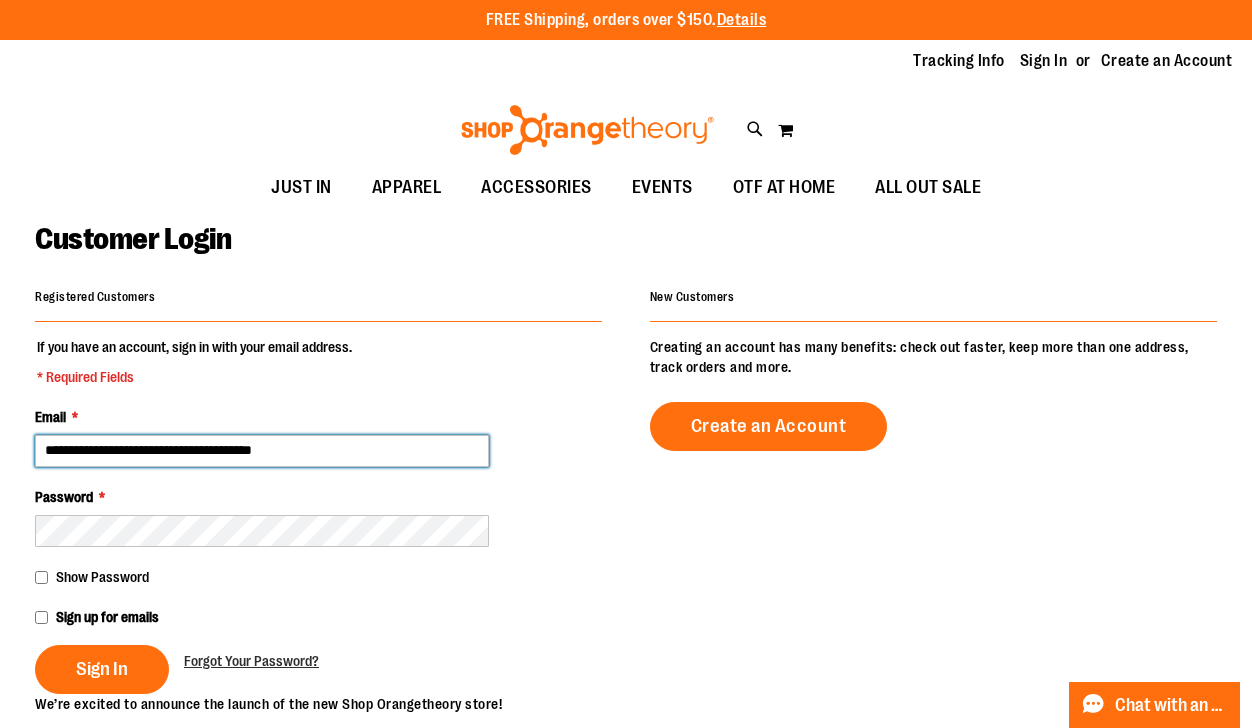 click on "**********" at bounding box center [262, 451] 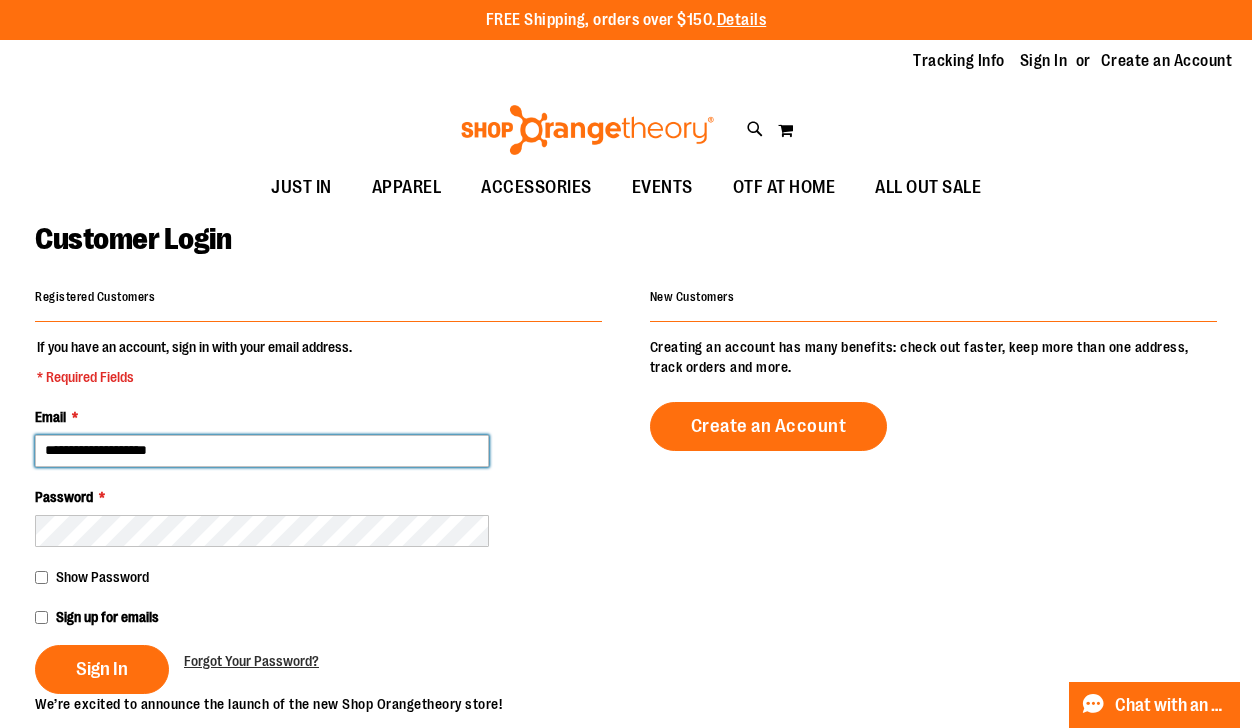 type on "**********" 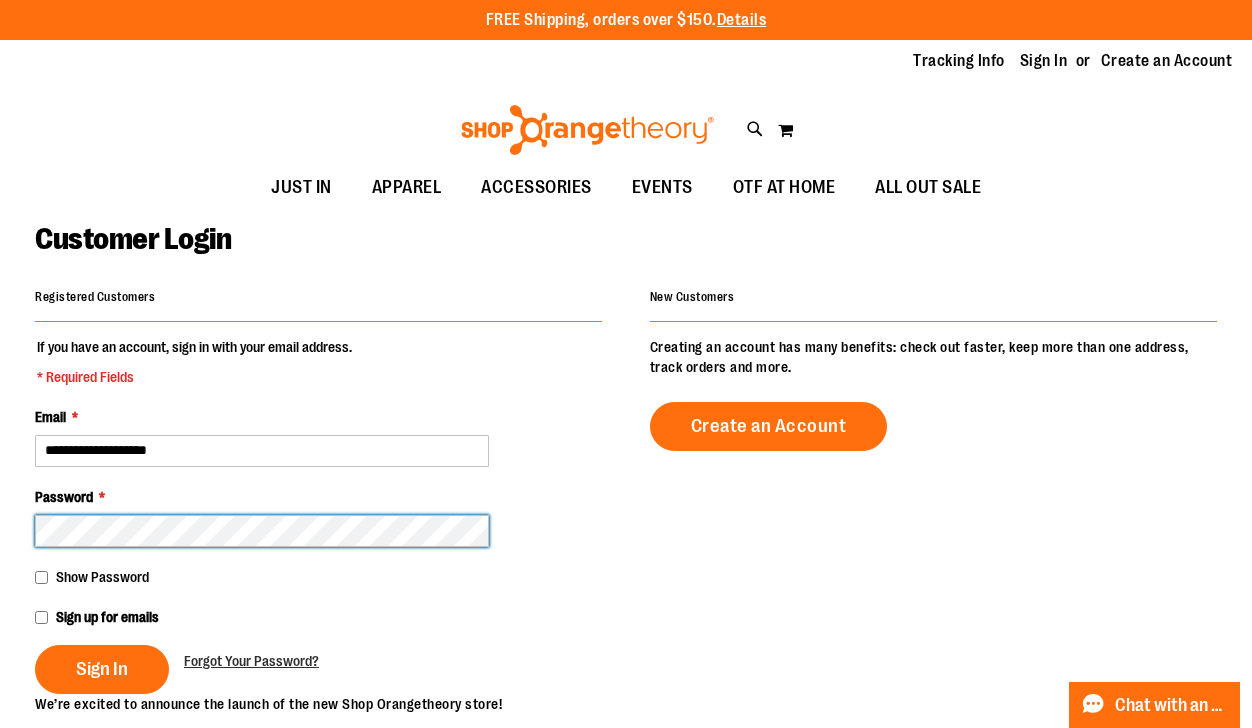 click on "**********" at bounding box center (626, 666) 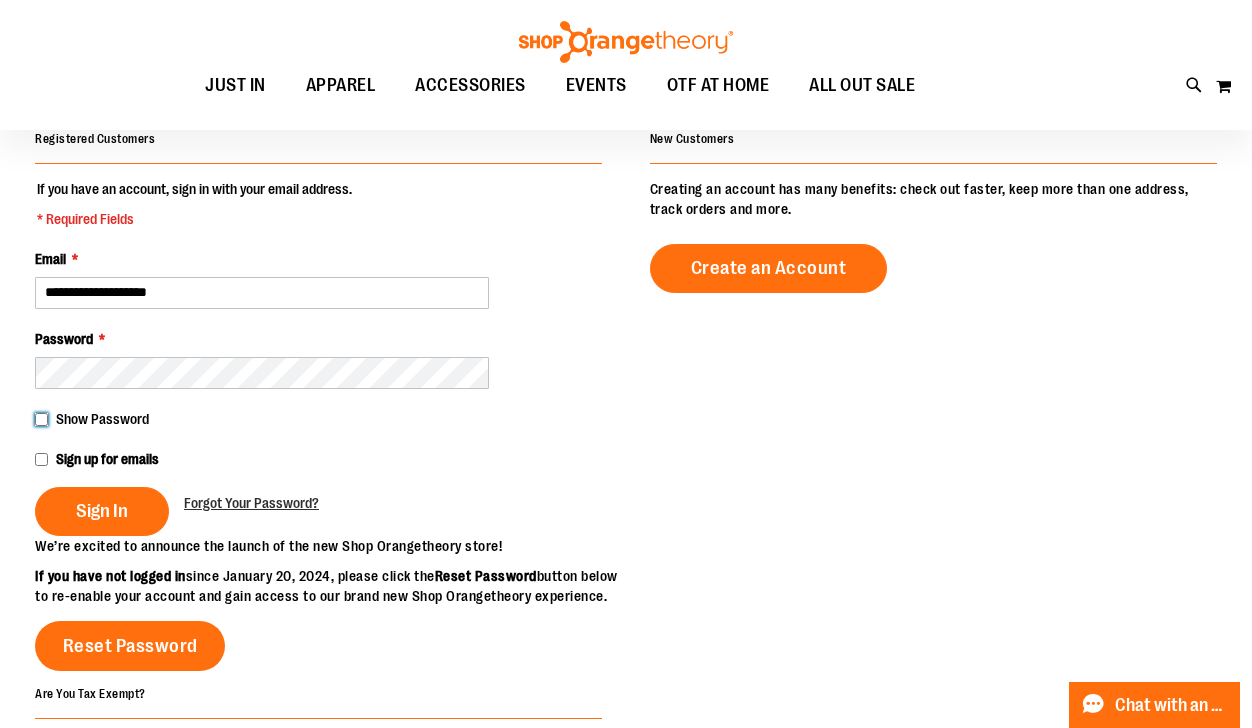 scroll, scrollTop: 159, scrollLeft: 0, axis: vertical 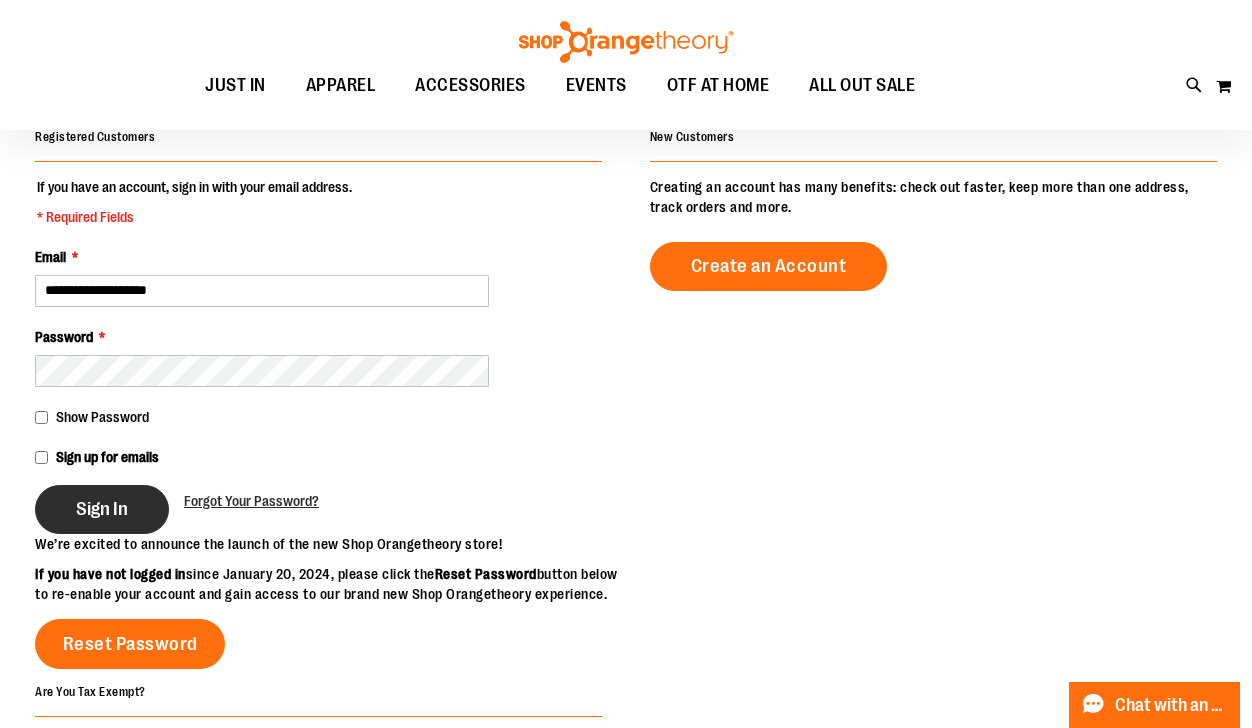 click on "Sign In" at bounding box center [102, 509] 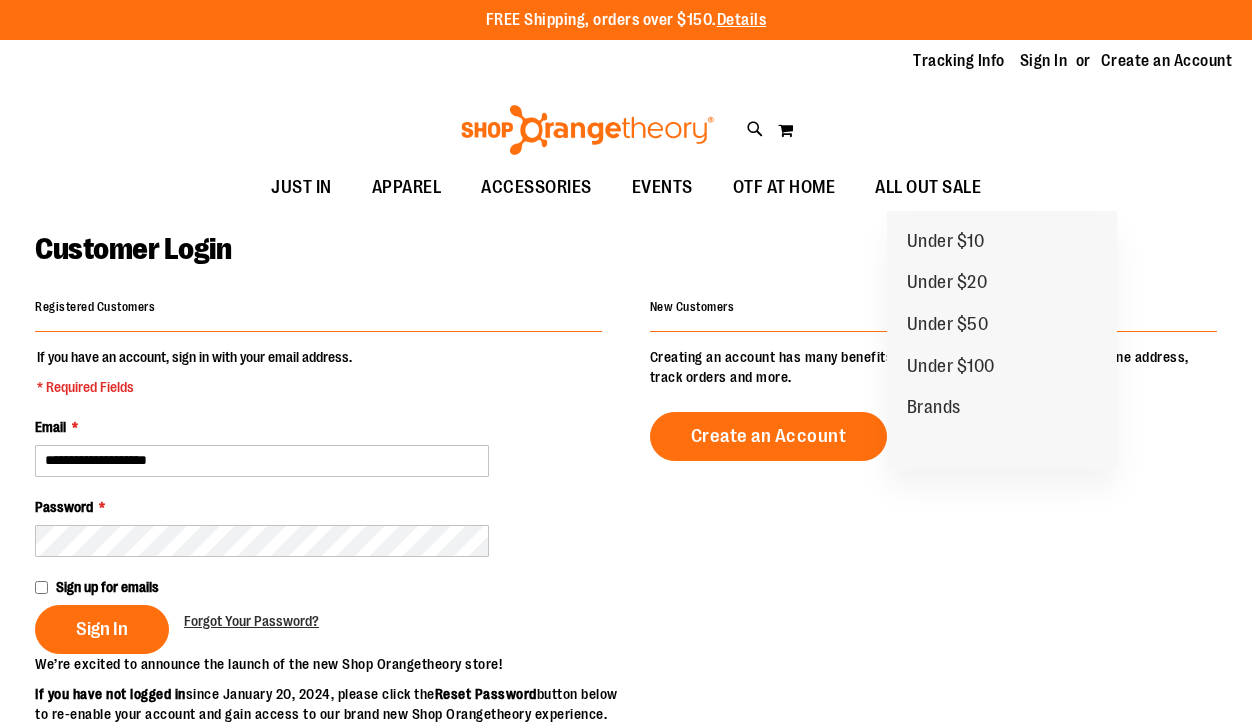 scroll, scrollTop: 0, scrollLeft: 0, axis: both 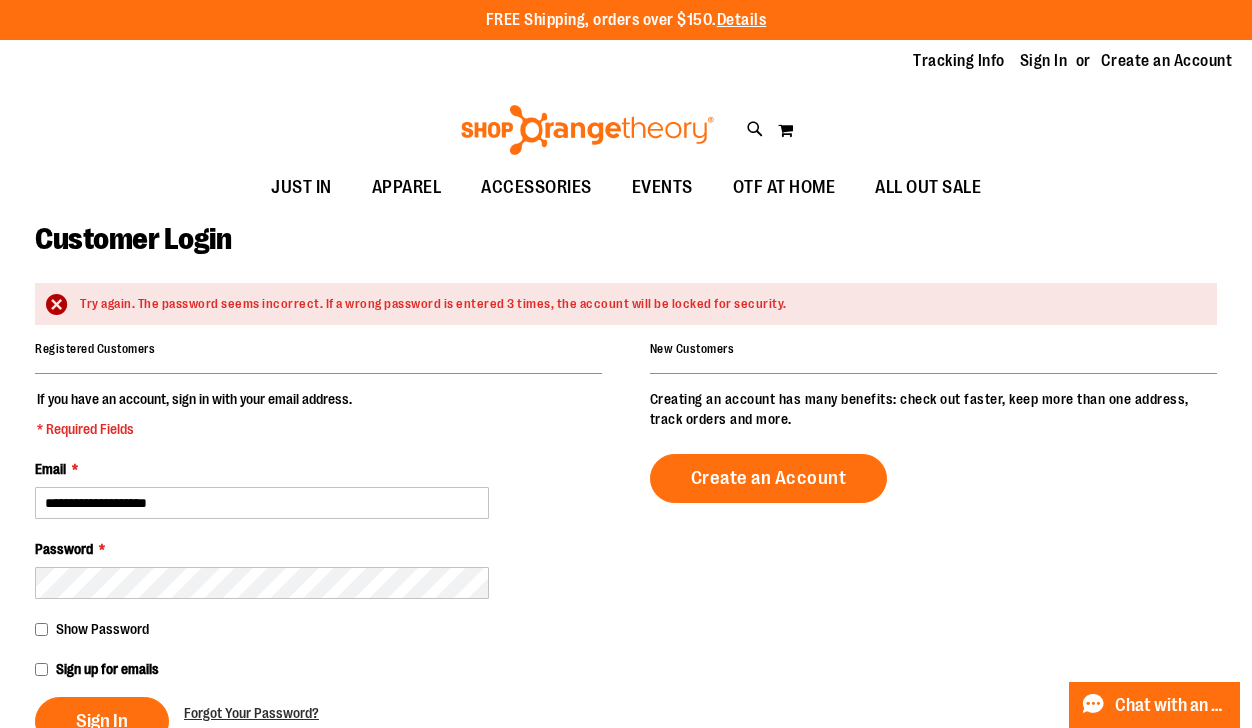 type on "**********" 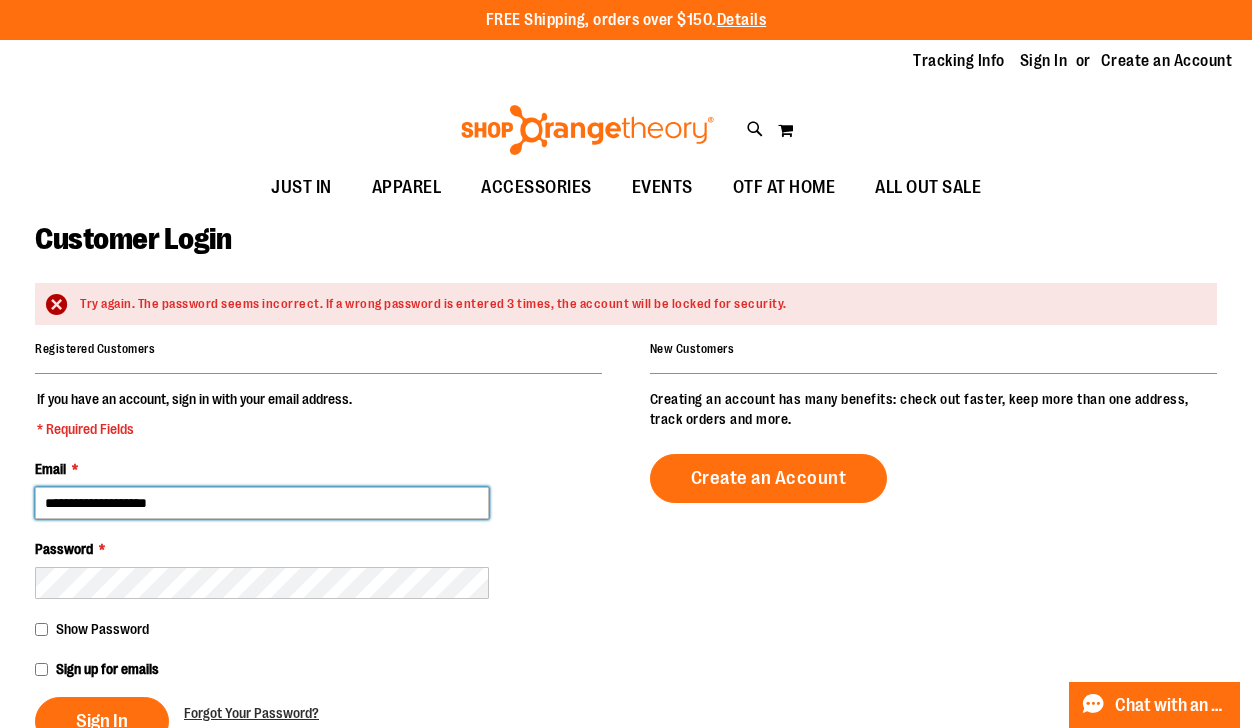 drag, startPoint x: 265, startPoint y: 496, endPoint x: 18, endPoint y: 477, distance: 247.72969 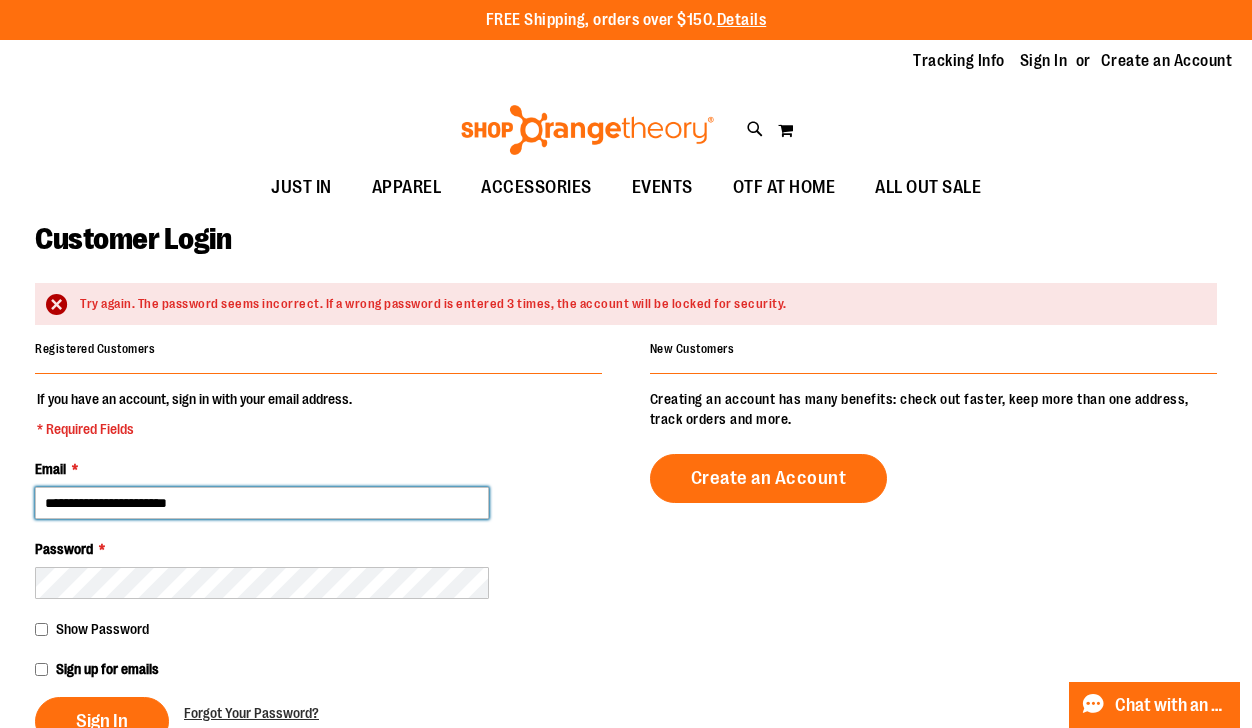 type on "**********" 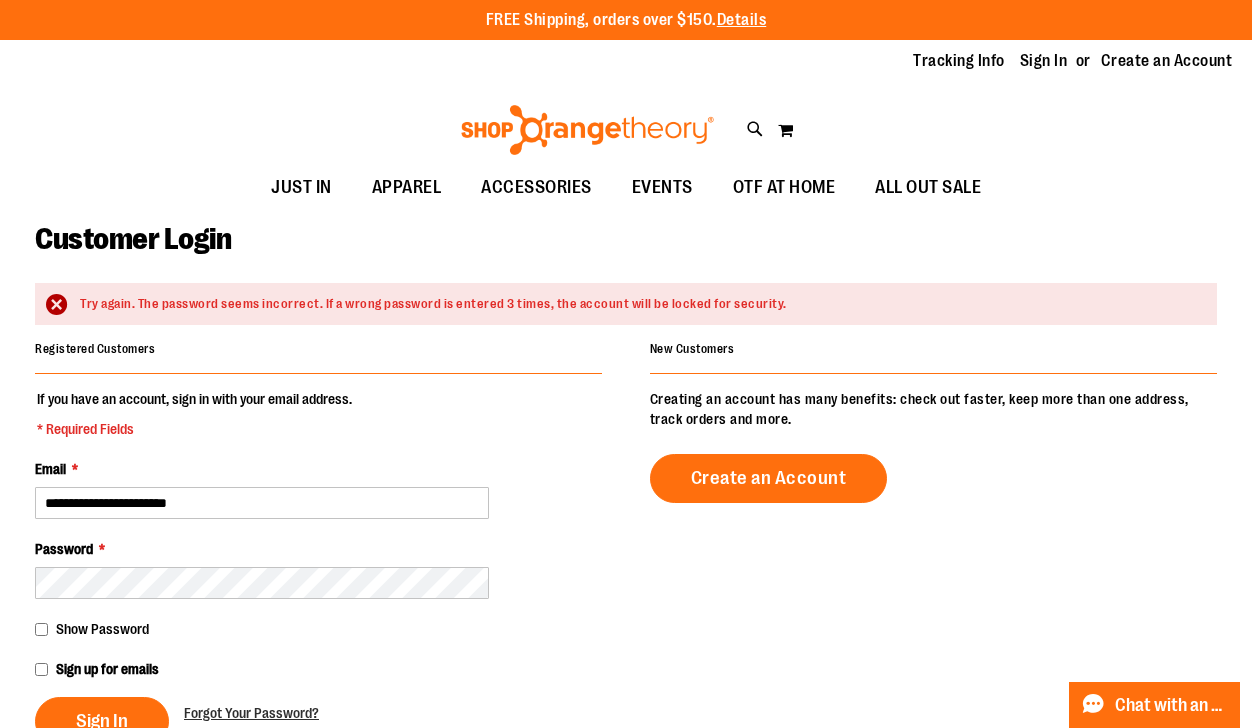 click on "**********" at bounding box center (318, 567) 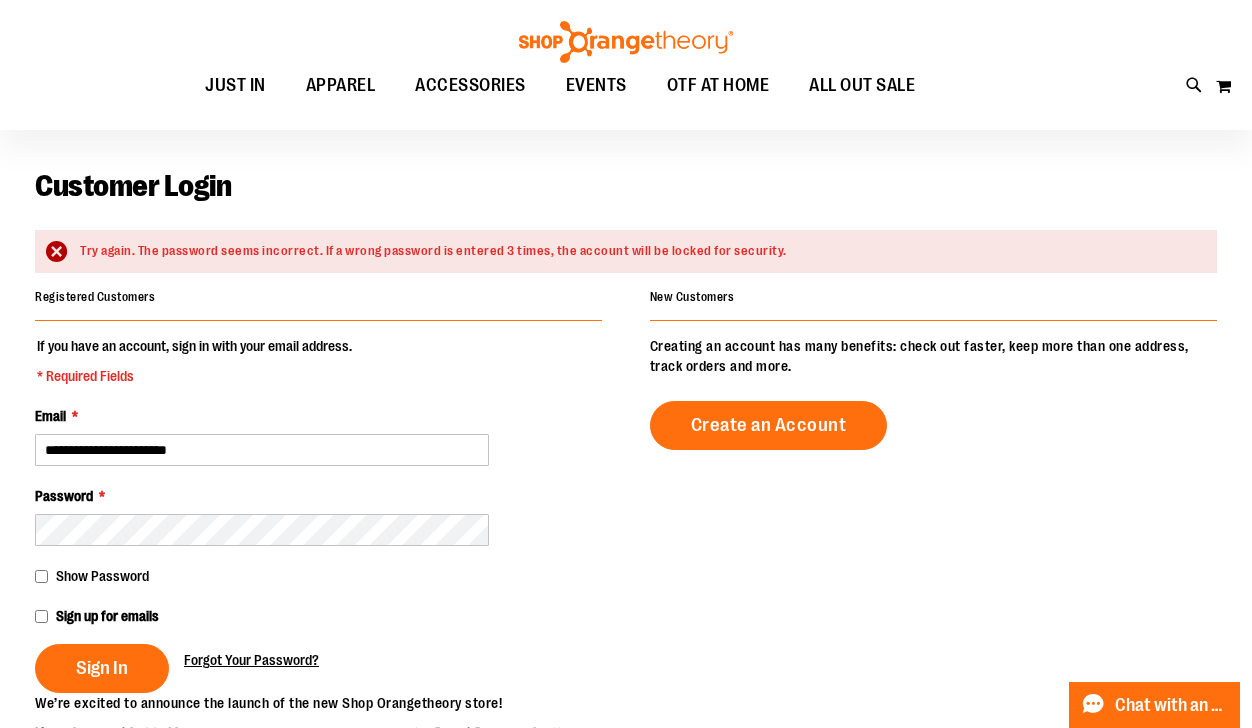 scroll, scrollTop: 239, scrollLeft: 0, axis: vertical 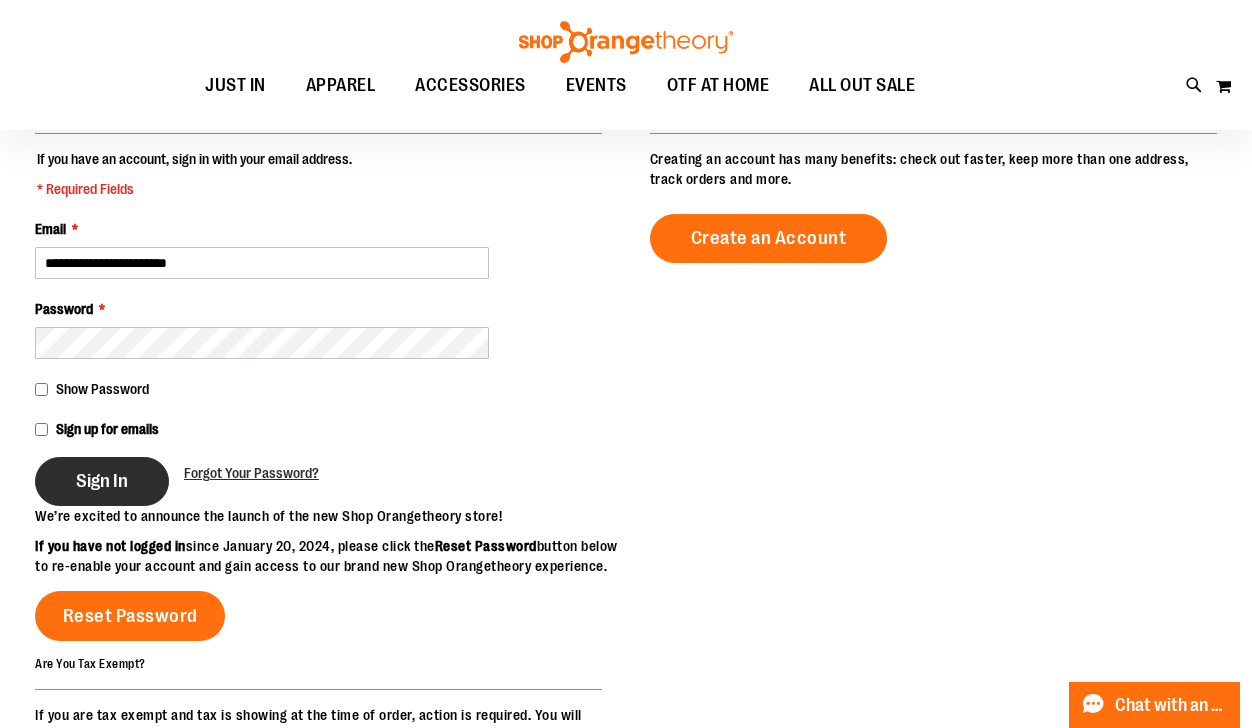 click on "Sign In" at bounding box center [102, 481] 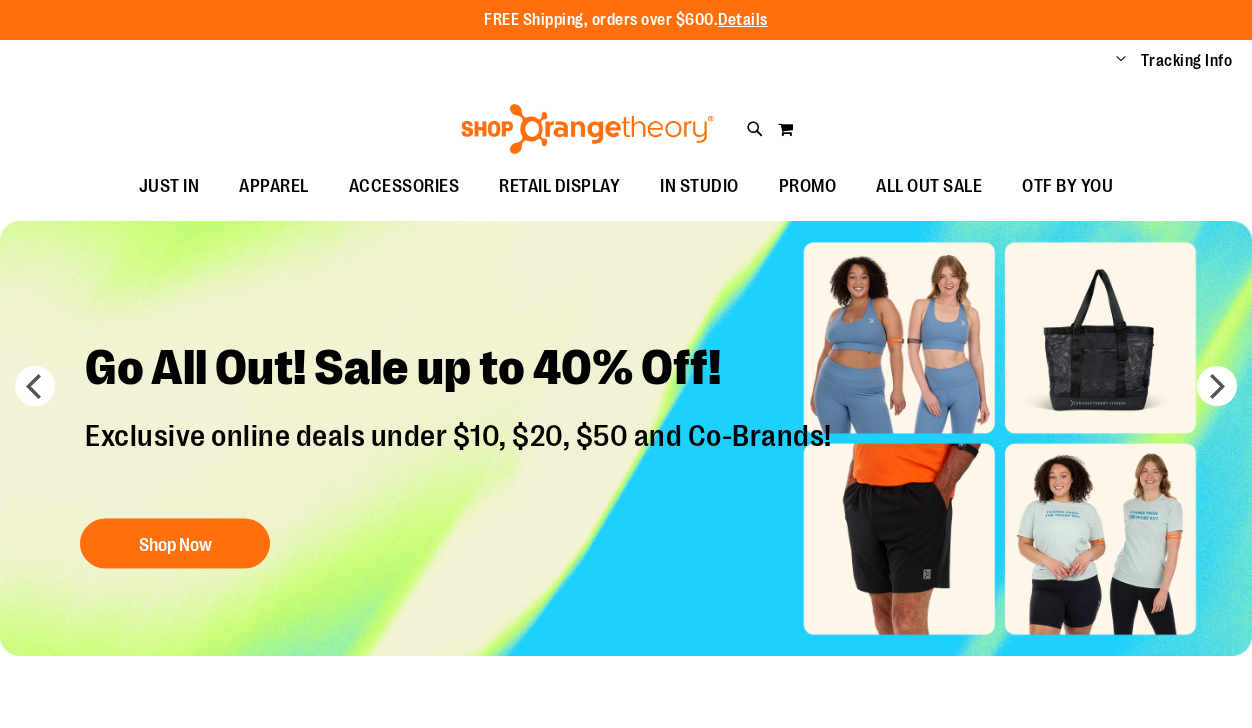 scroll, scrollTop: 0, scrollLeft: 0, axis: both 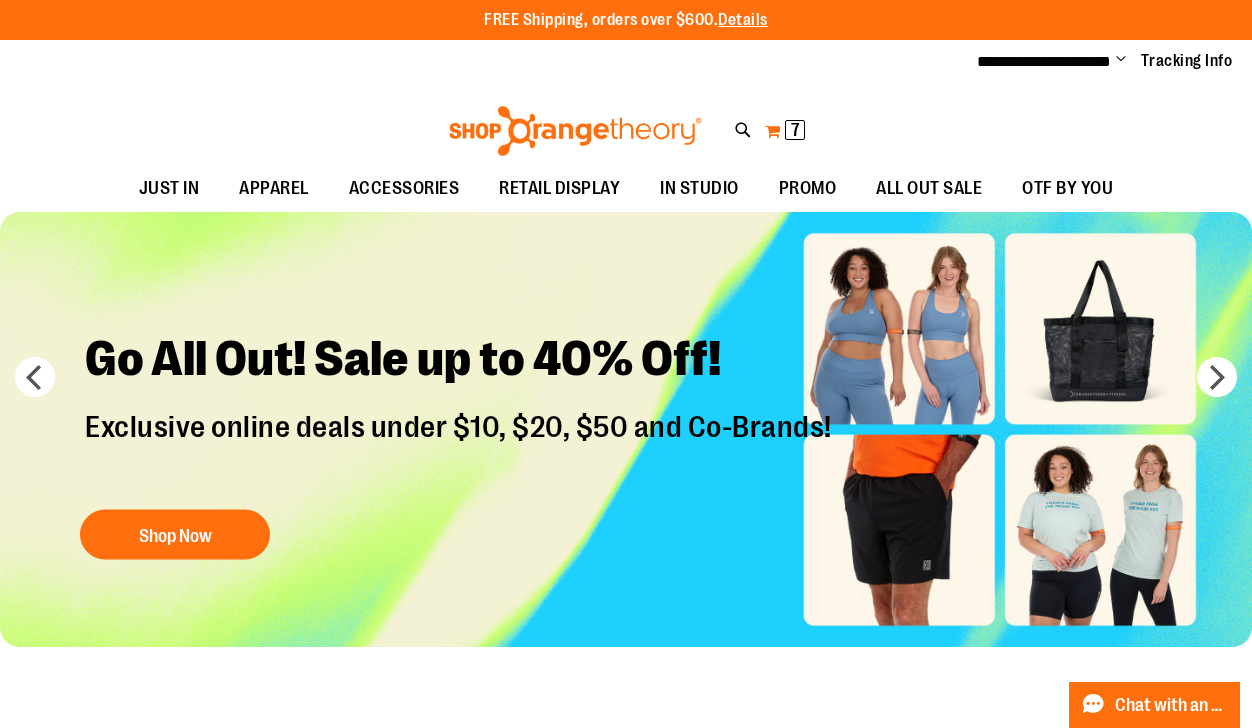 type on "**********" 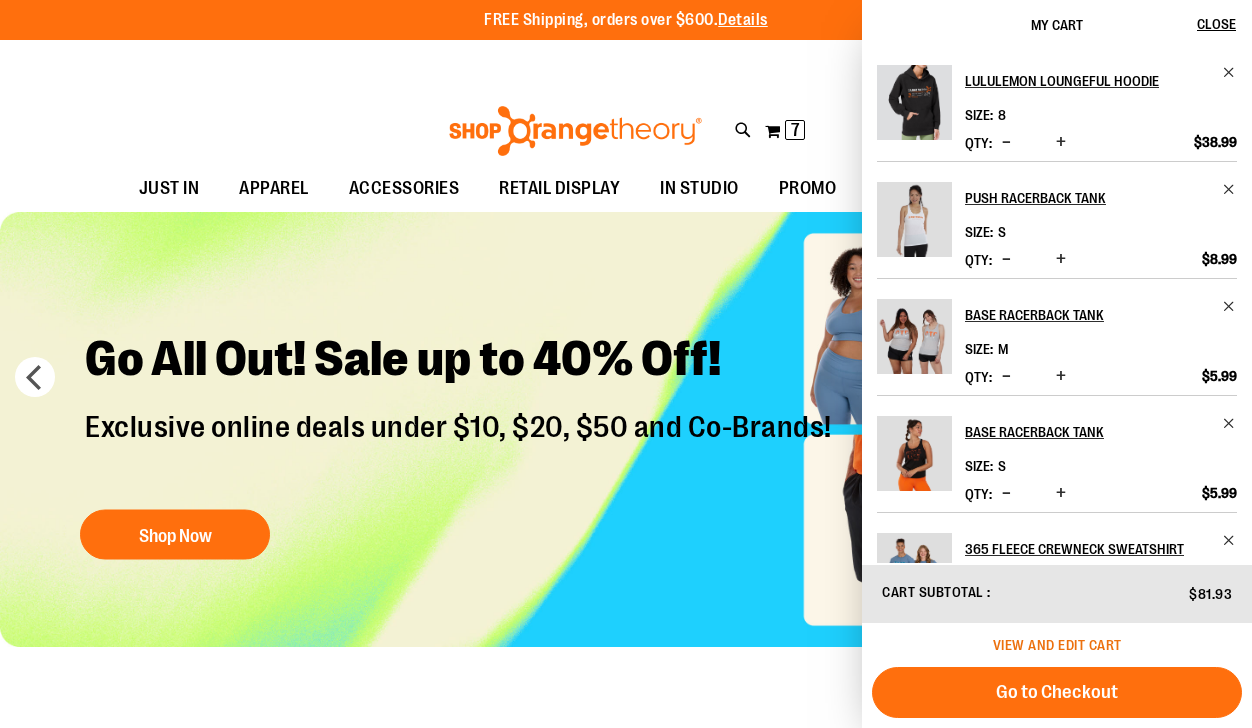 click on "View and edit cart" at bounding box center (1057, 645) 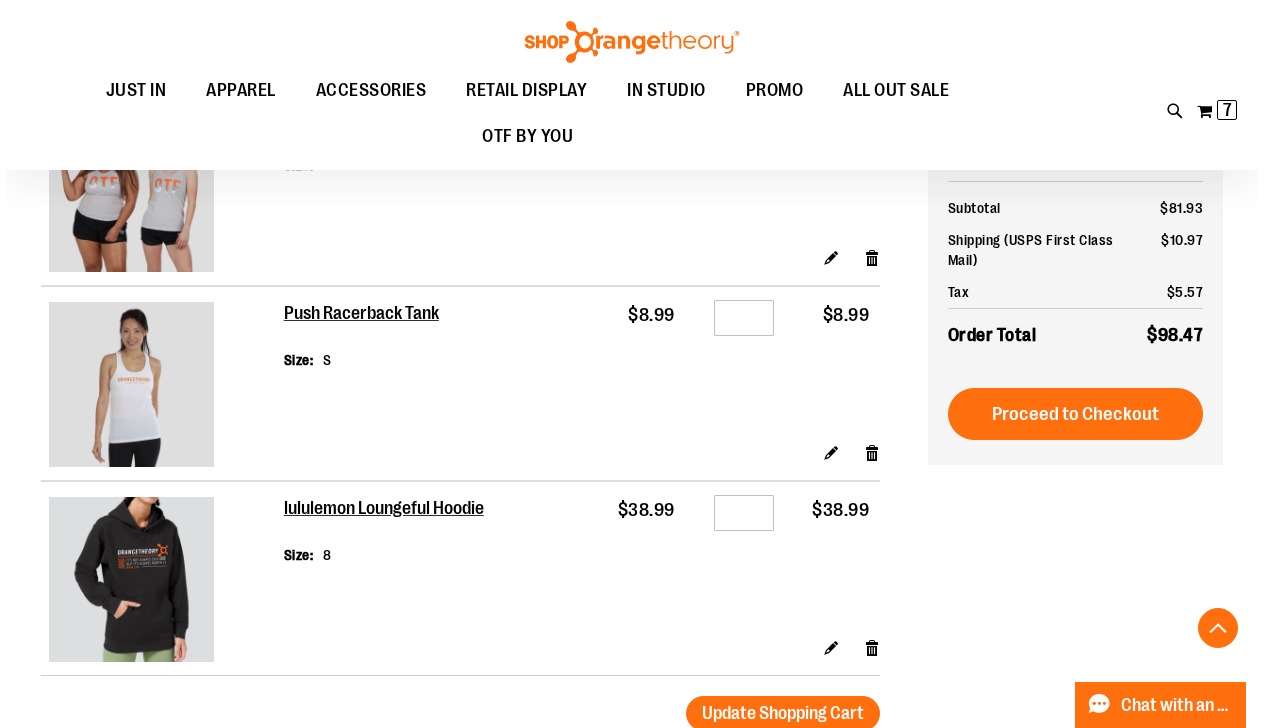 scroll, scrollTop: 1039, scrollLeft: 0, axis: vertical 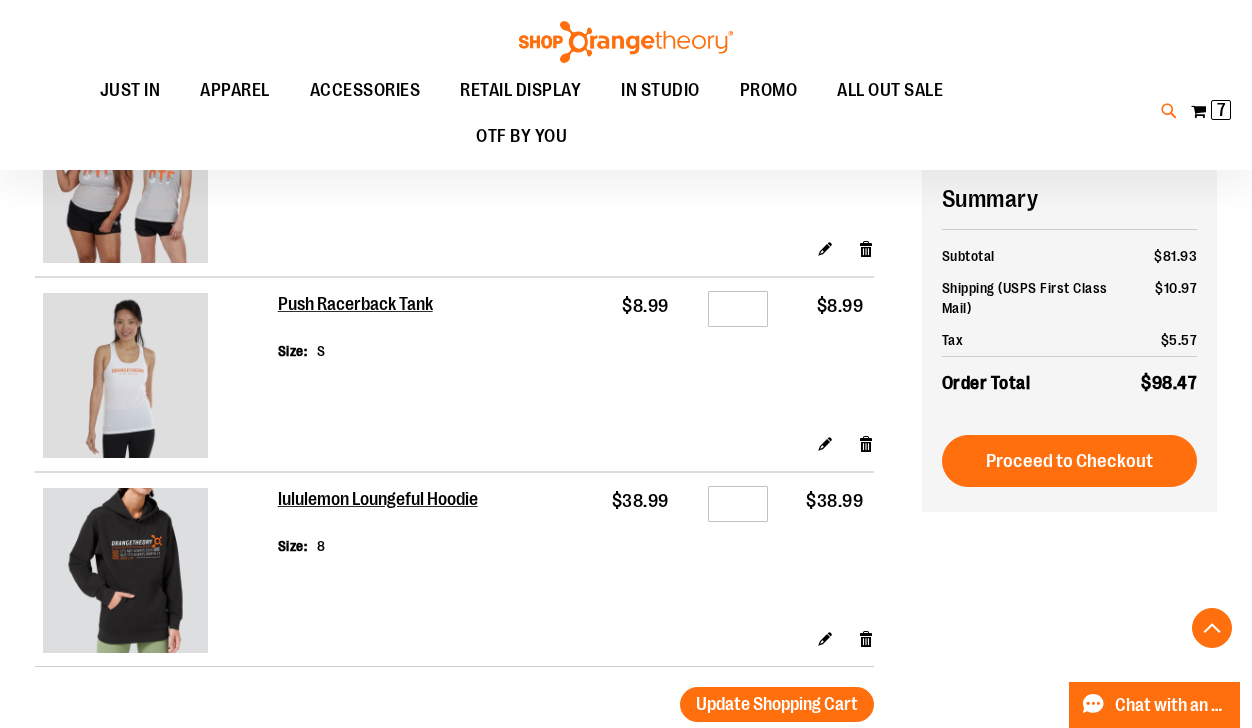 type on "**********" 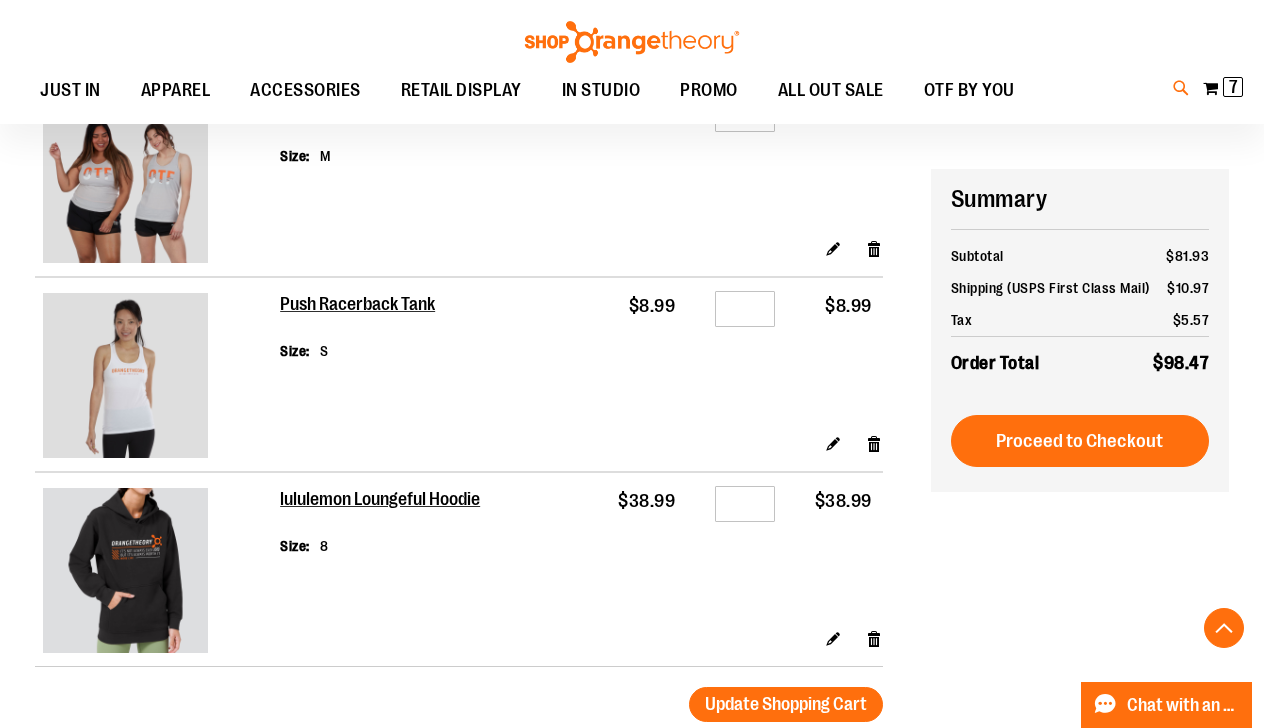 type on "****" 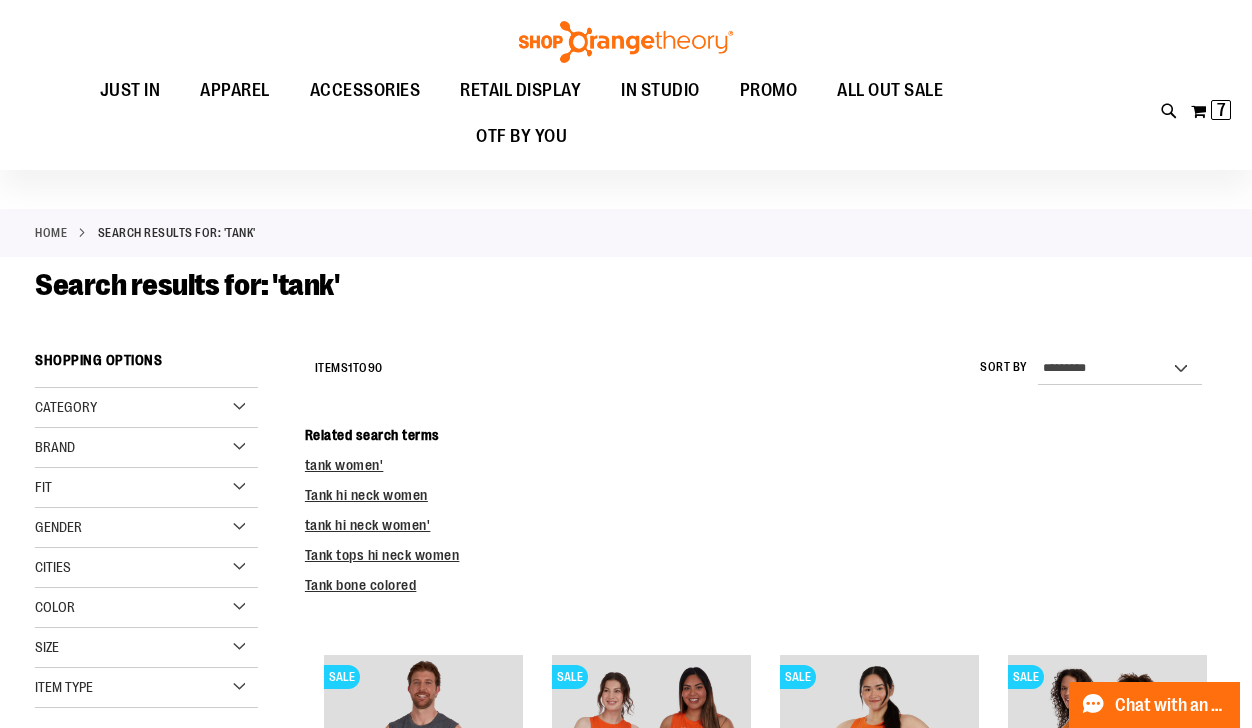 scroll, scrollTop: 0, scrollLeft: 0, axis: both 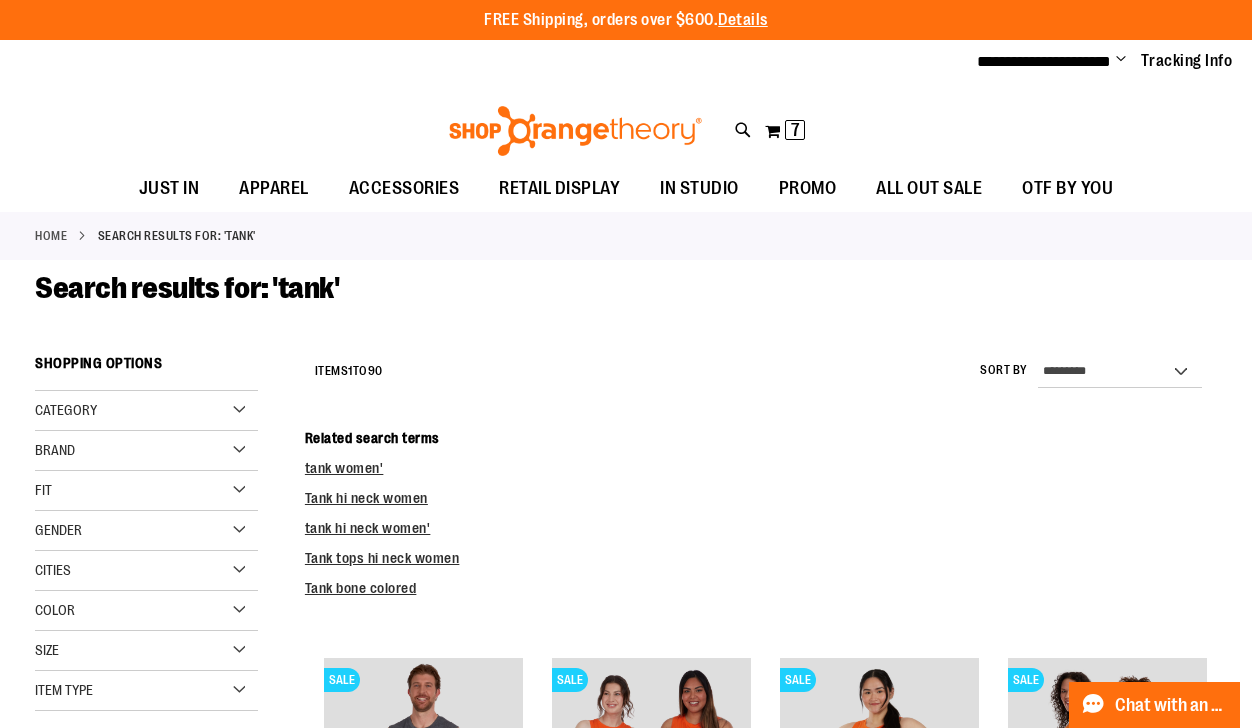 type on "**********" 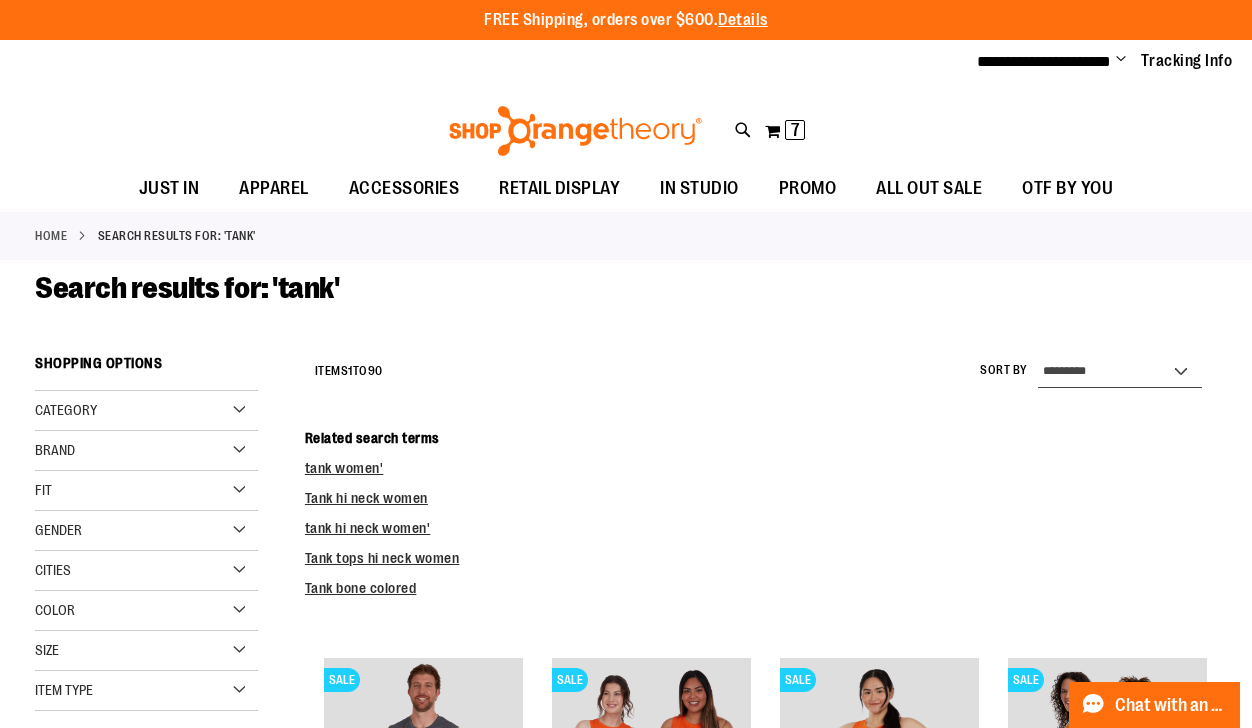 click on "**********" at bounding box center [1120, 372] 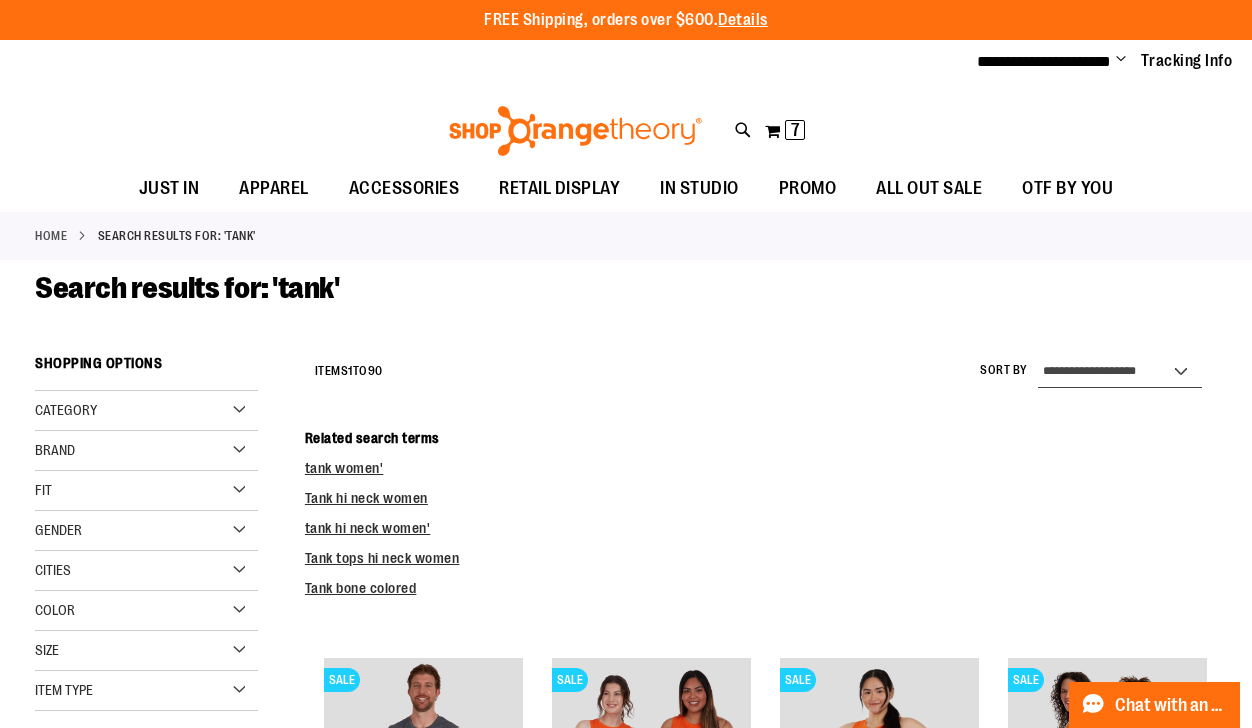 click on "**********" at bounding box center [1120, 372] 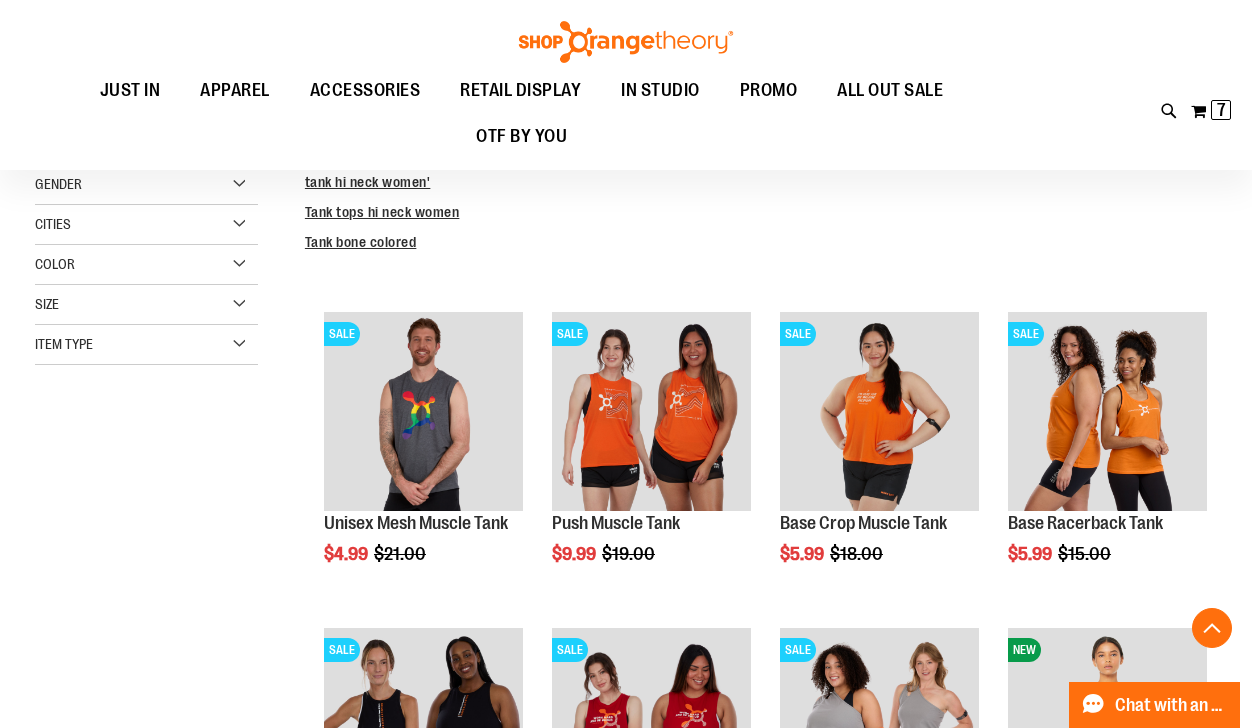 scroll, scrollTop: 344, scrollLeft: 0, axis: vertical 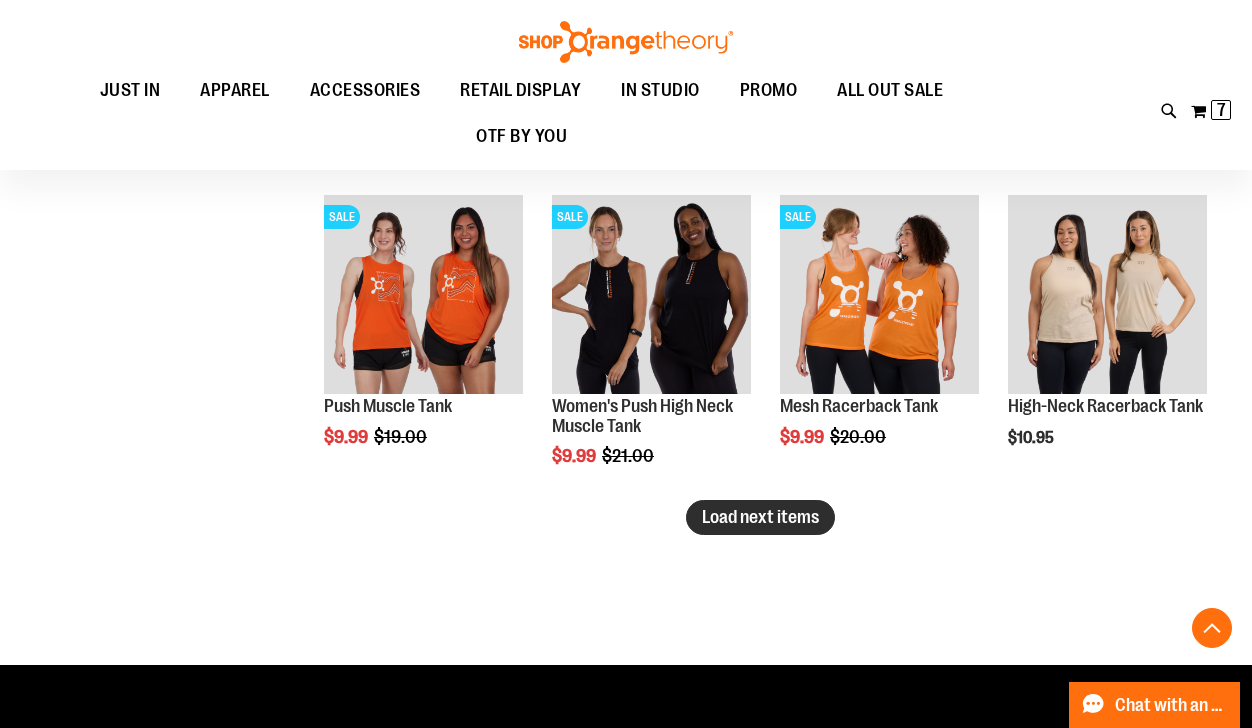 click on "Load next items" at bounding box center (760, 517) 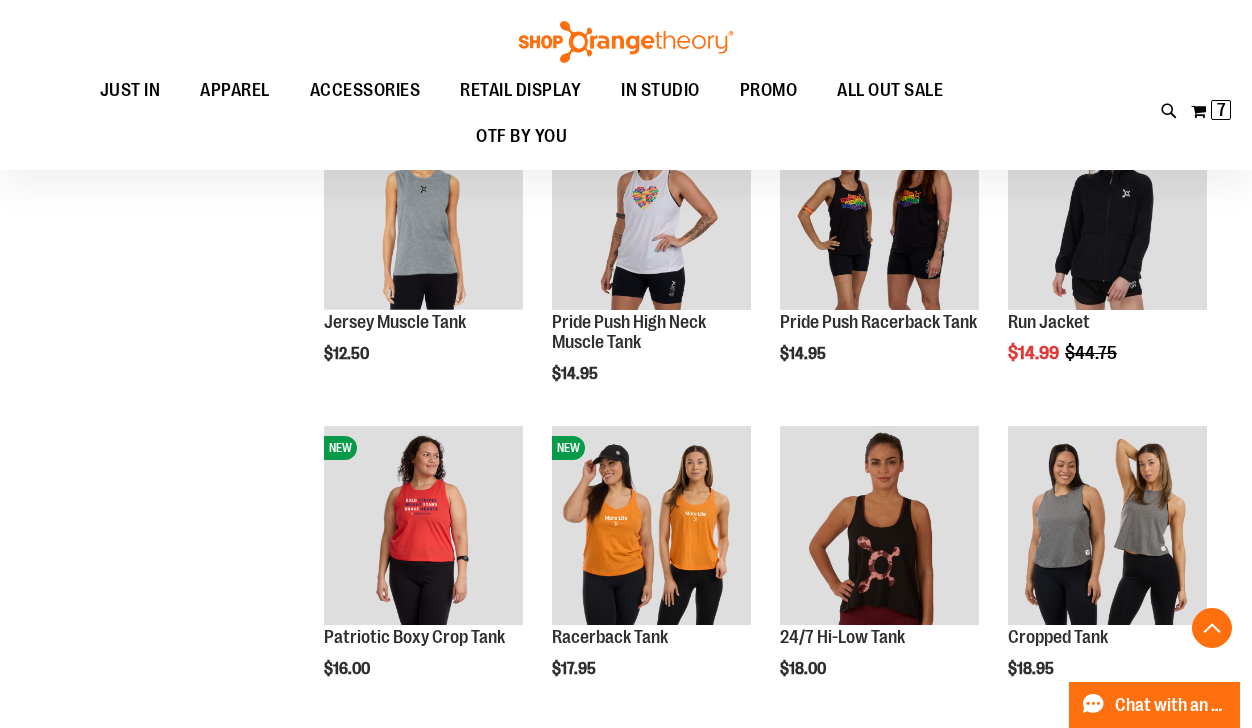 scroll, scrollTop: 3384, scrollLeft: 0, axis: vertical 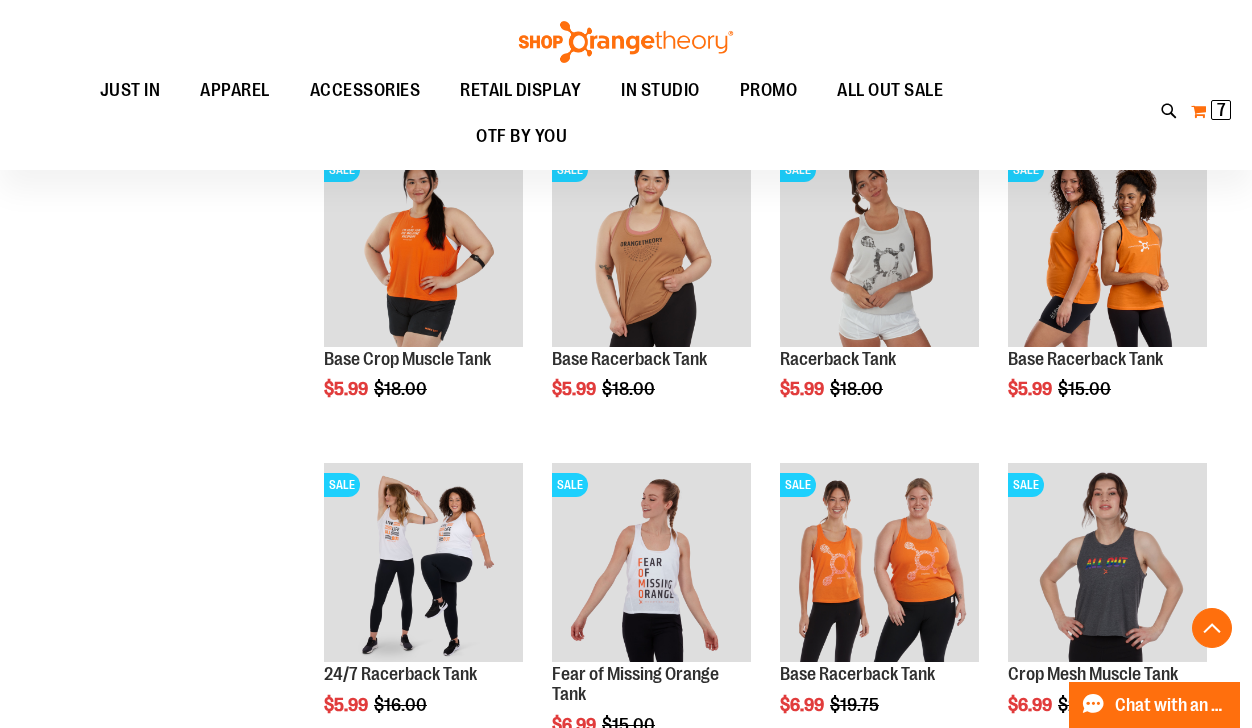 click on "7" at bounding box center (1221, 110) 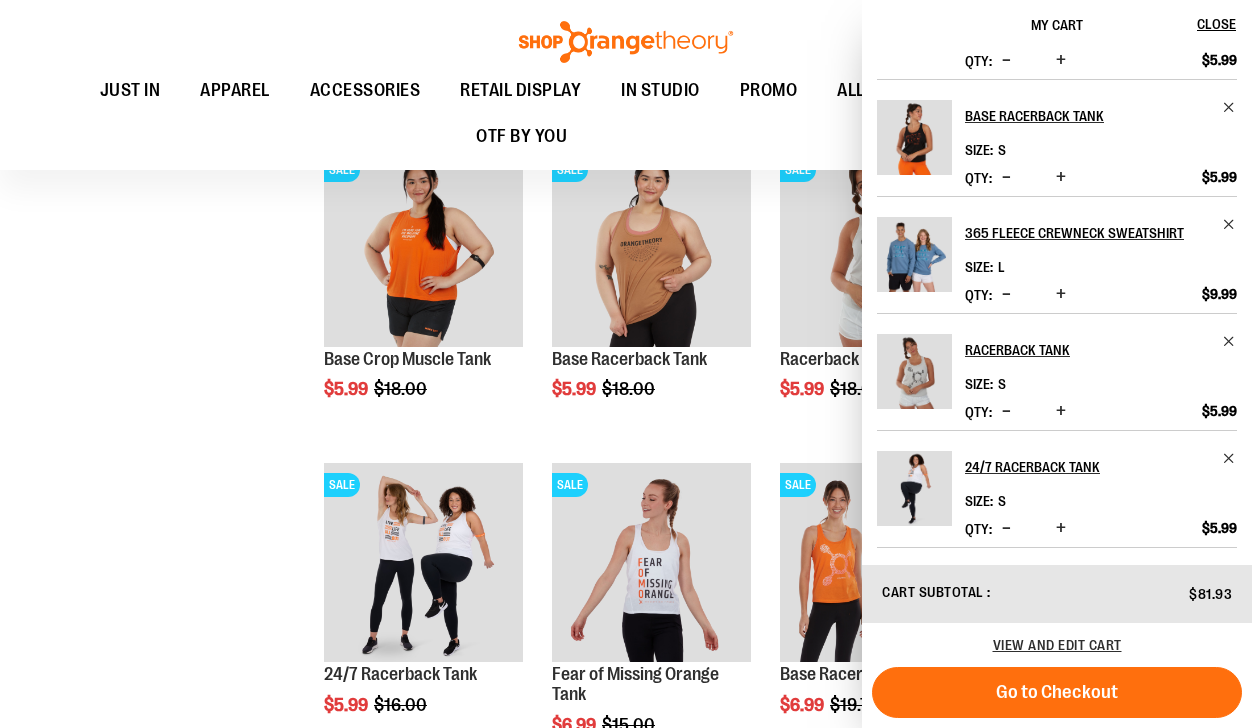 scroll, scrollTop: 352, scrollLeft: 0, axis: vertical 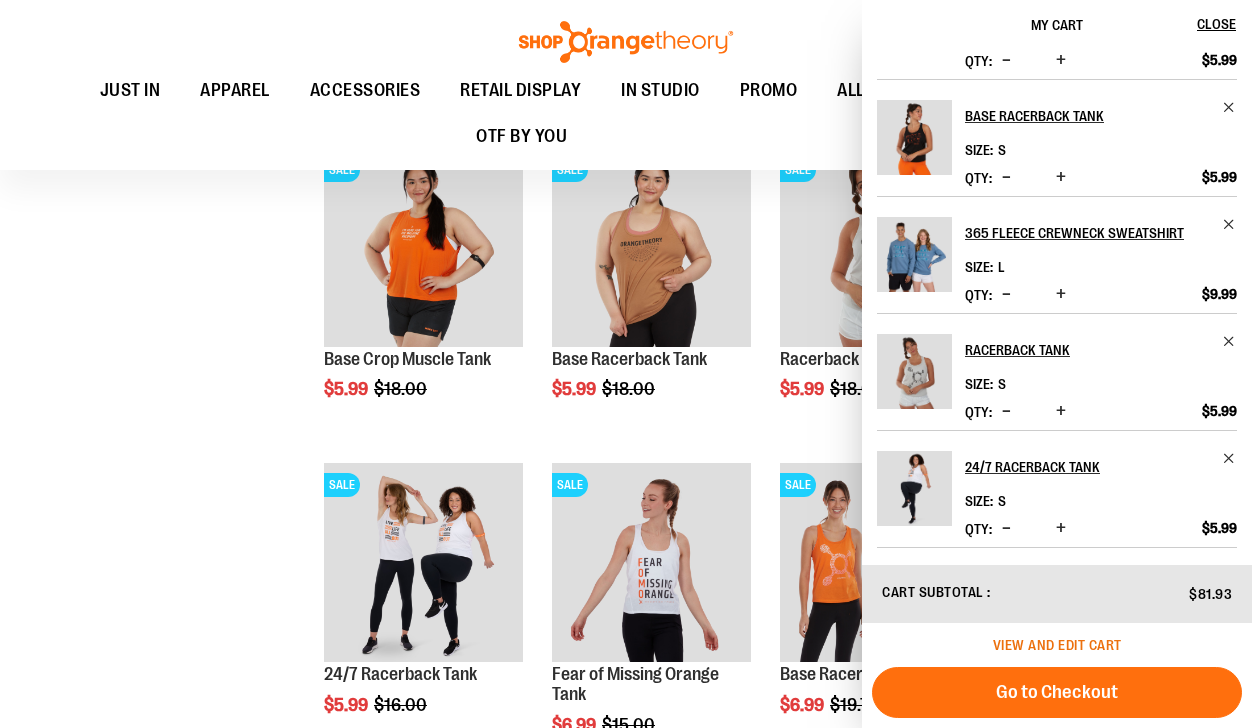 click on "View and edit cart" at bounding box center [1057, 645] 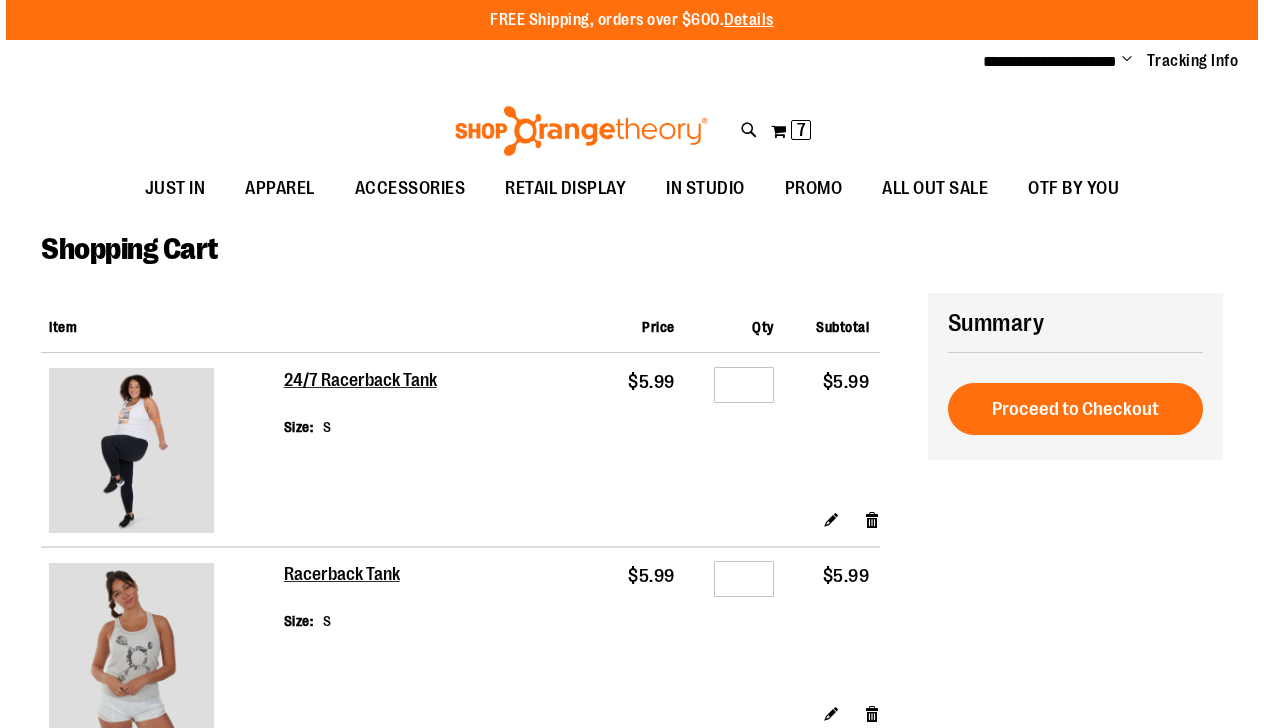 scroll, scrollTop: 0, scrollLeft: 0, axis: both 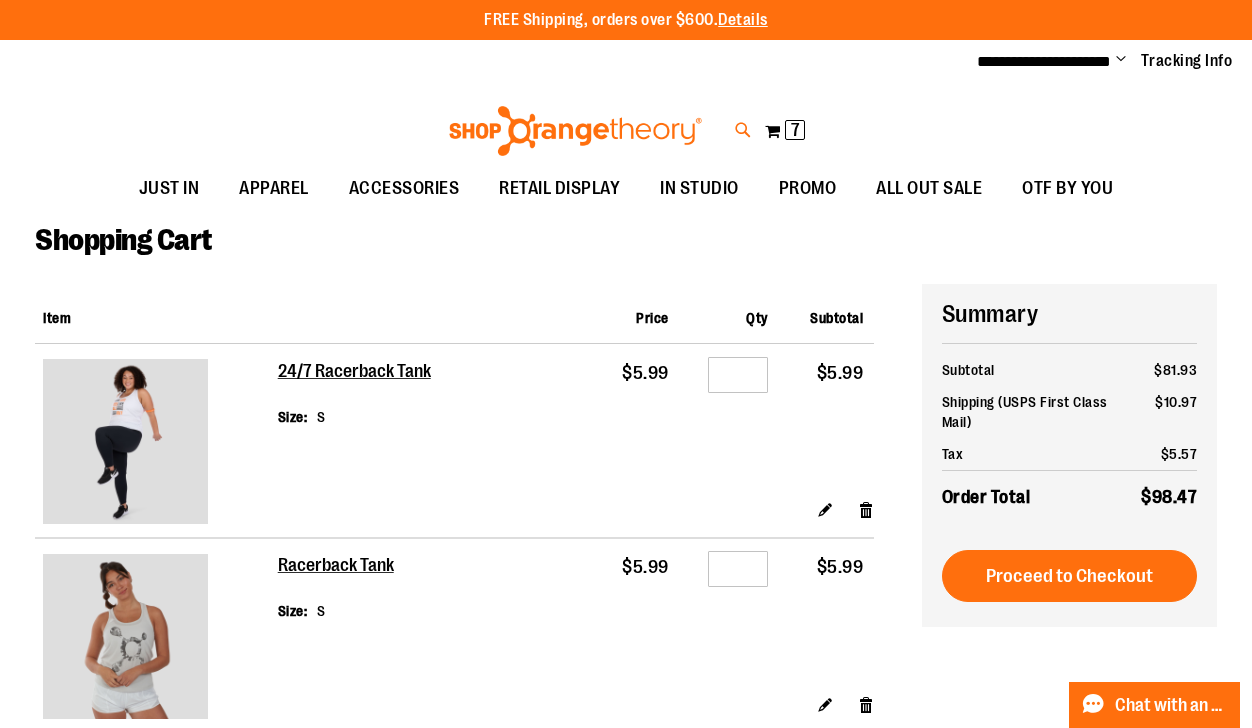 type on "**********" 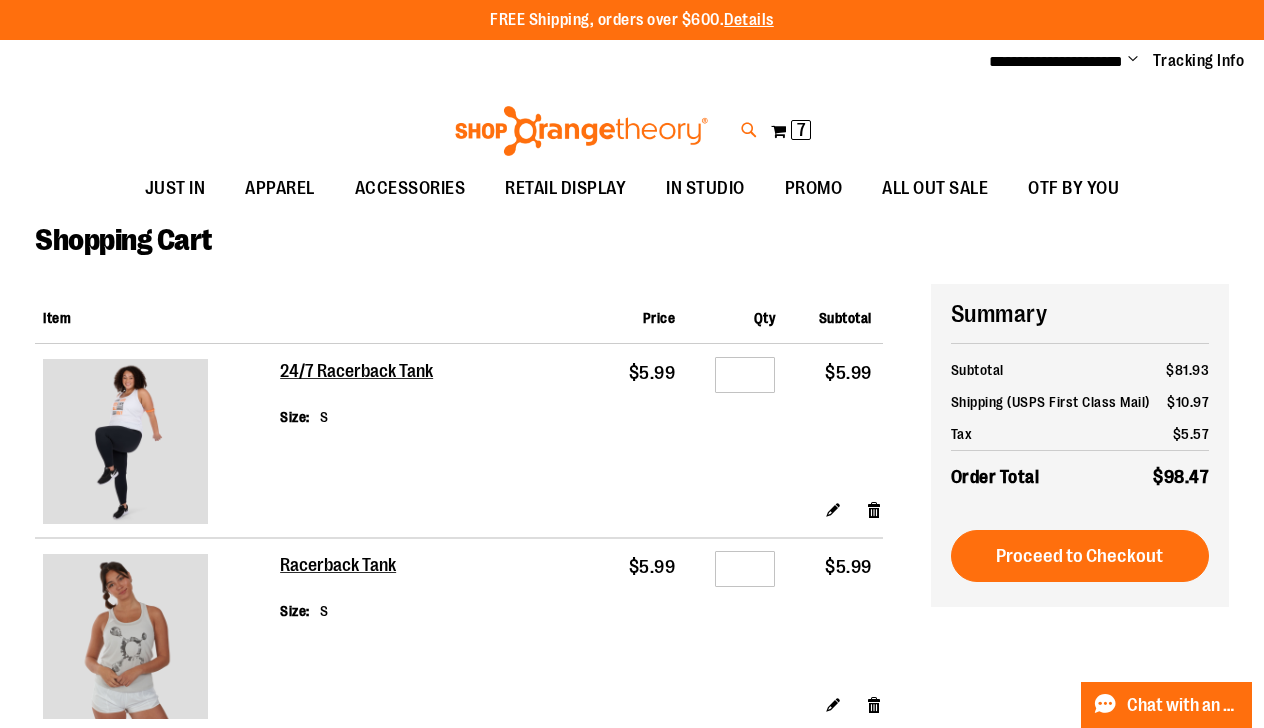 type on "**********" 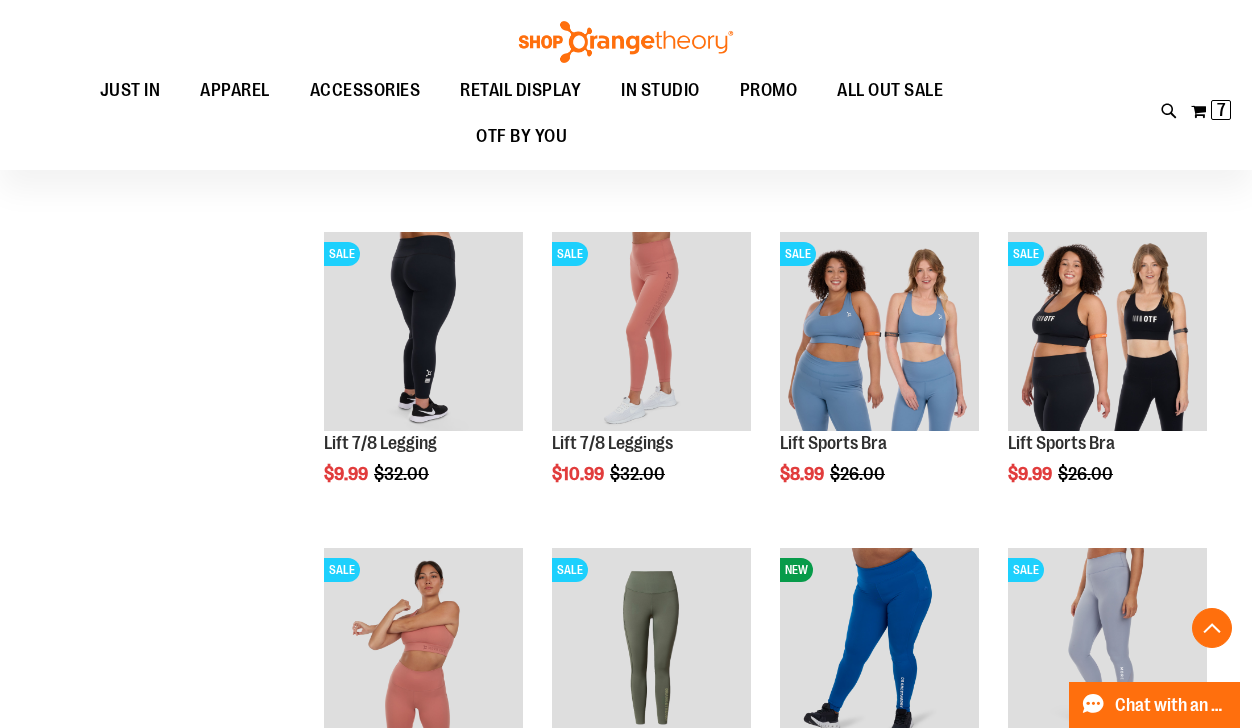 scroll, scrollTop: 560, scrollLeft: 0, axis: vertical 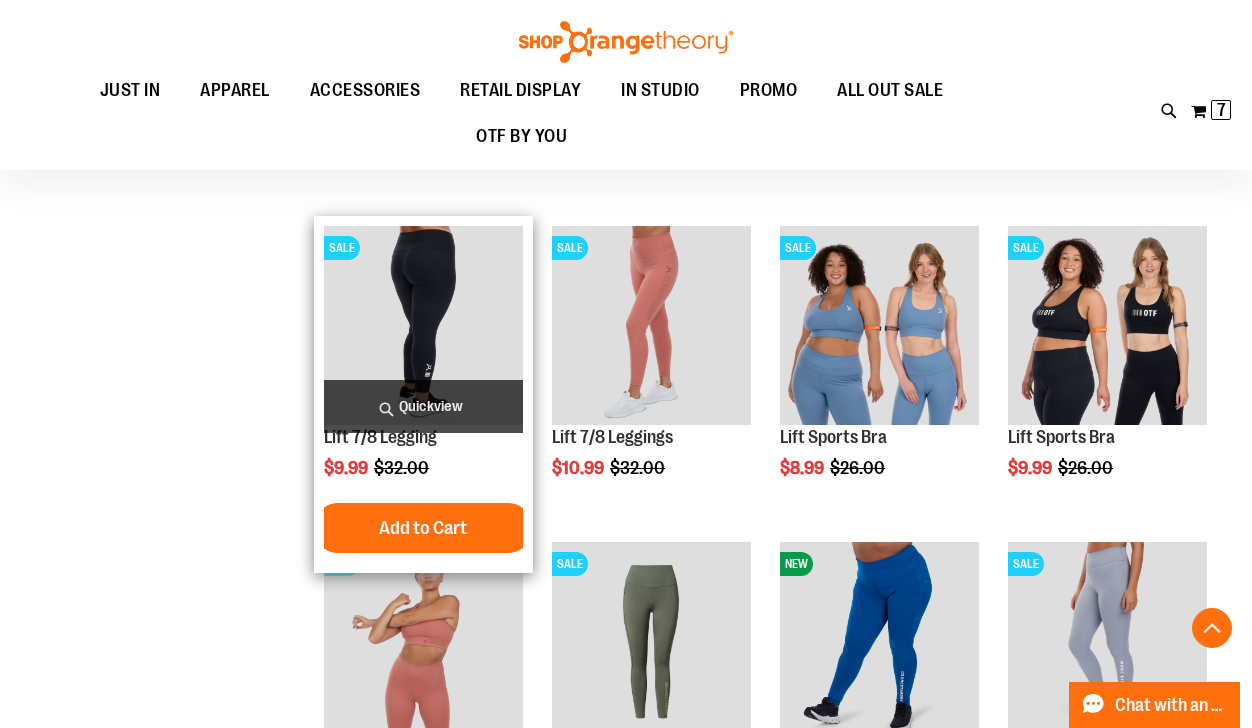 type on "**********" 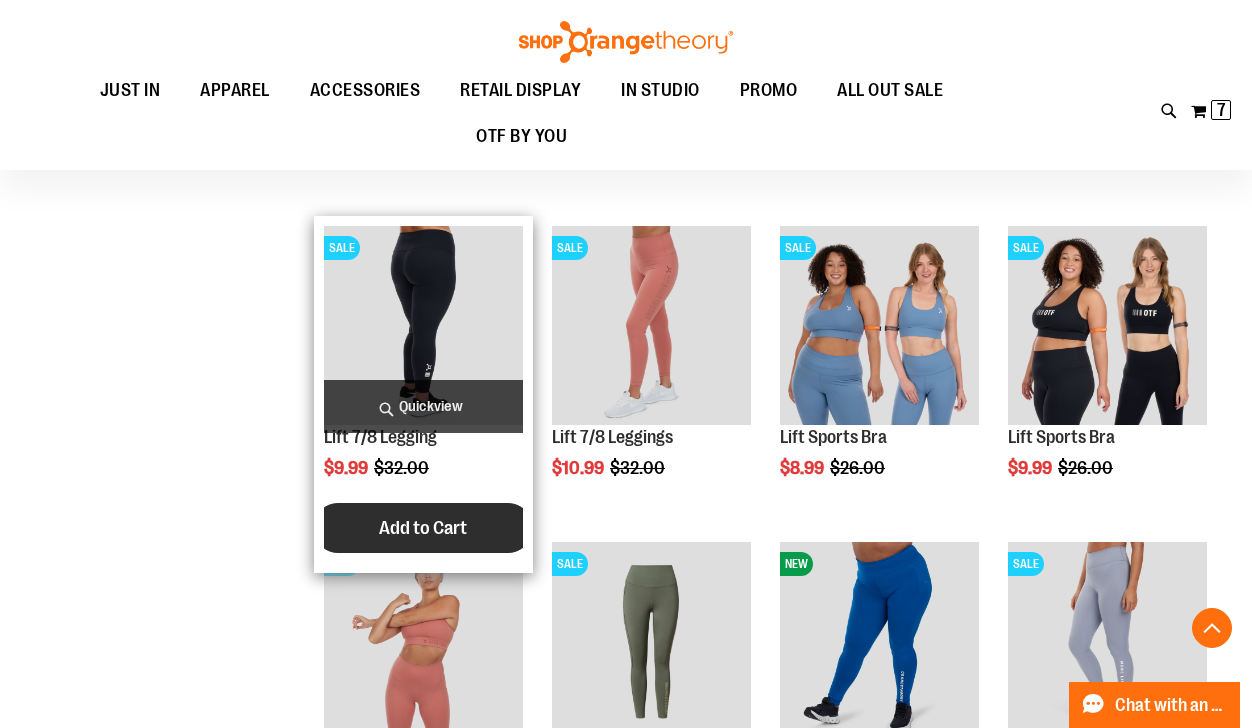 click on "Add to Cart" at bounding box center [423, 528] 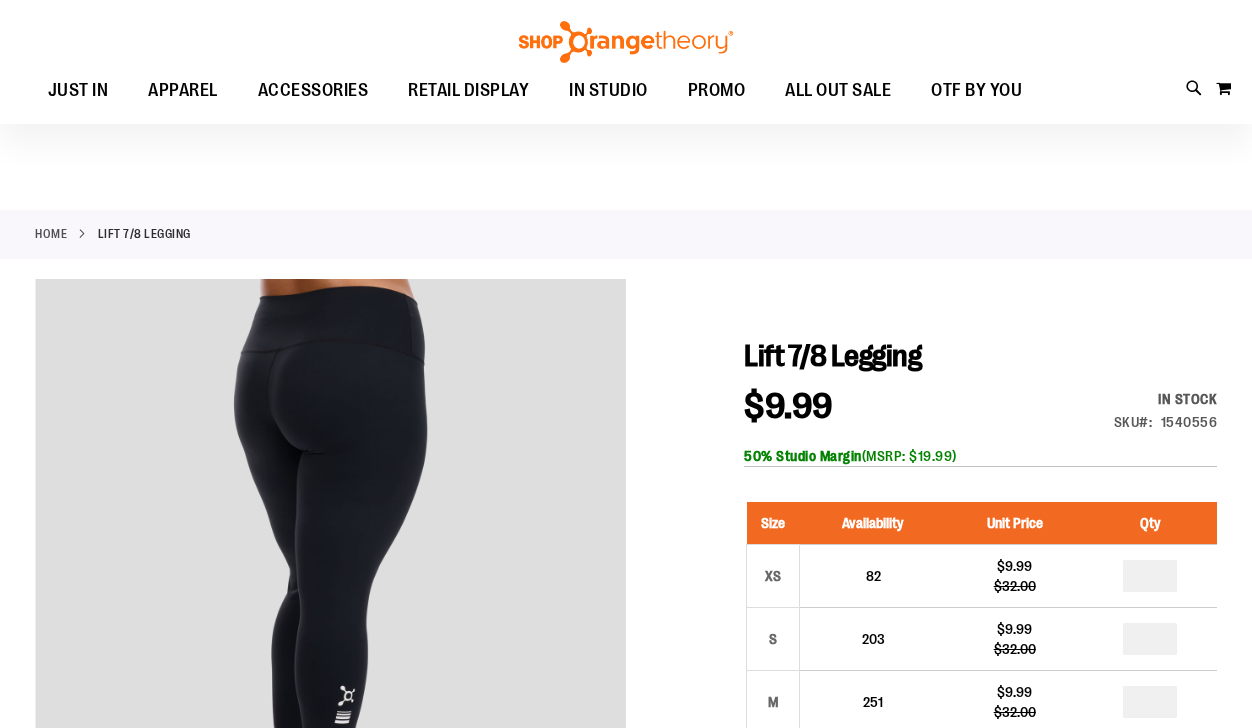 scroll, scrollTop: 160, scrollLeft: 0, axis: vertical 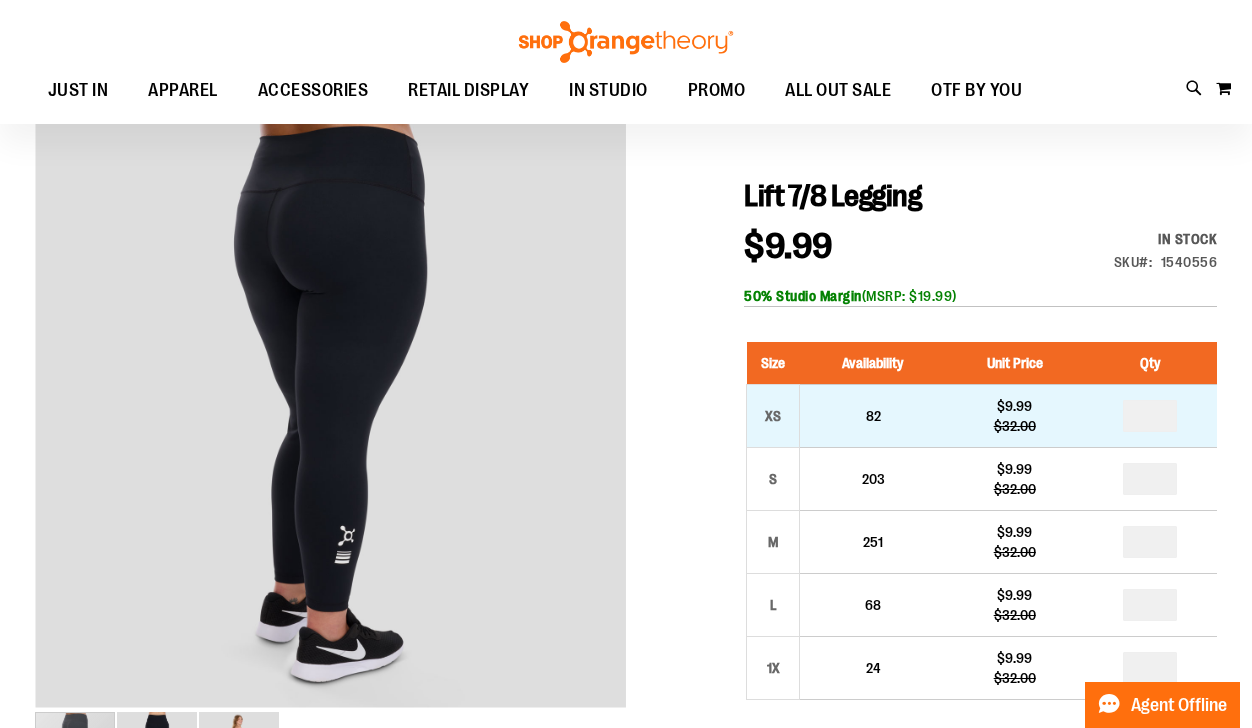 type on "**********" 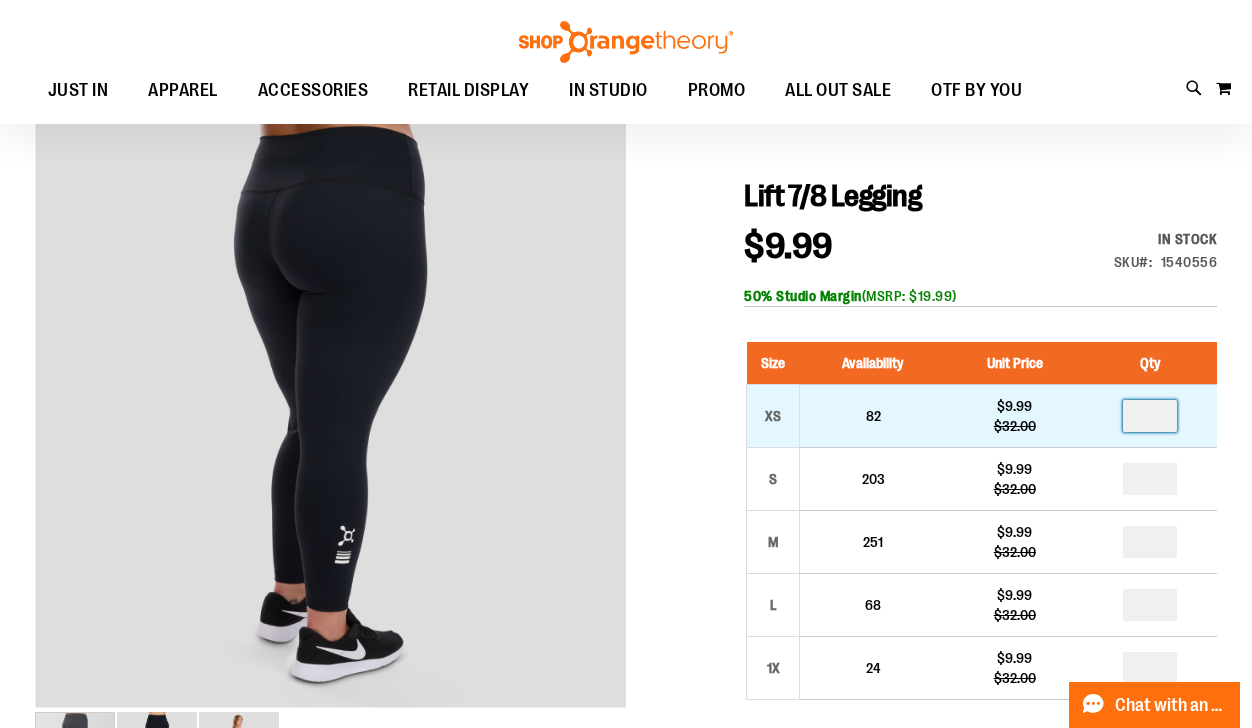 drag, startPoint x: 1168, startPoint y: 418, endPoint x: 1140, endPoint y: 412, distance: 28.635643 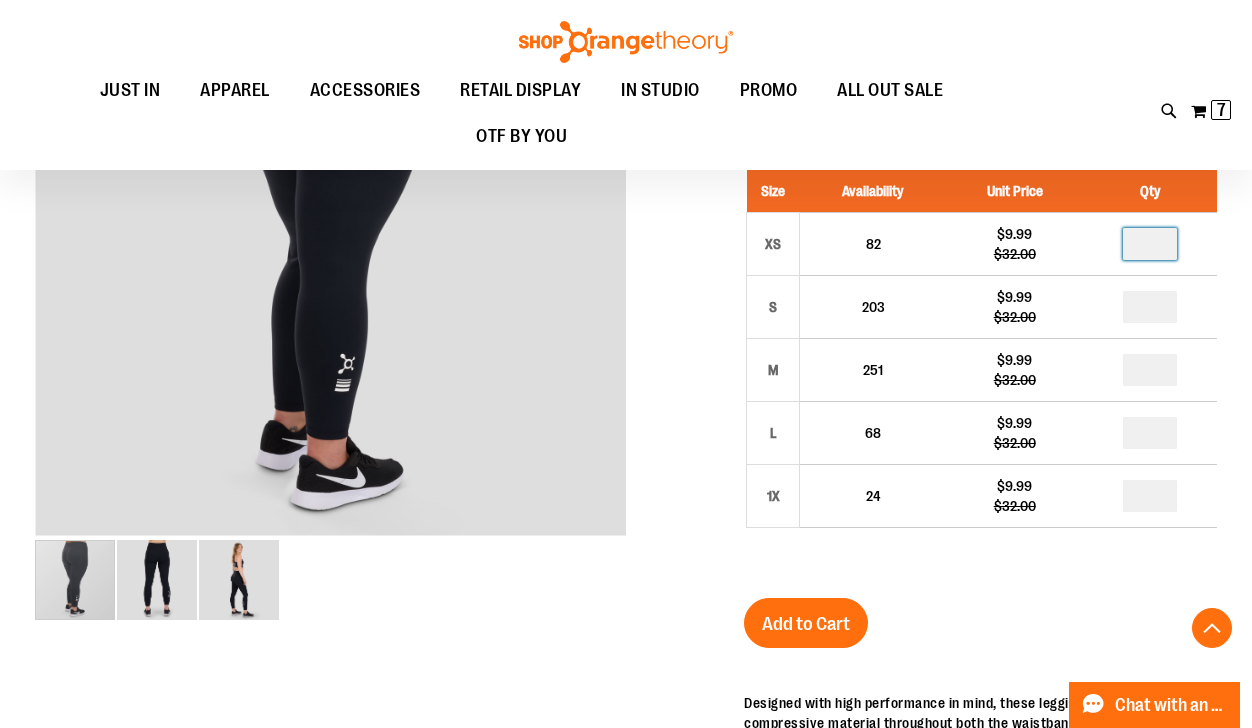 scroll, scrollTop: 560, scrollLeft: 0, axis: vertical 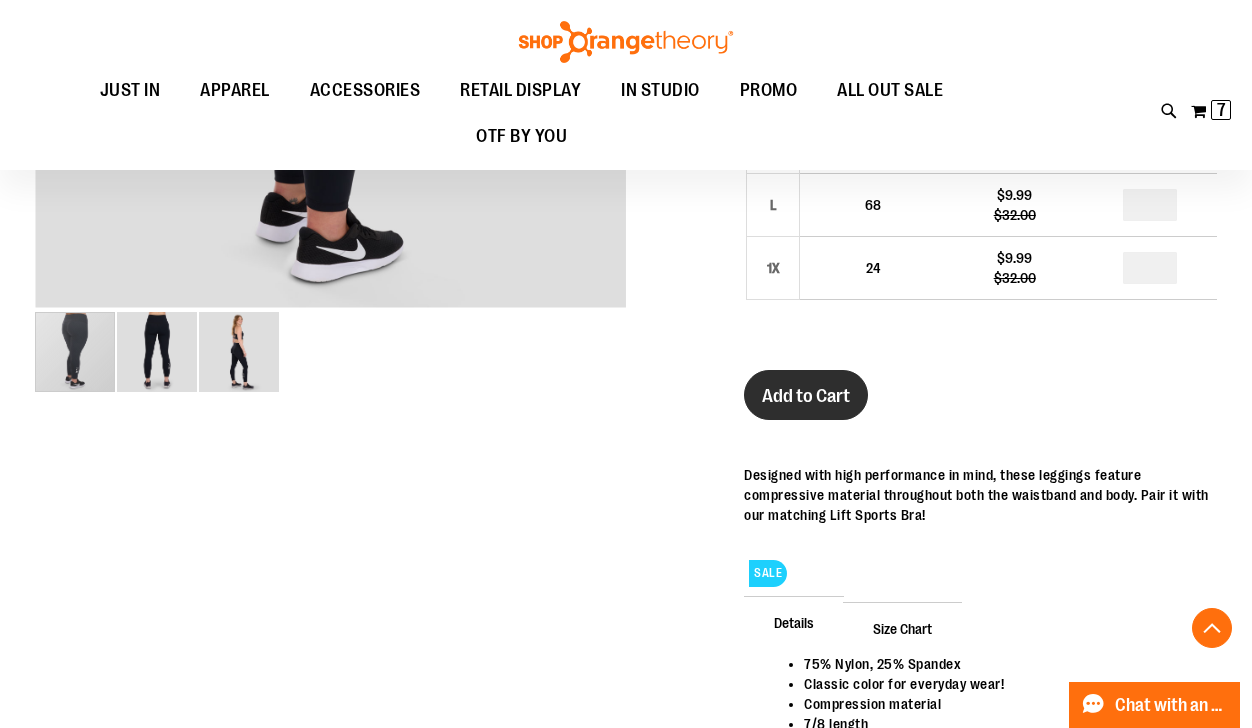 click on "Add to Cart" at bounding box center (806, 396) 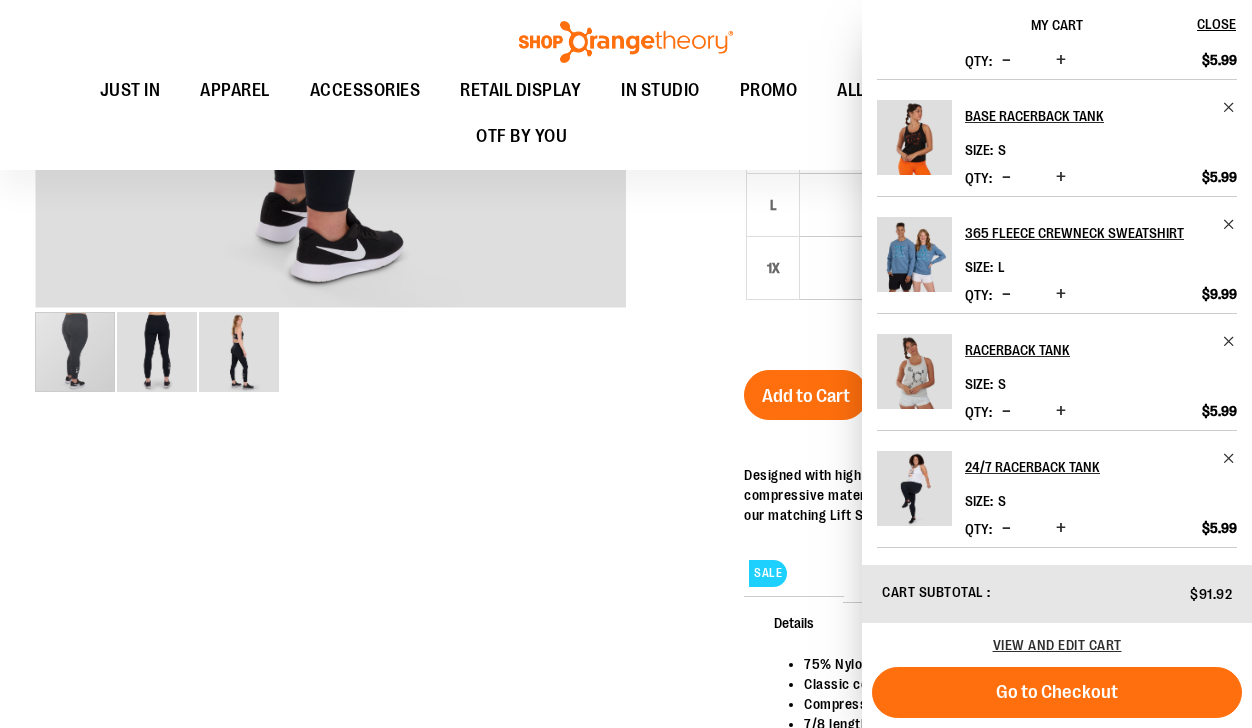 scroll, scrollTop: 0, scrollLeft: 0, axis: both 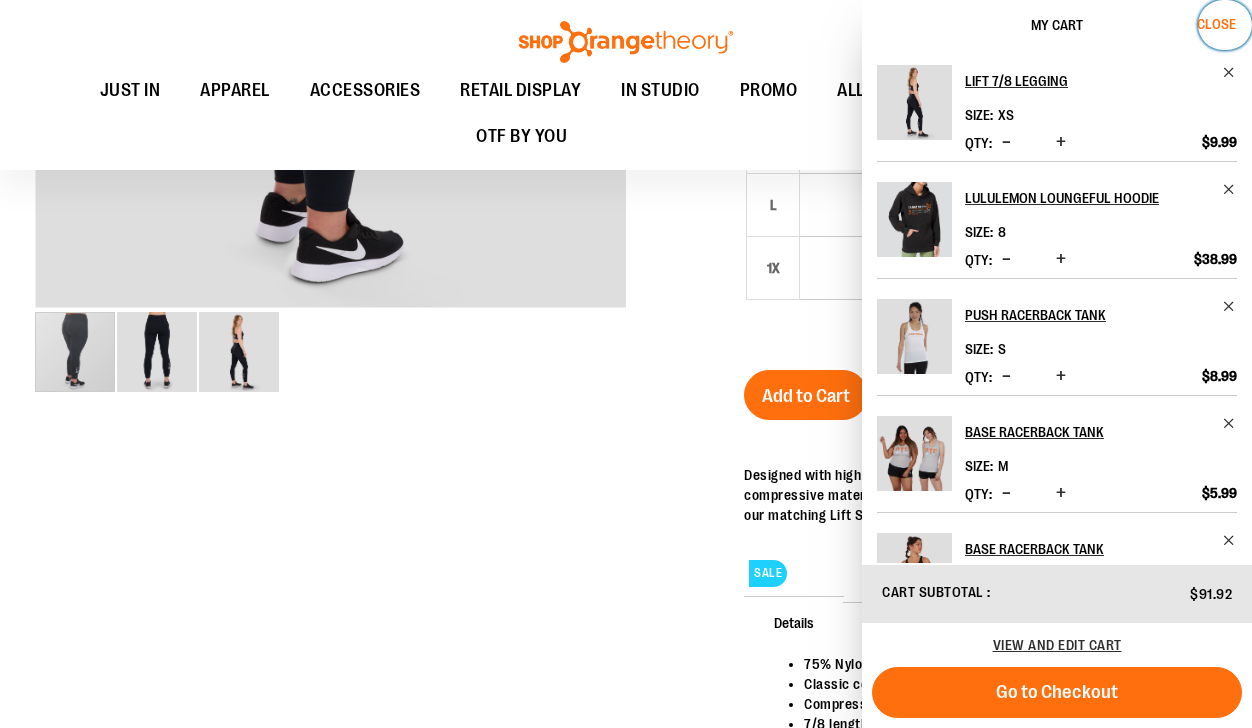 click on "Close" at bounding box center (1216, 24) 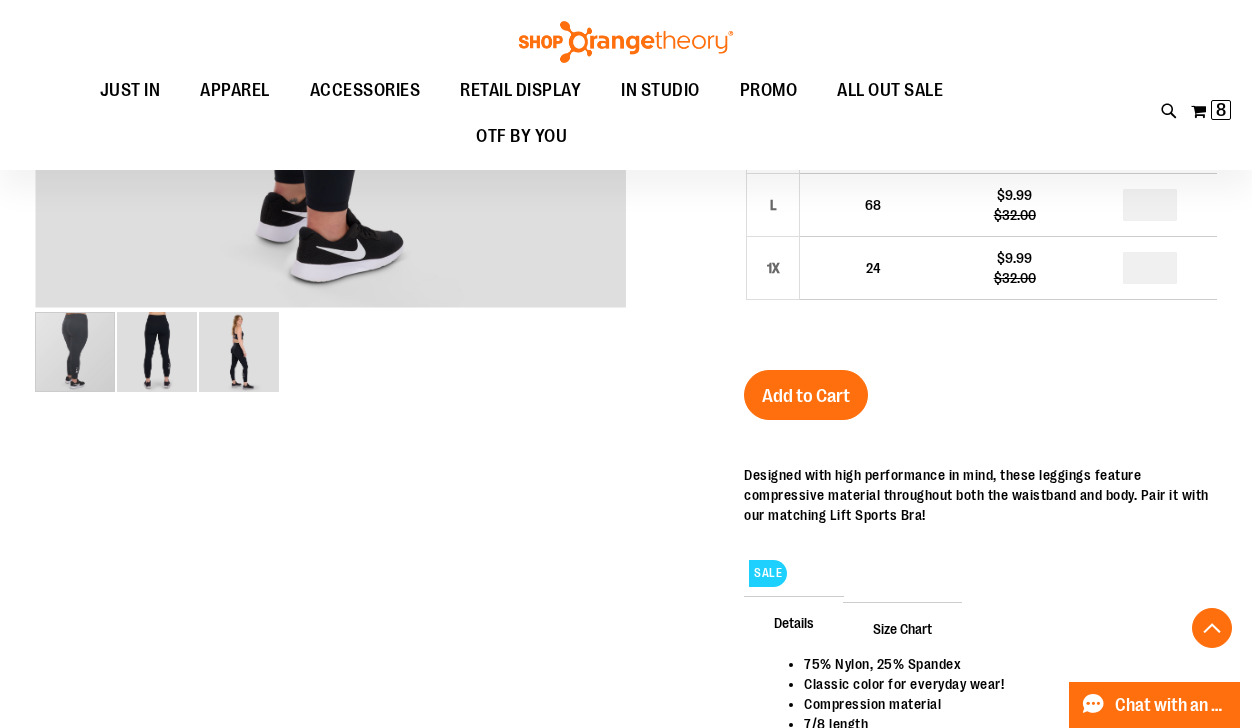 click on "Toggle Nav
Search
Popular Suggestions
Advanced Search" at bounding box center (626, 85) 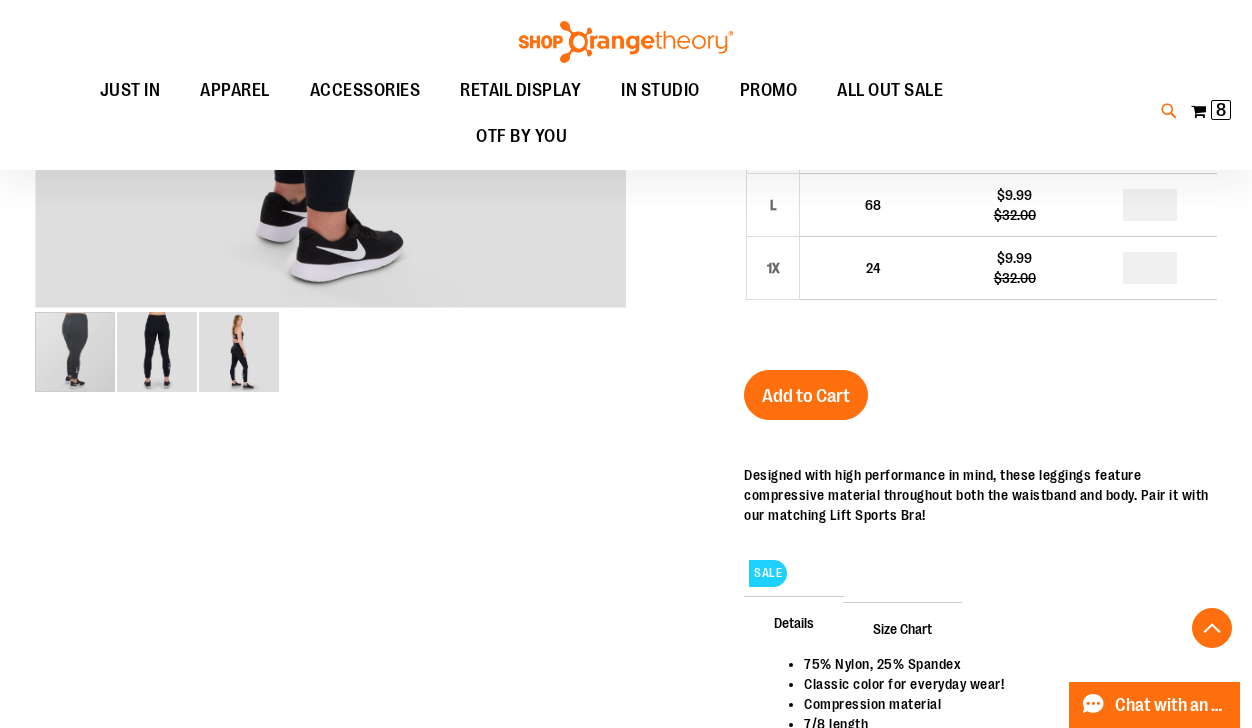 click at bounding box center [1169, 111] 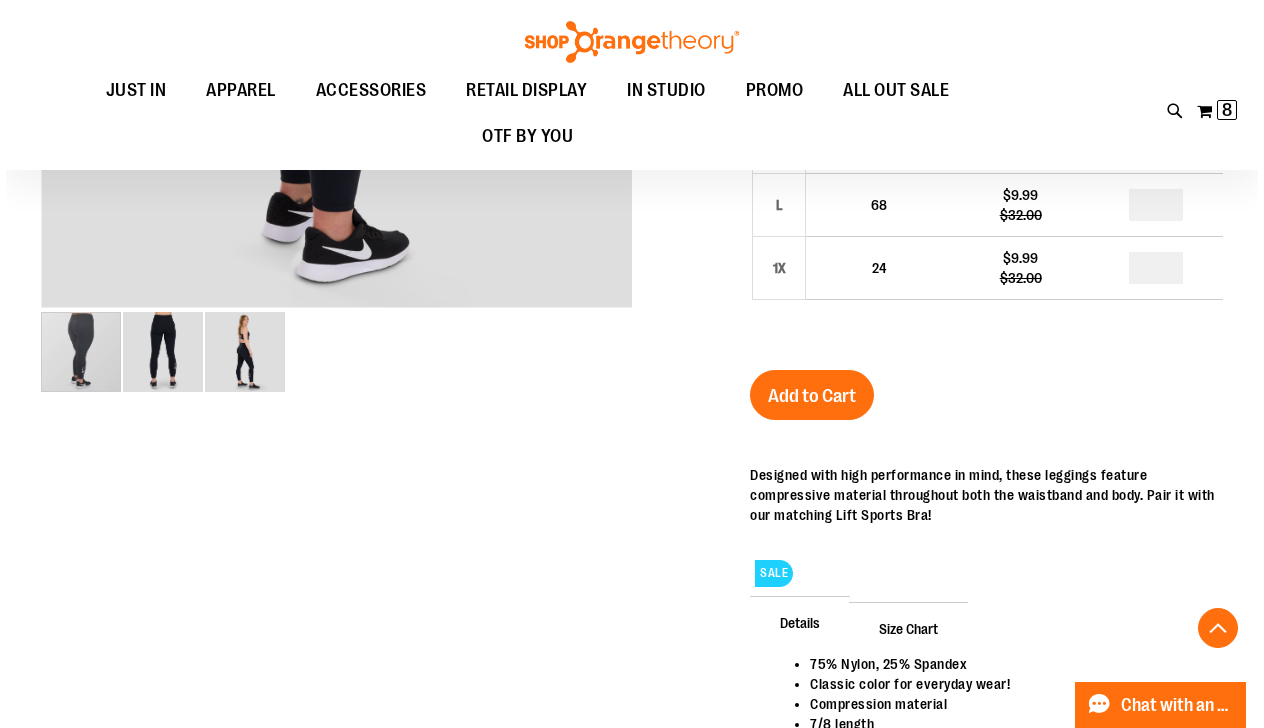 scroll, scrollTop: 560, scrollLeft: 0, axis: vertical 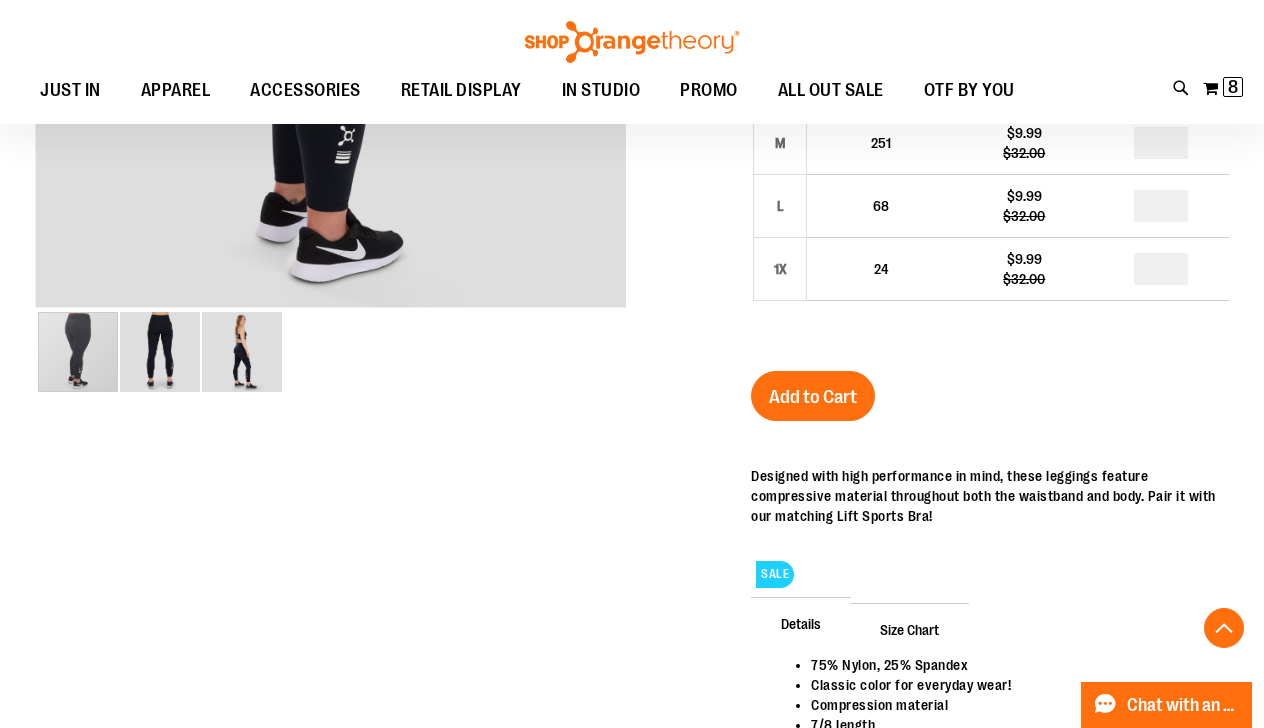 type on "**********" 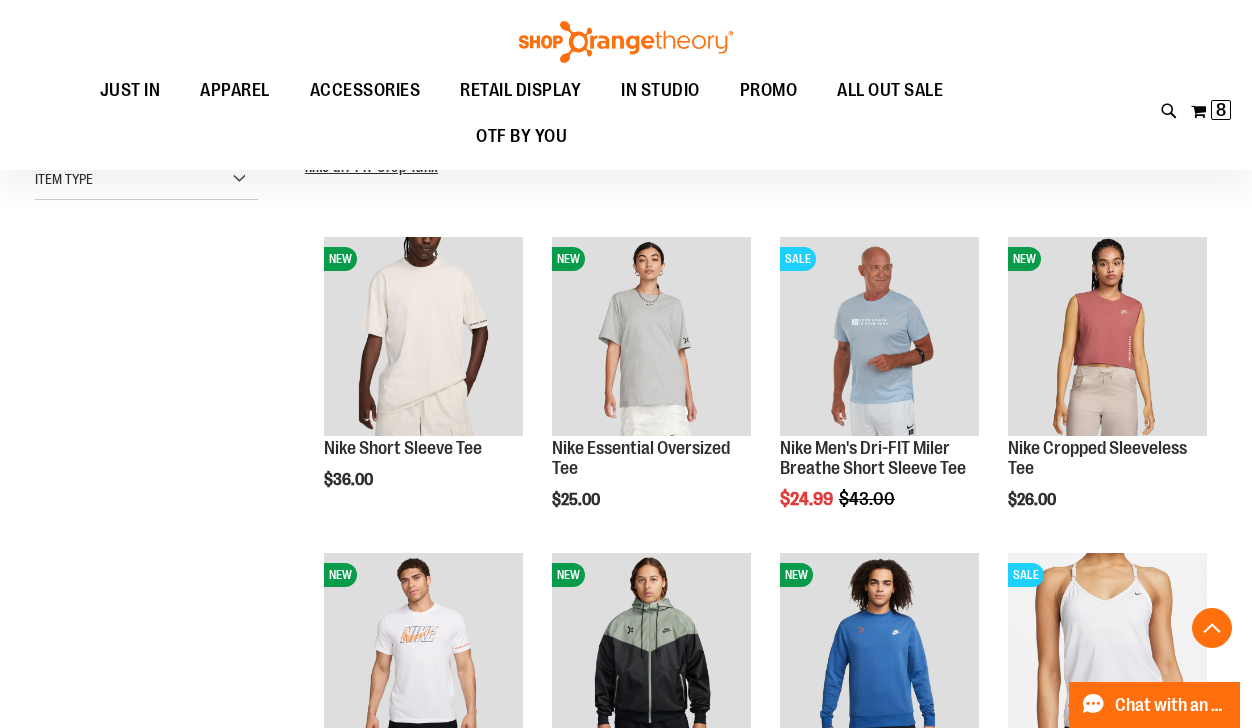 scroll, scrollTop: 659, scrollLeft: 0, axis: vertical 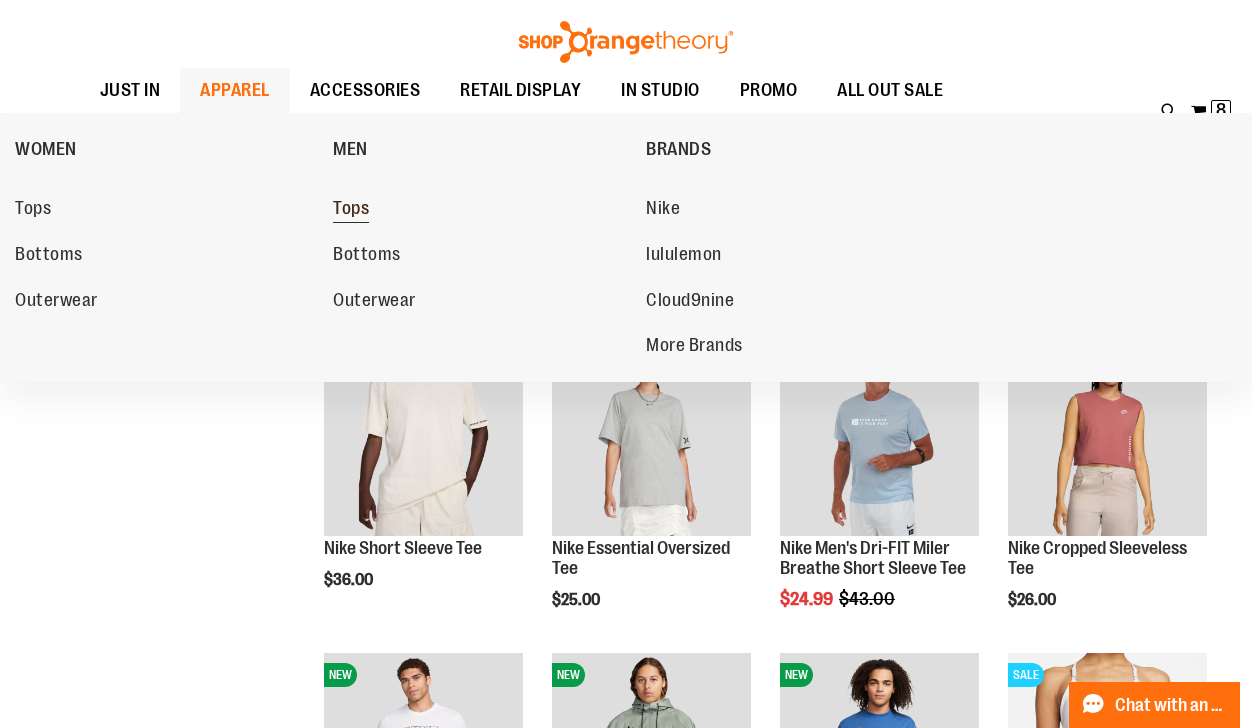 type on "**********" 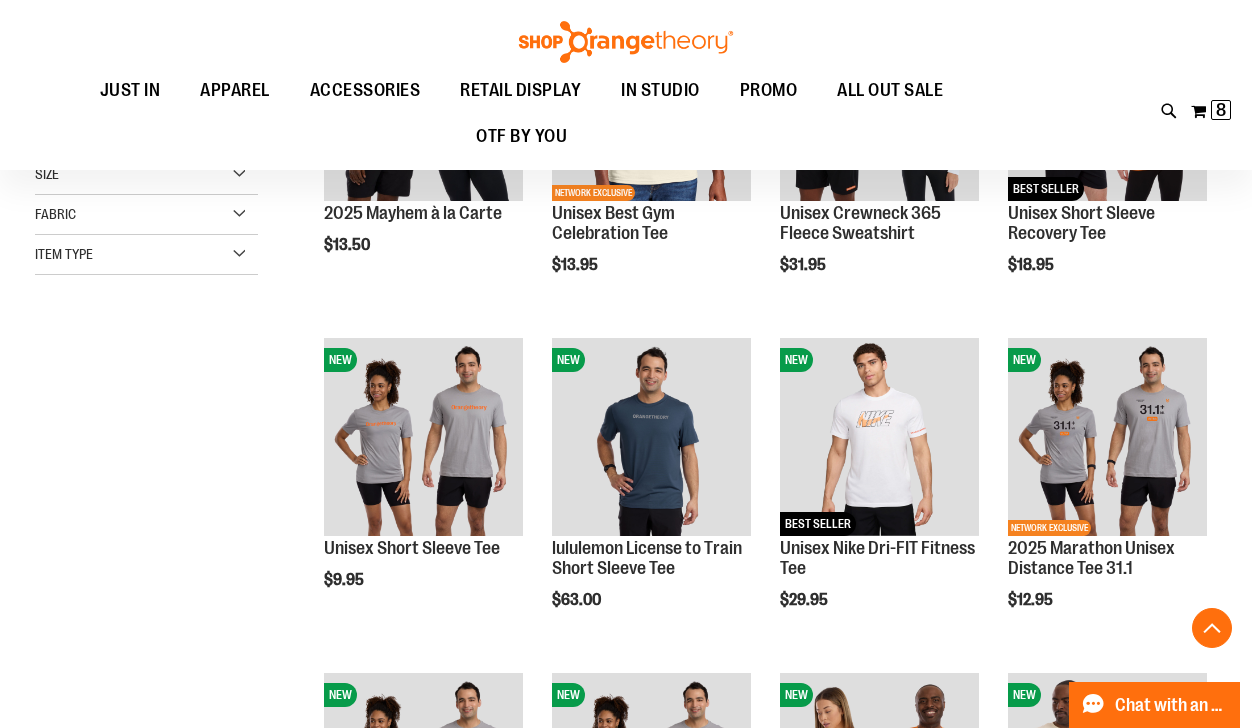 scroll, scrollTop: 400, scrollLeft: 0, axis: vertical 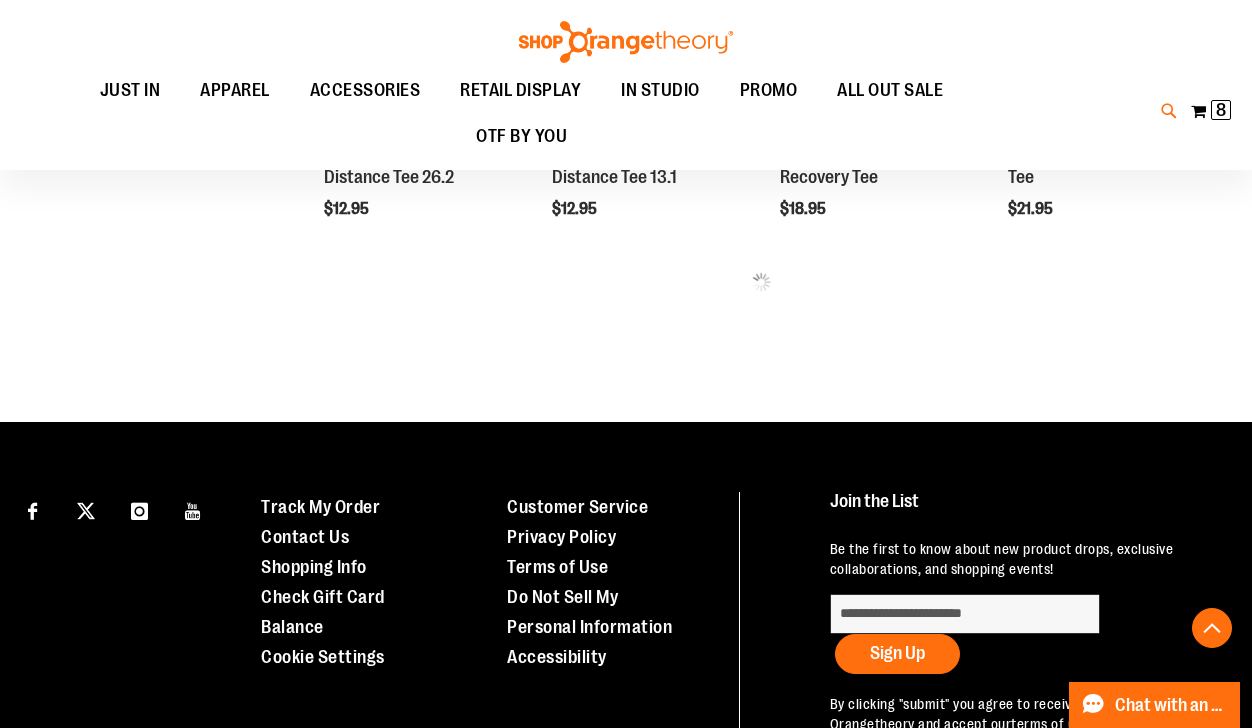 type on "**********" 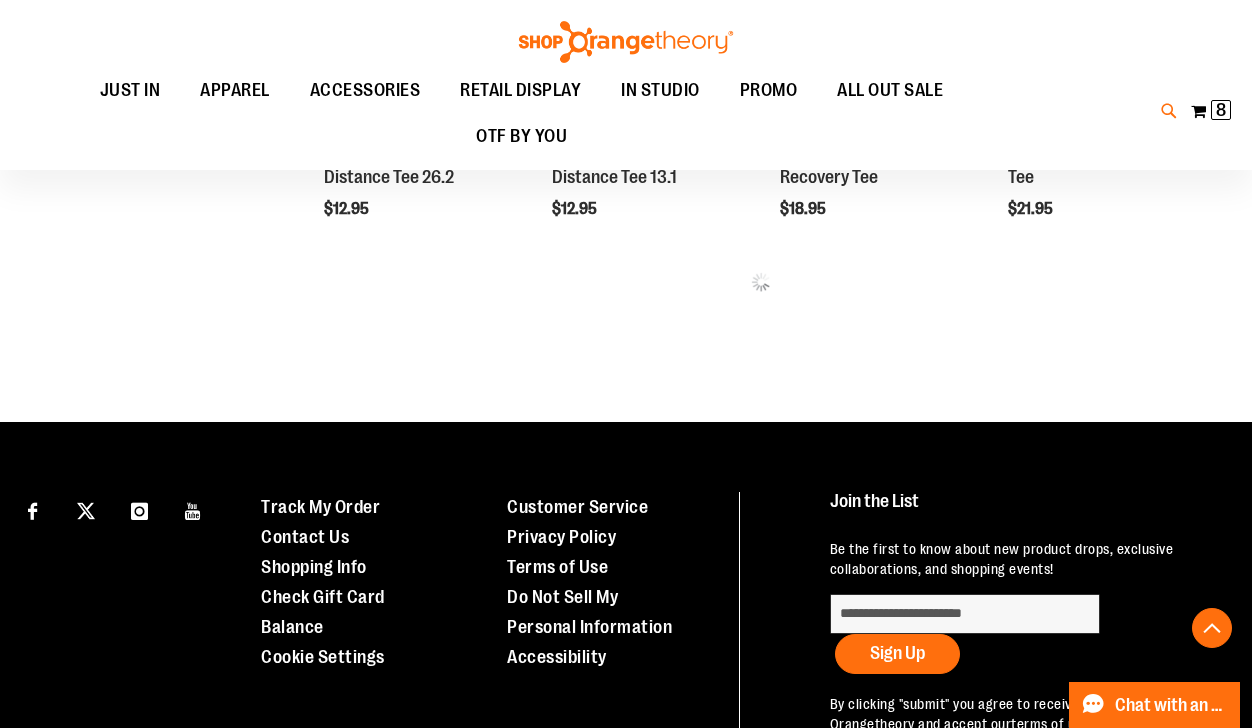 click at bounding box center (1169, 111) 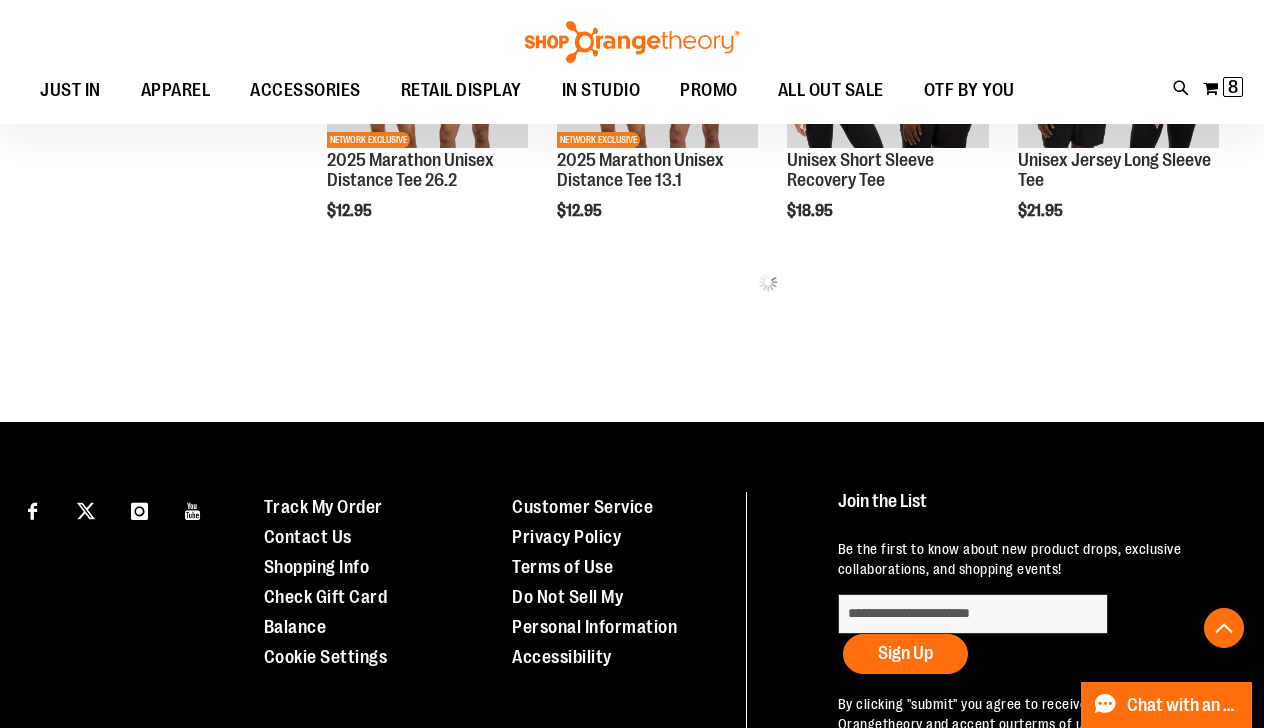 type on "****" 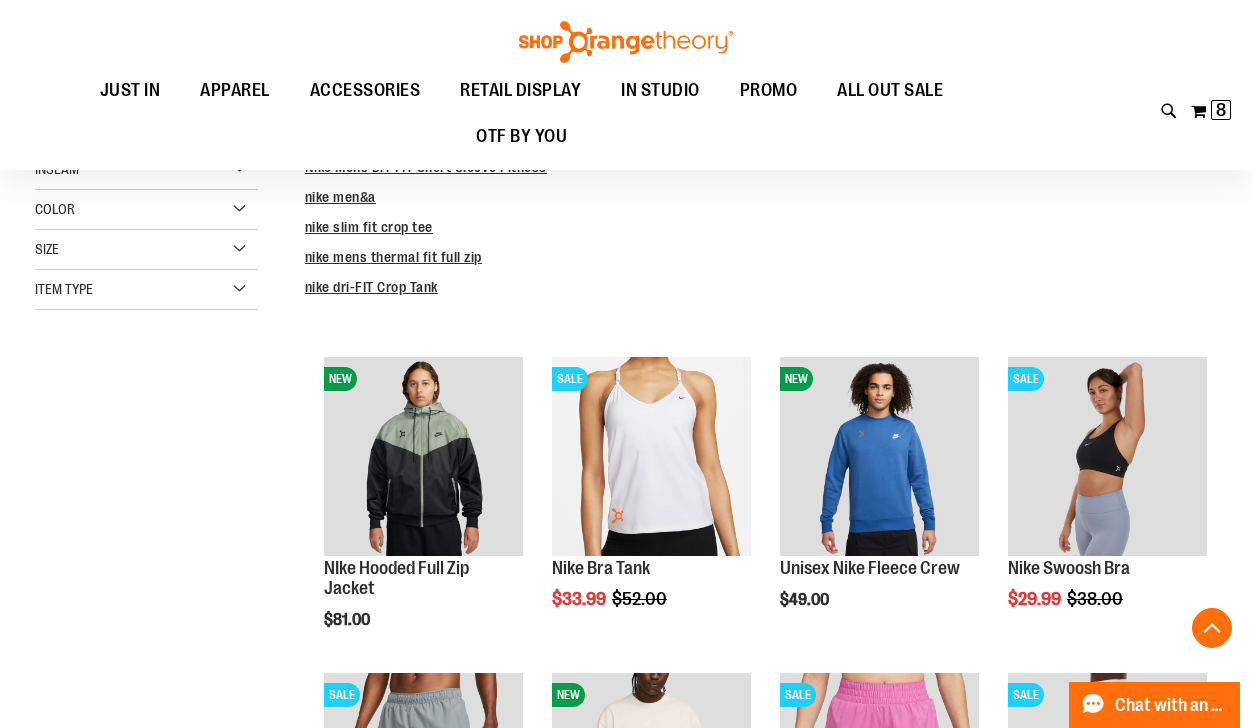 scroll, scrollTop: 400, scrollLeft: 0, axis: vertical 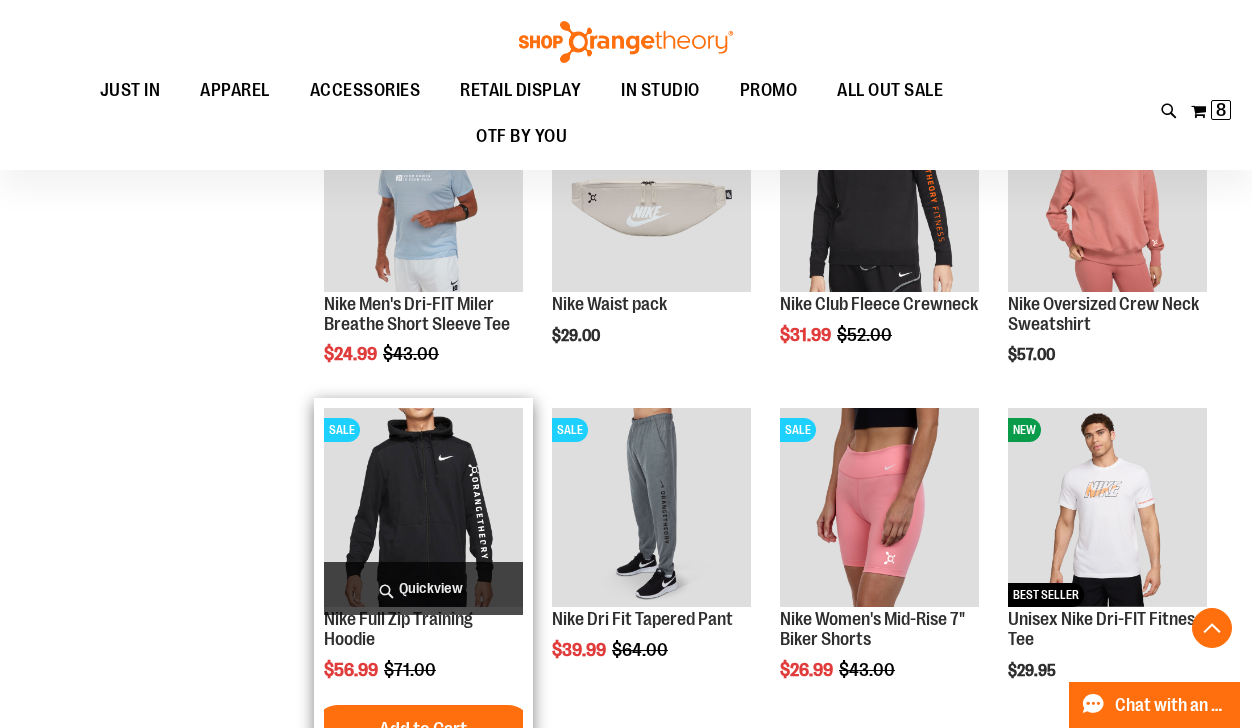 type on "**********" 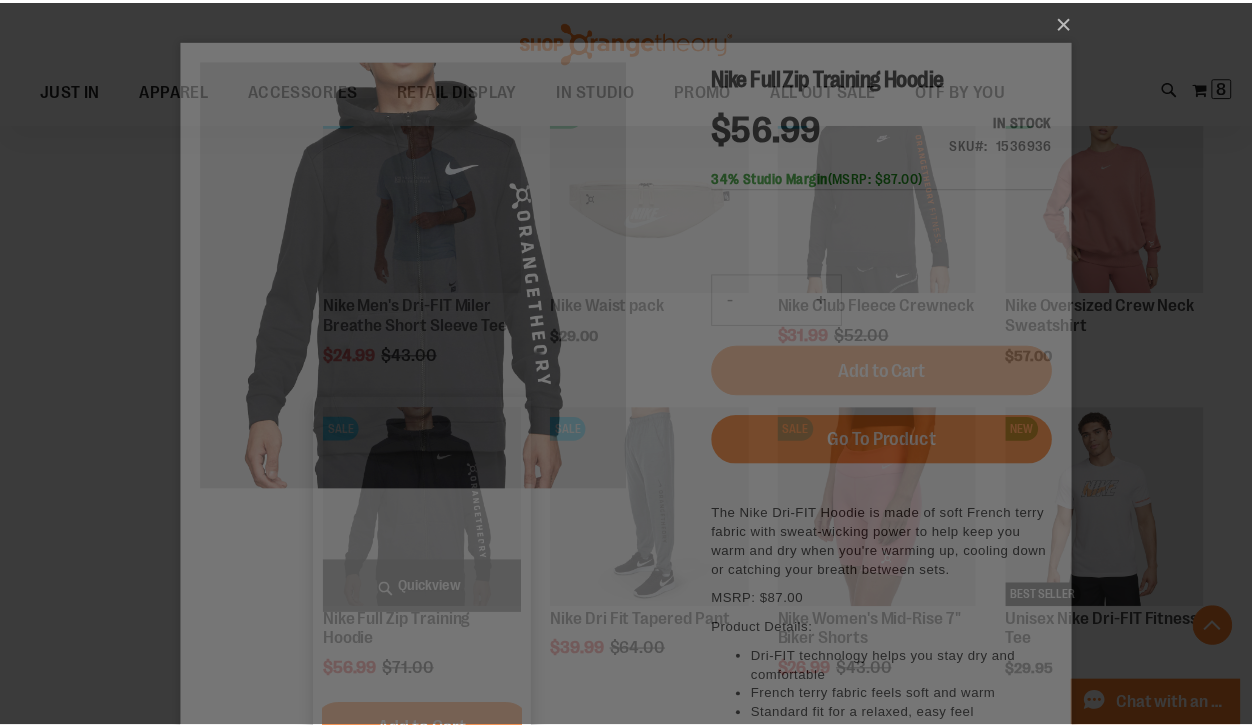 scroll, scrollTop: 0, scrollLeft: 0, axis: both 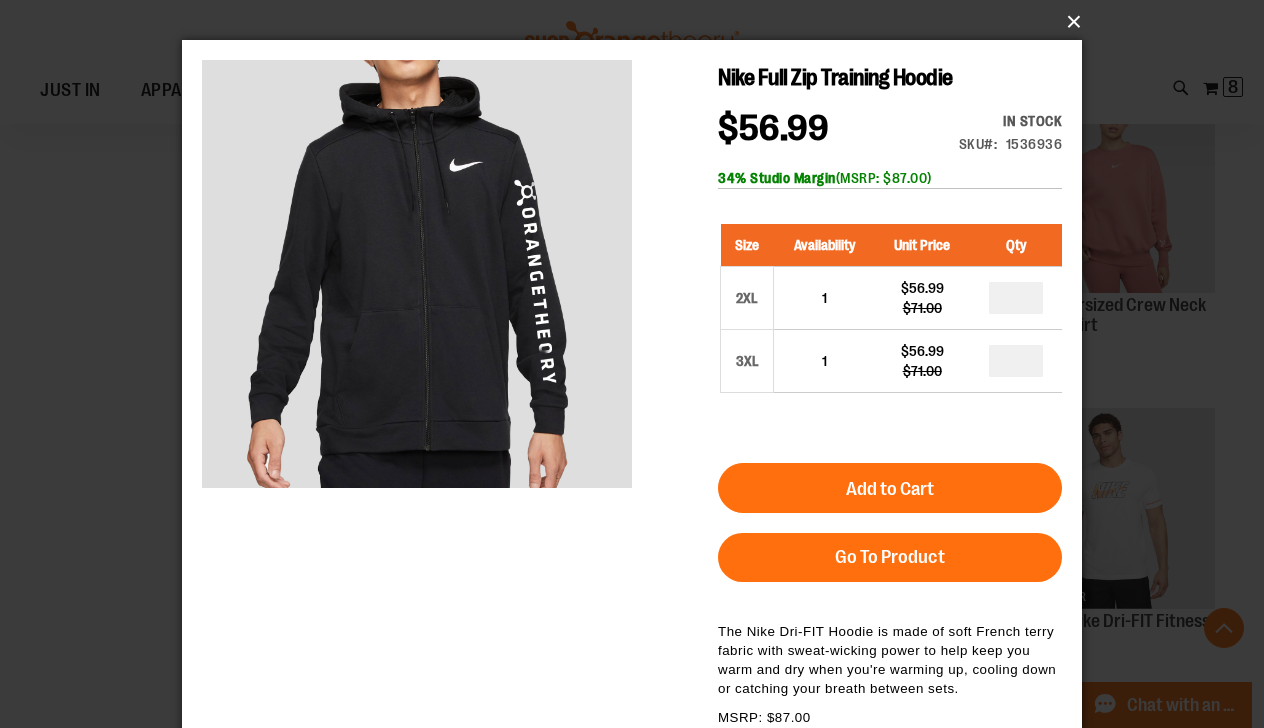 click on "×" at bounding box center [638, 22] 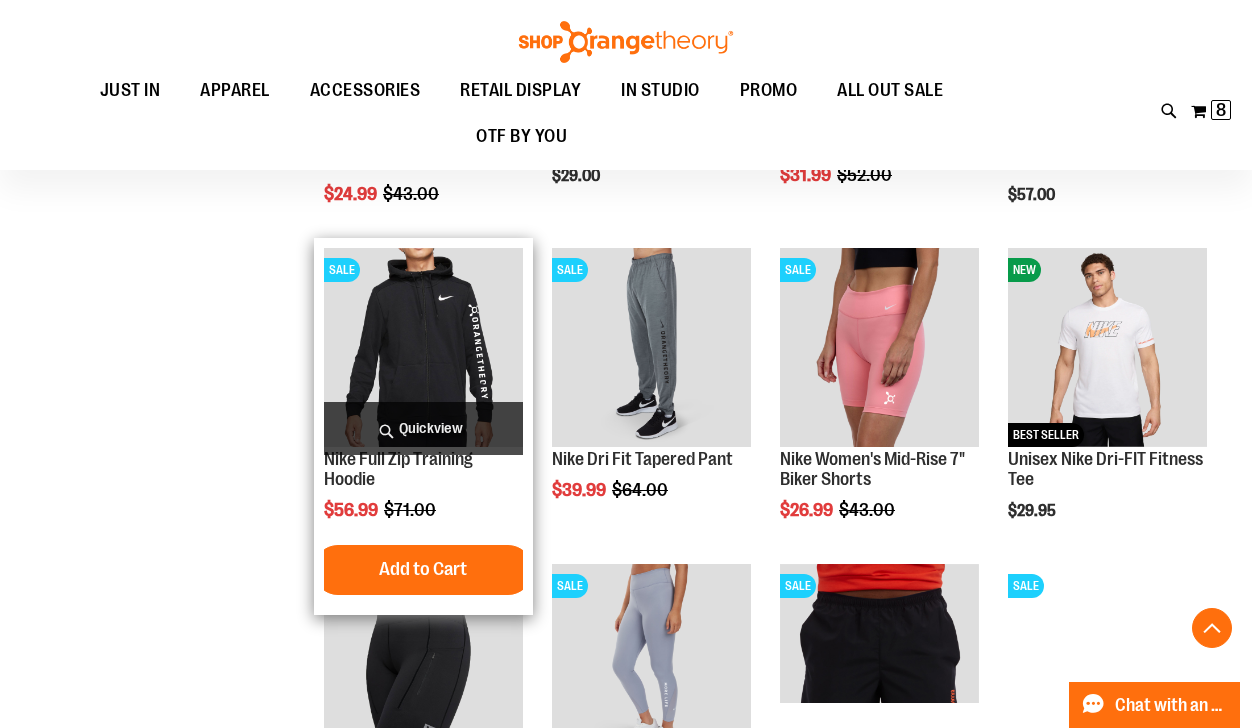 scroll, scrollTop: 1840, scrollLeft: 0, axis: vertical 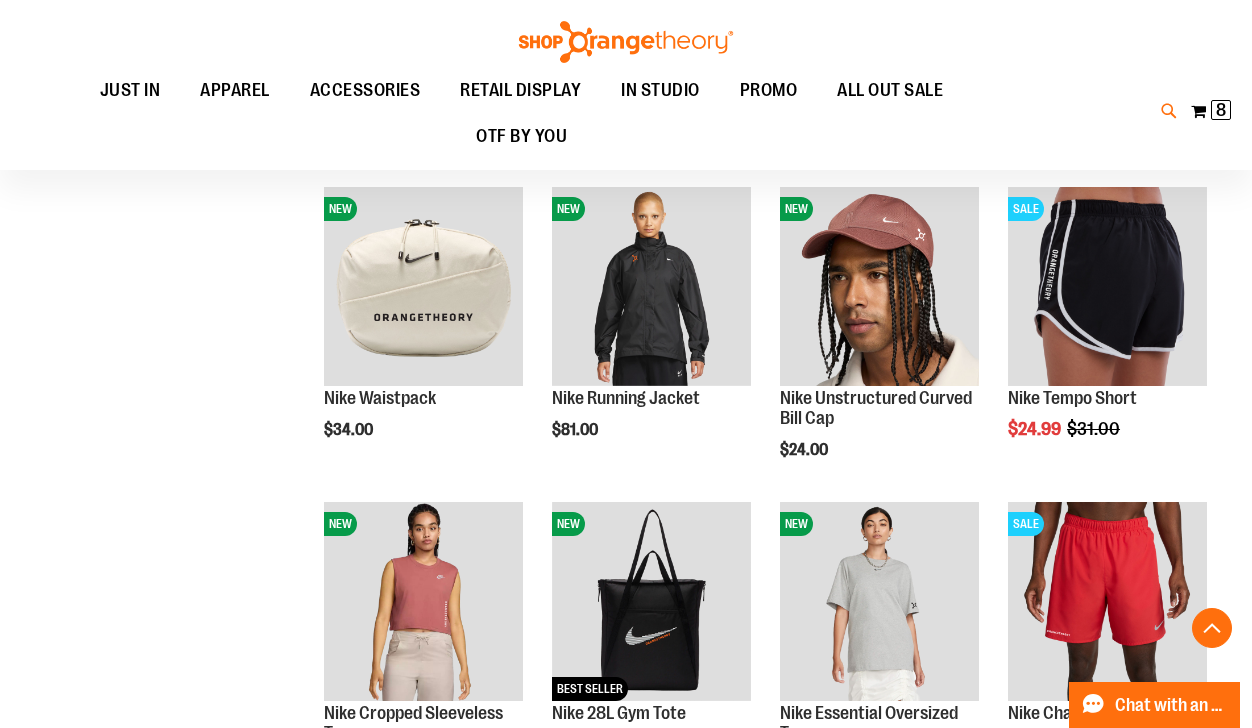 click at bounding box center (1169, 111) 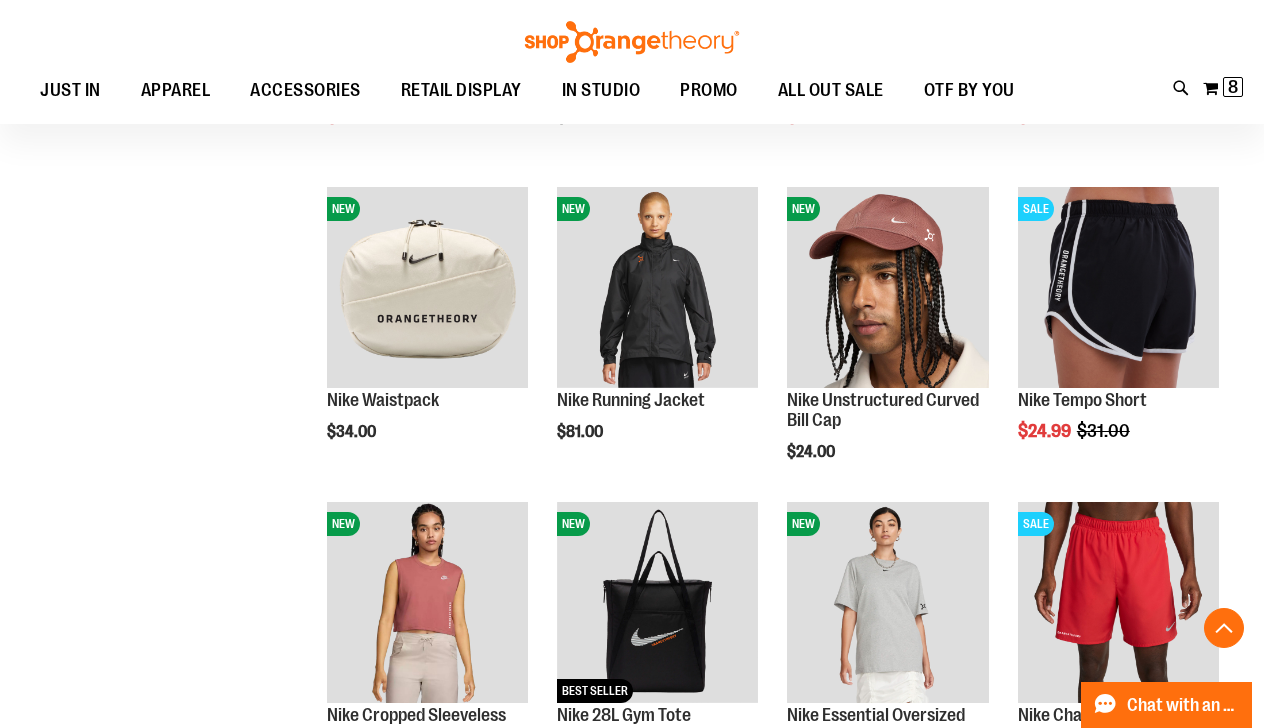 type on "*" 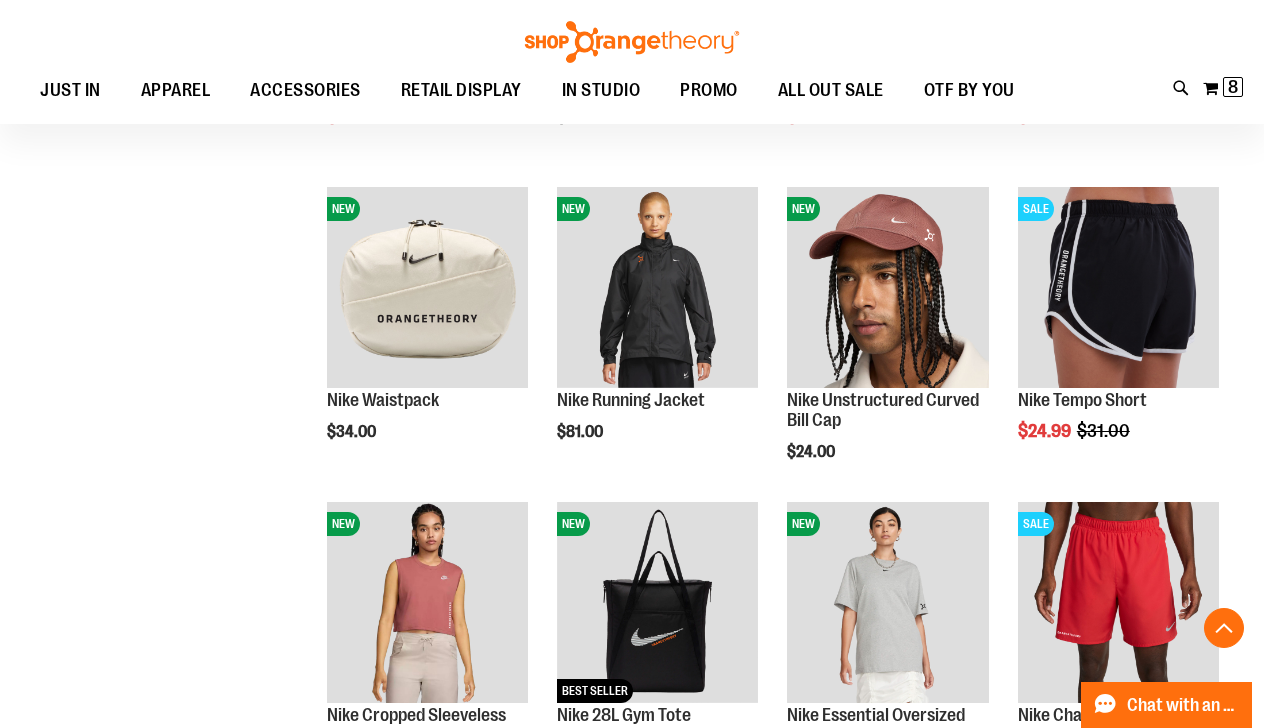 type on "**********" 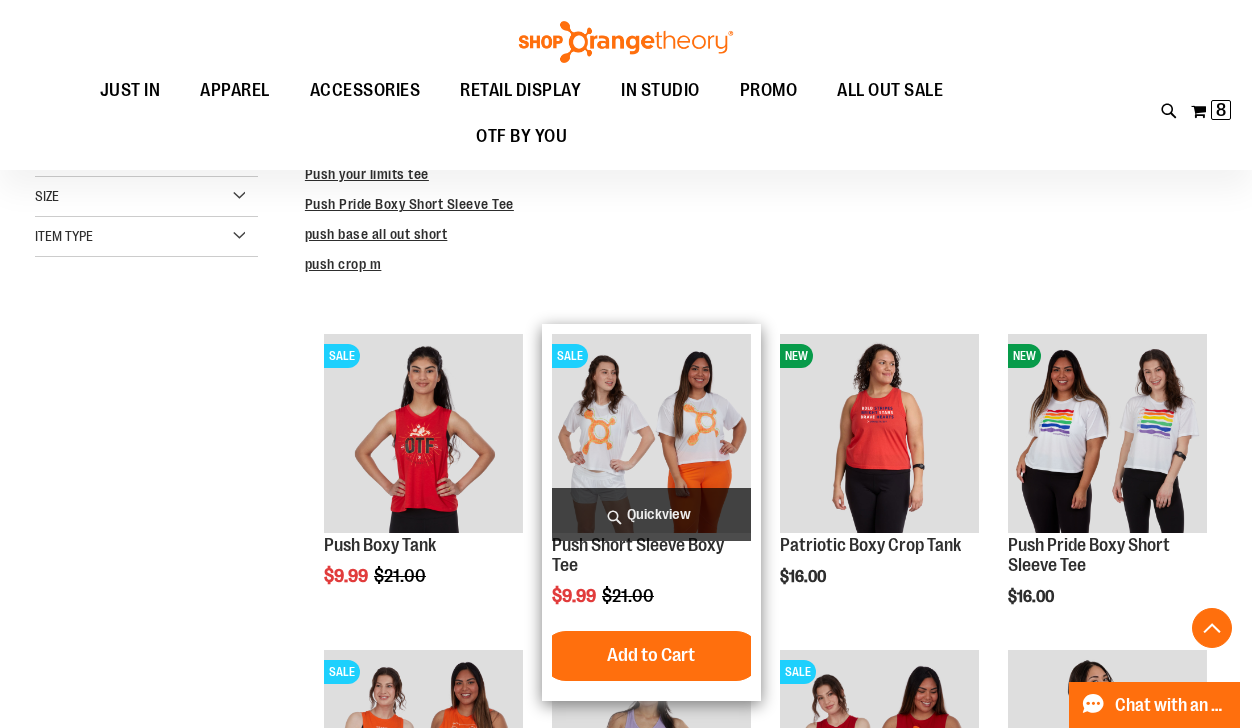 scroll, scrollTop: 480, scrollLeft: 0, axis: vertical 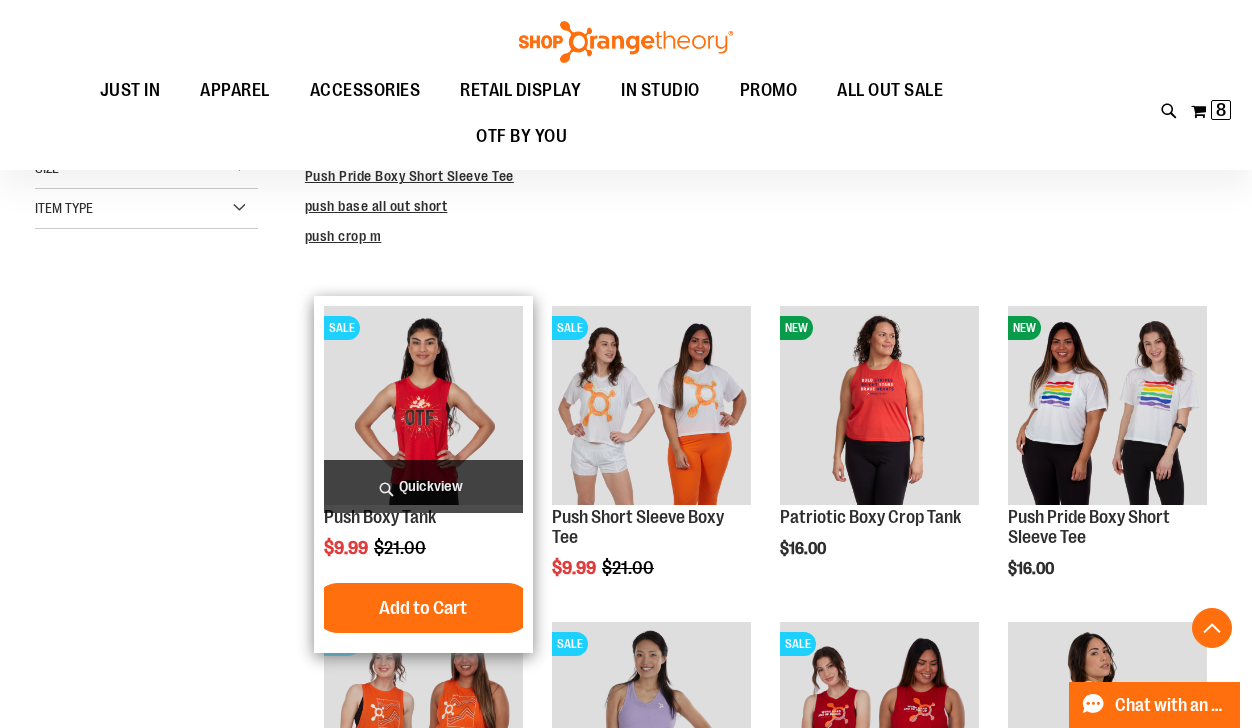 type on "**********" 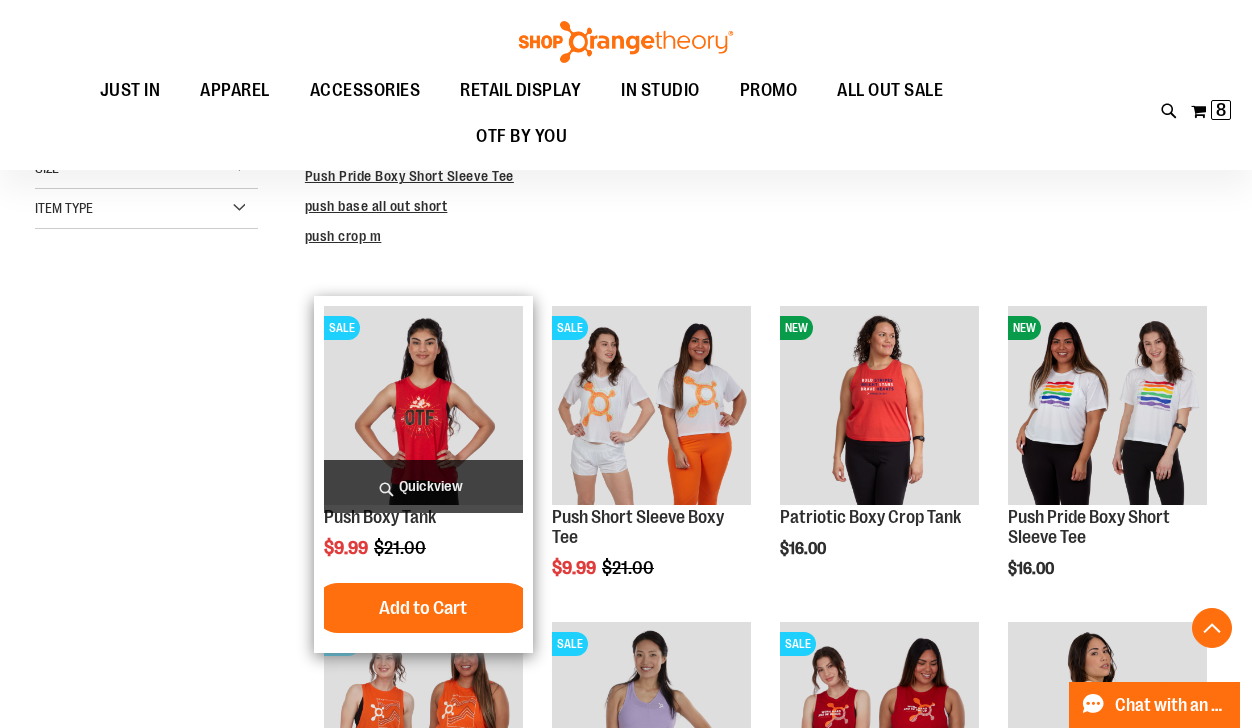 click at bounding box center [423, 405] 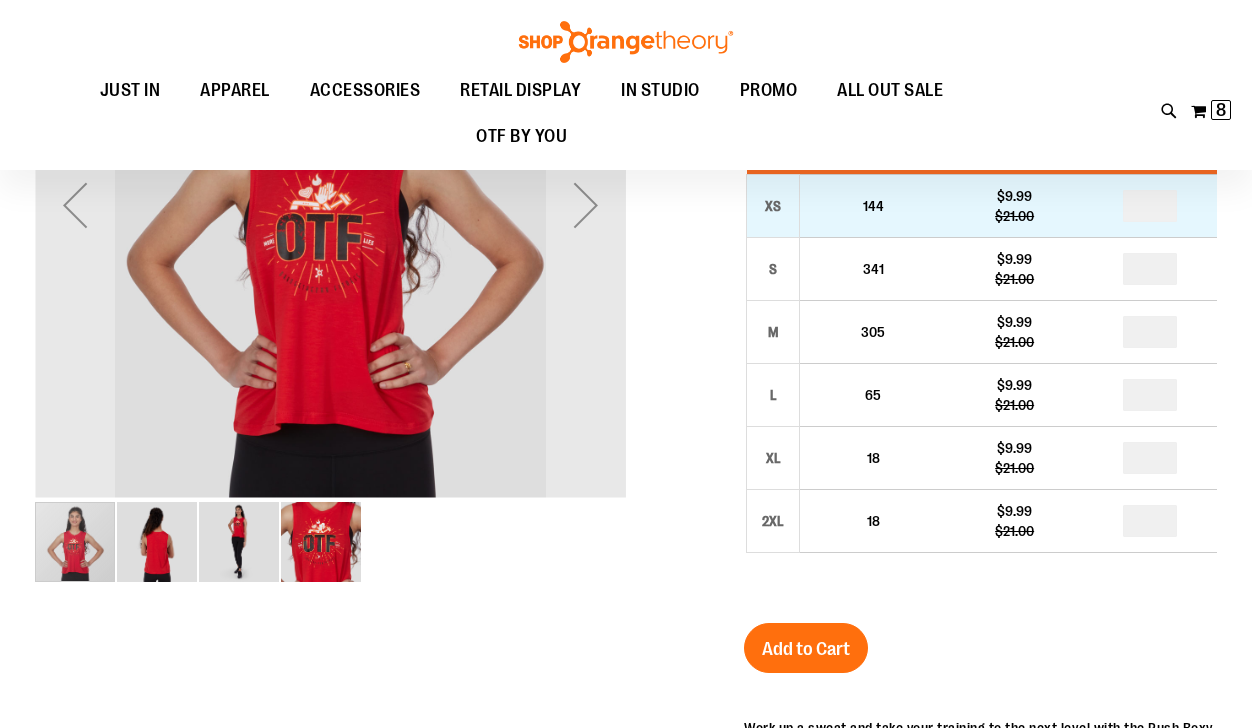 scroll, scrollTop: 159, scrollLeft: 0, axis: vertical 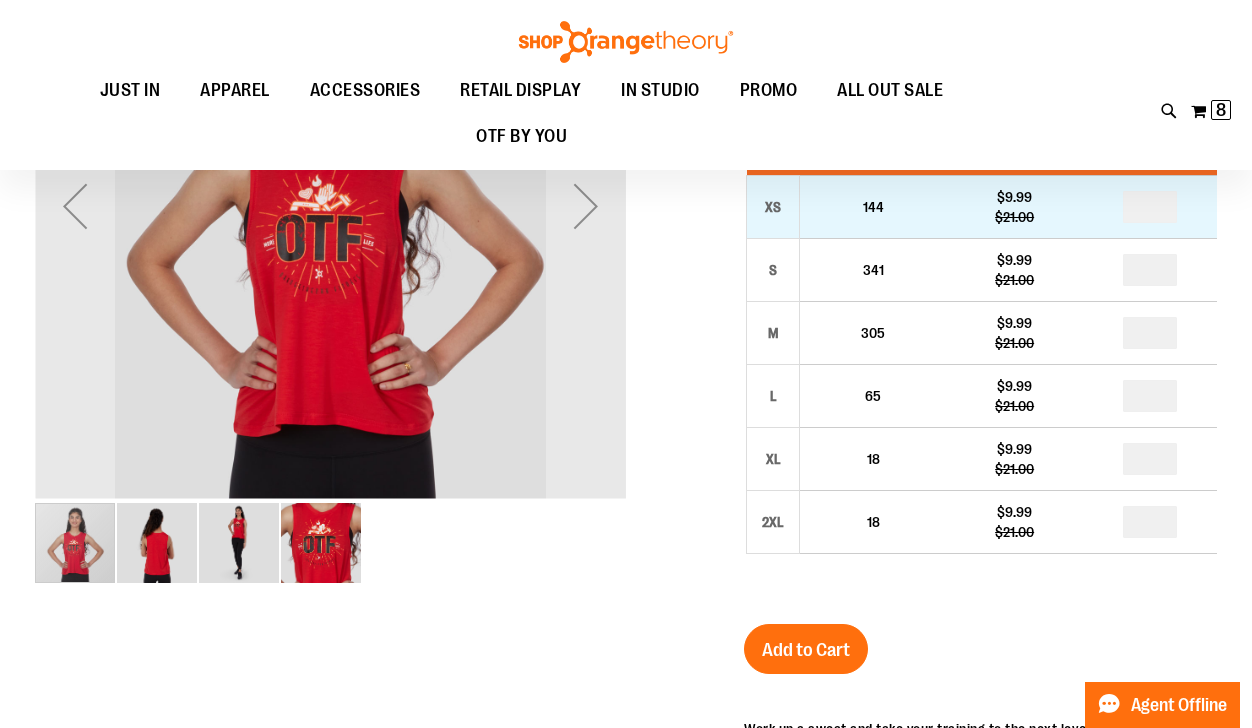type on "**********" 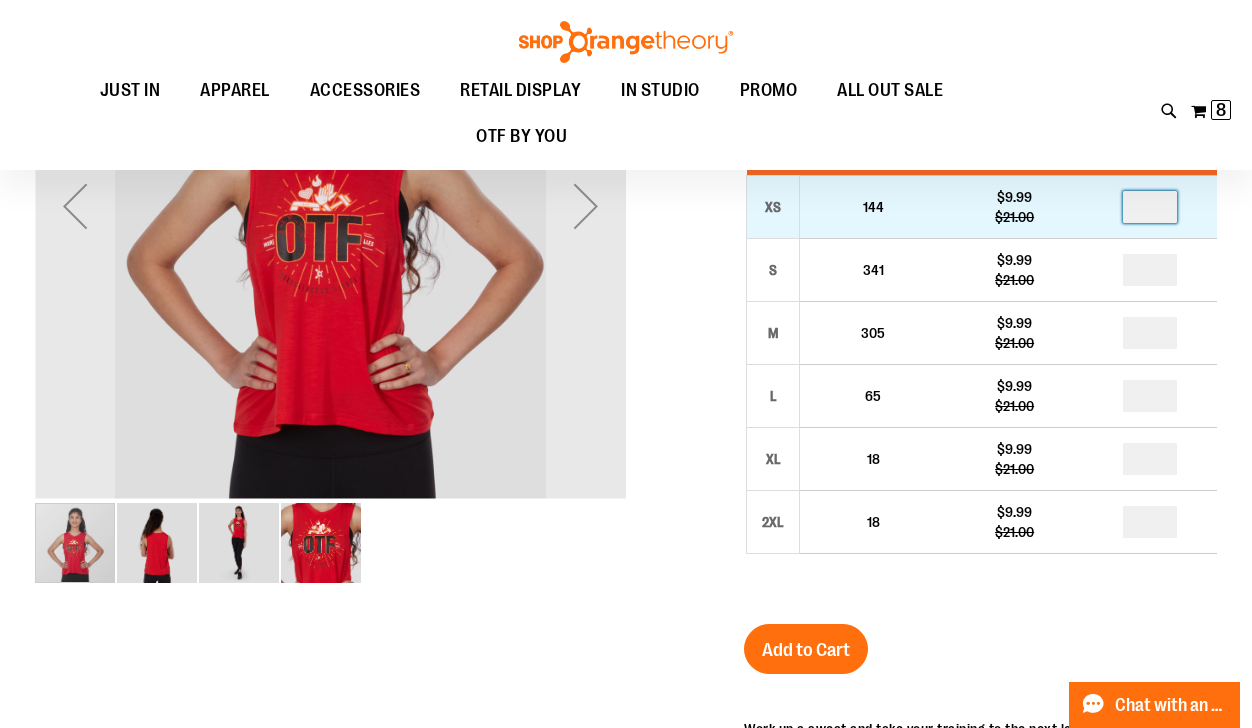 drag, startPoint x: 1164, startPoint y: 206, endPoint x: 1153, endPoint y: 199, distance: 13.038404 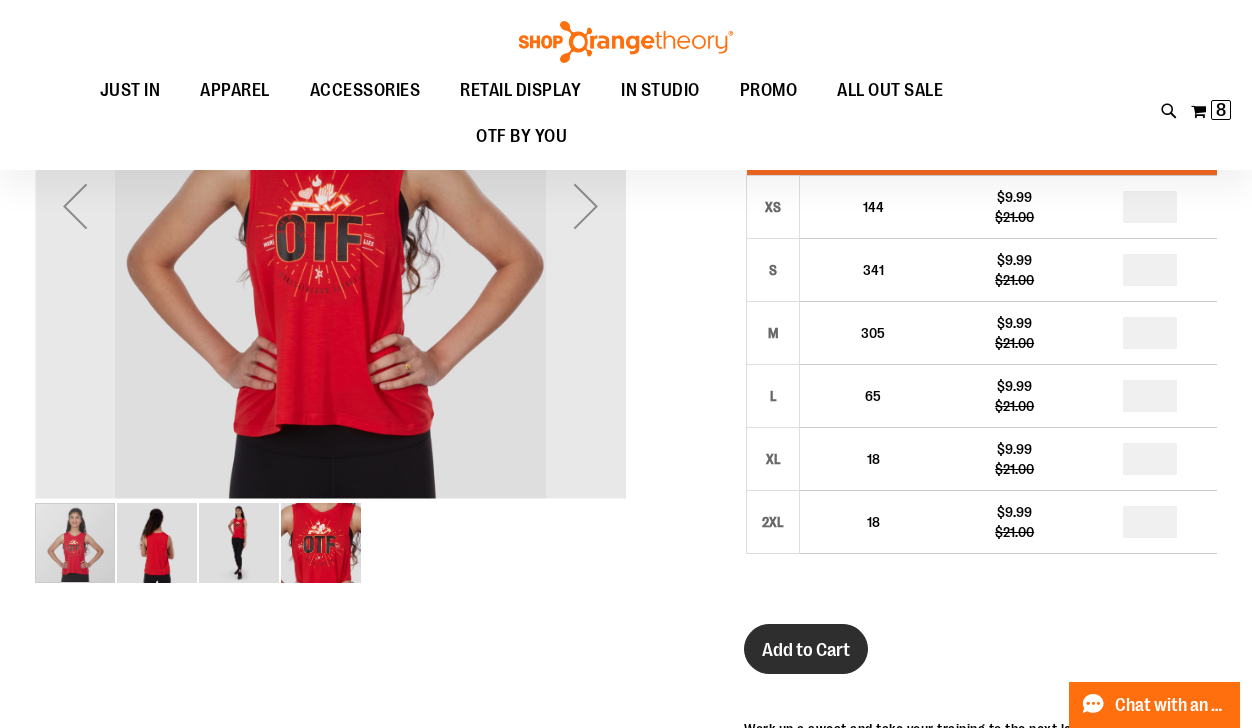 click on "Add to Cart" at bounding box center [806, 650] 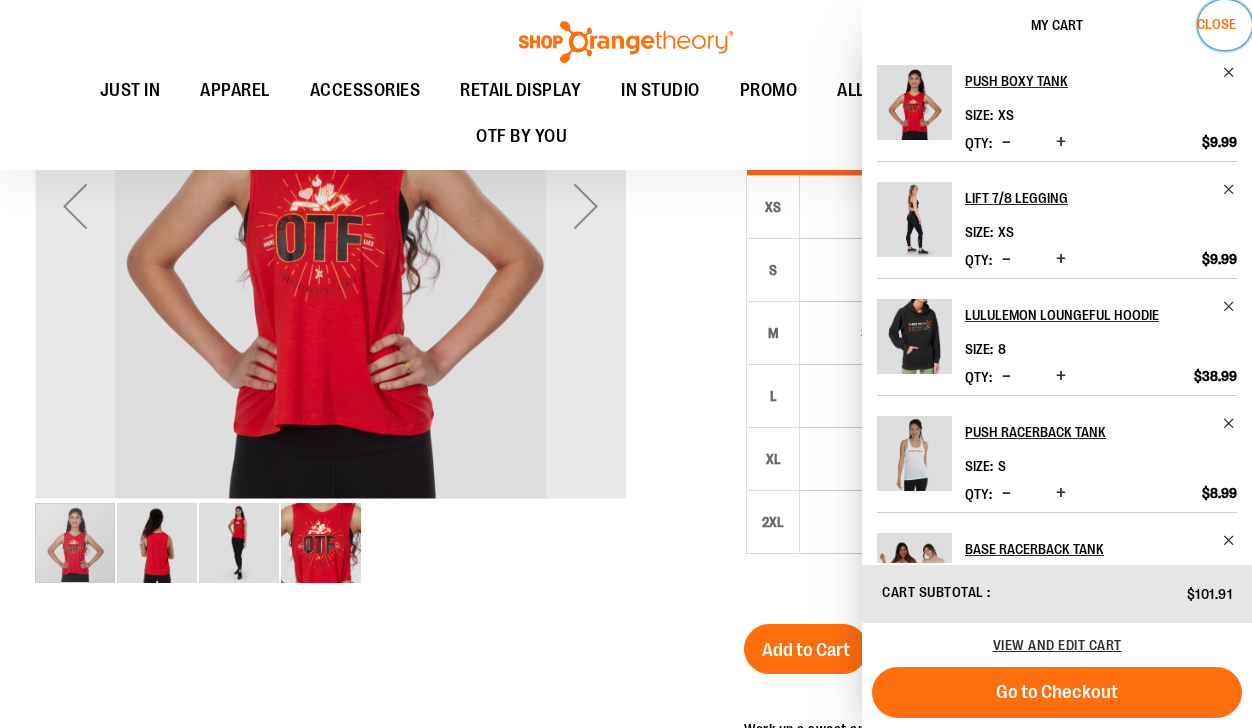click on "Close" at bounding box center [1216, 24] 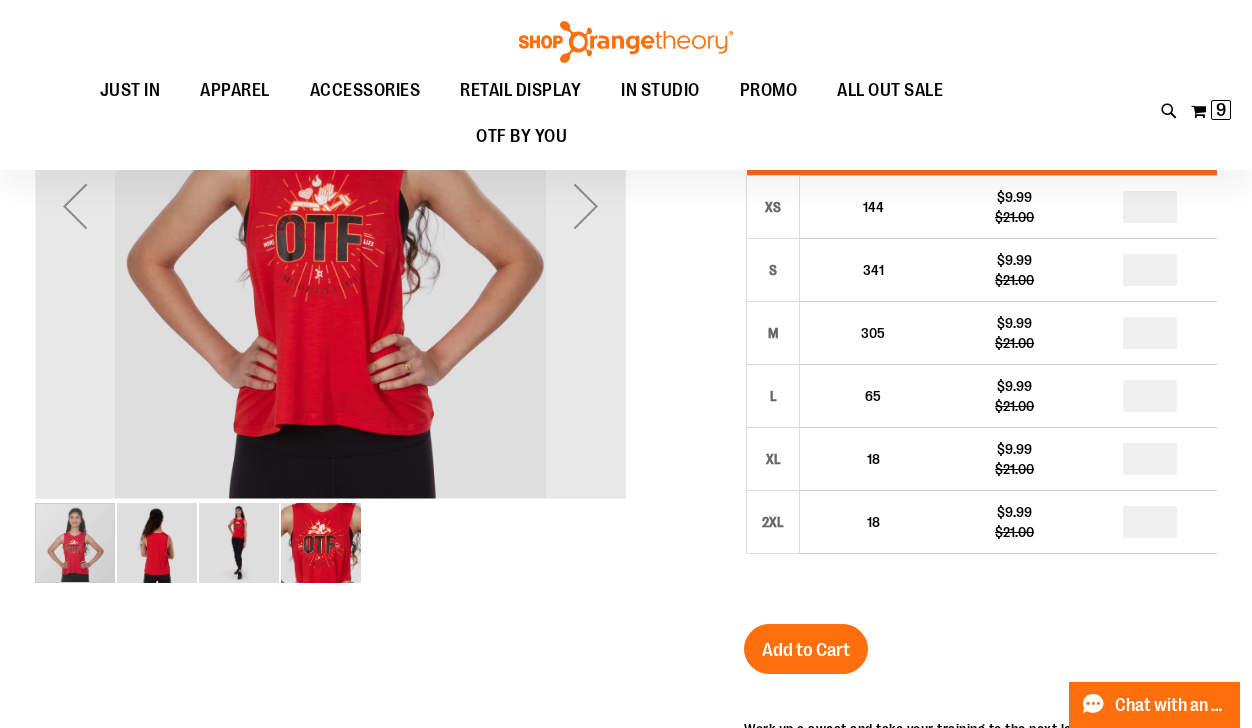 click on "Toggle Nav
Search
Popular Suggestions
Advanced Search" at bounding box center [626, 85] 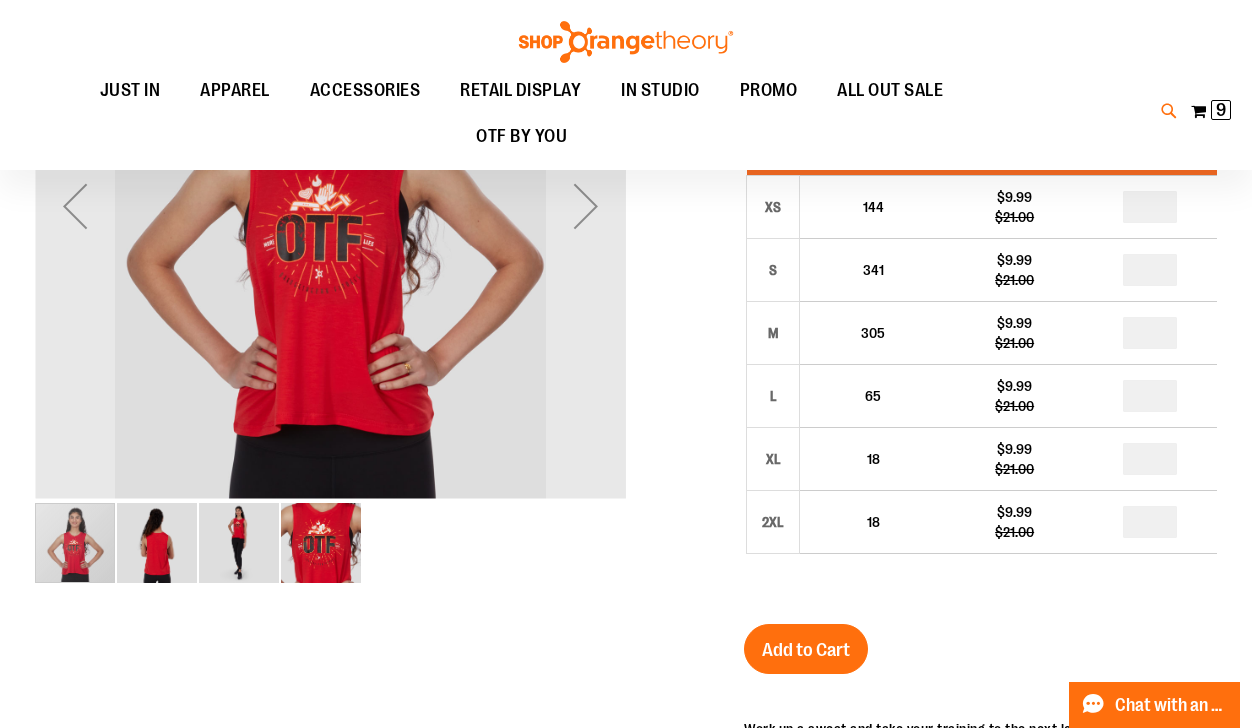 click at bounding box center [1169, 111] 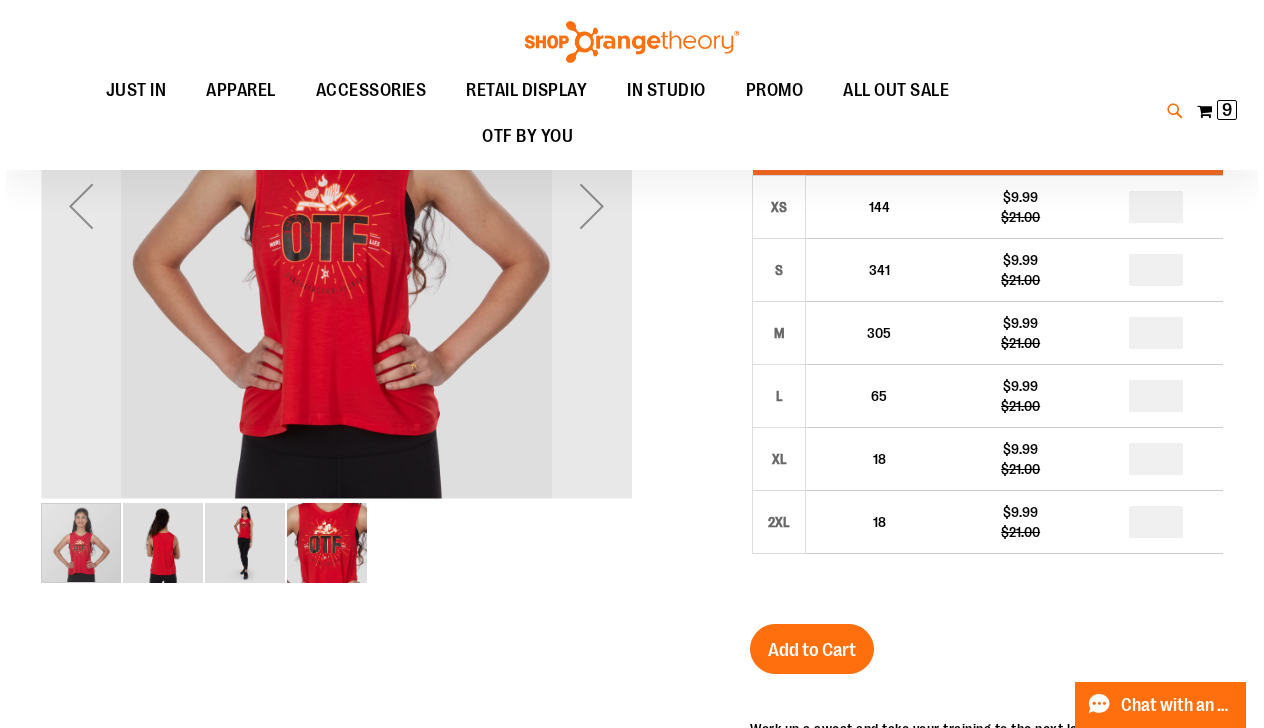 scroll, scrollTop: 160, scrollLeft: 0, axis: vertical 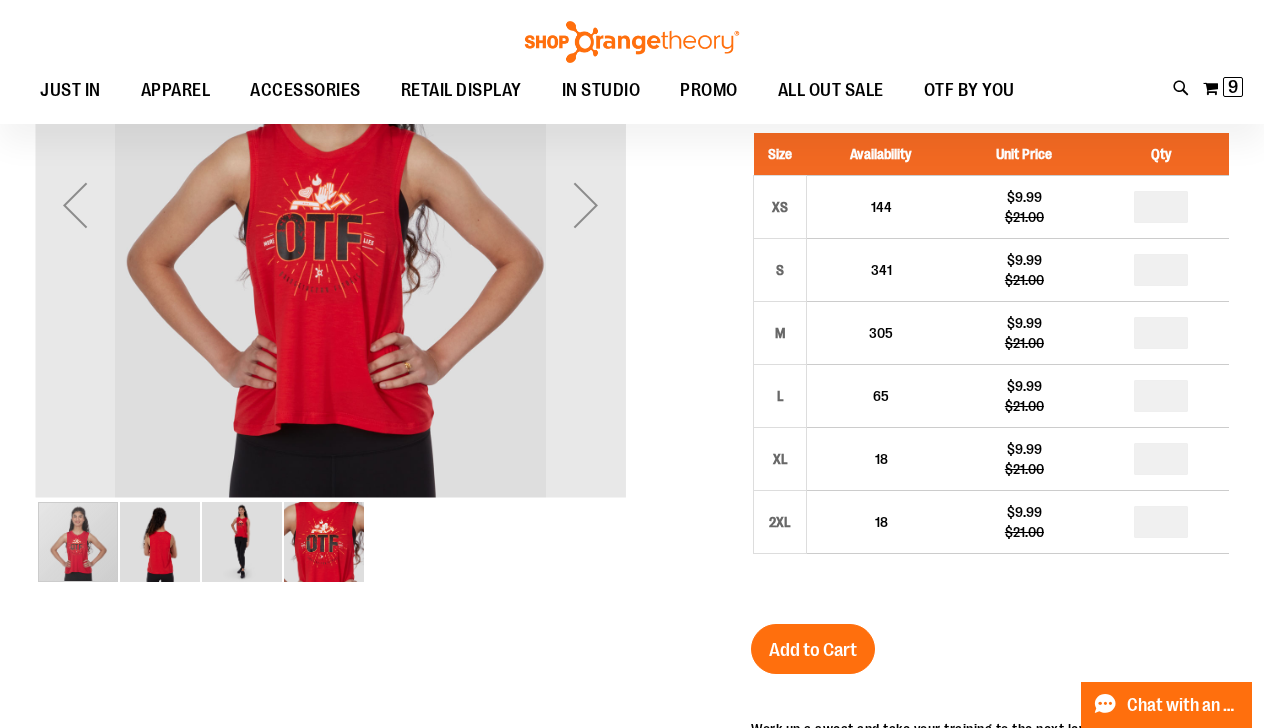 click on "$9.99" at bounding box center [373, 254] 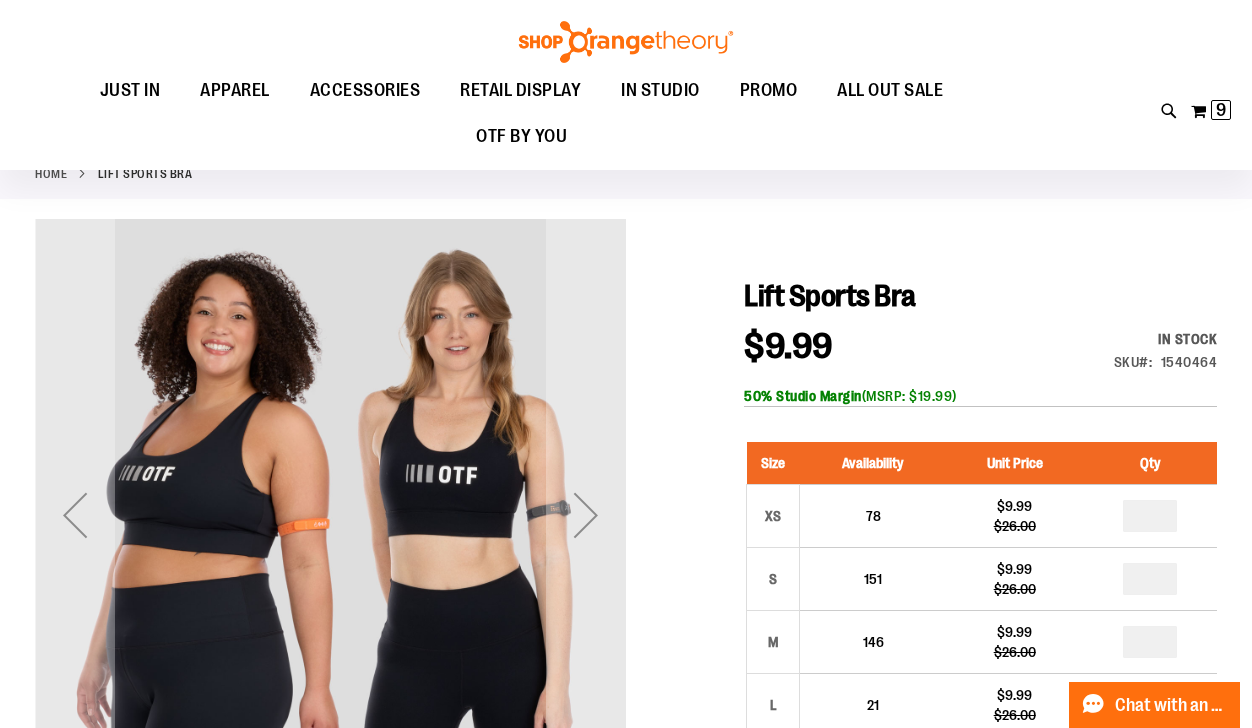 scroll, scrollTop: 160, scrollLeft: 0, axis: vertical 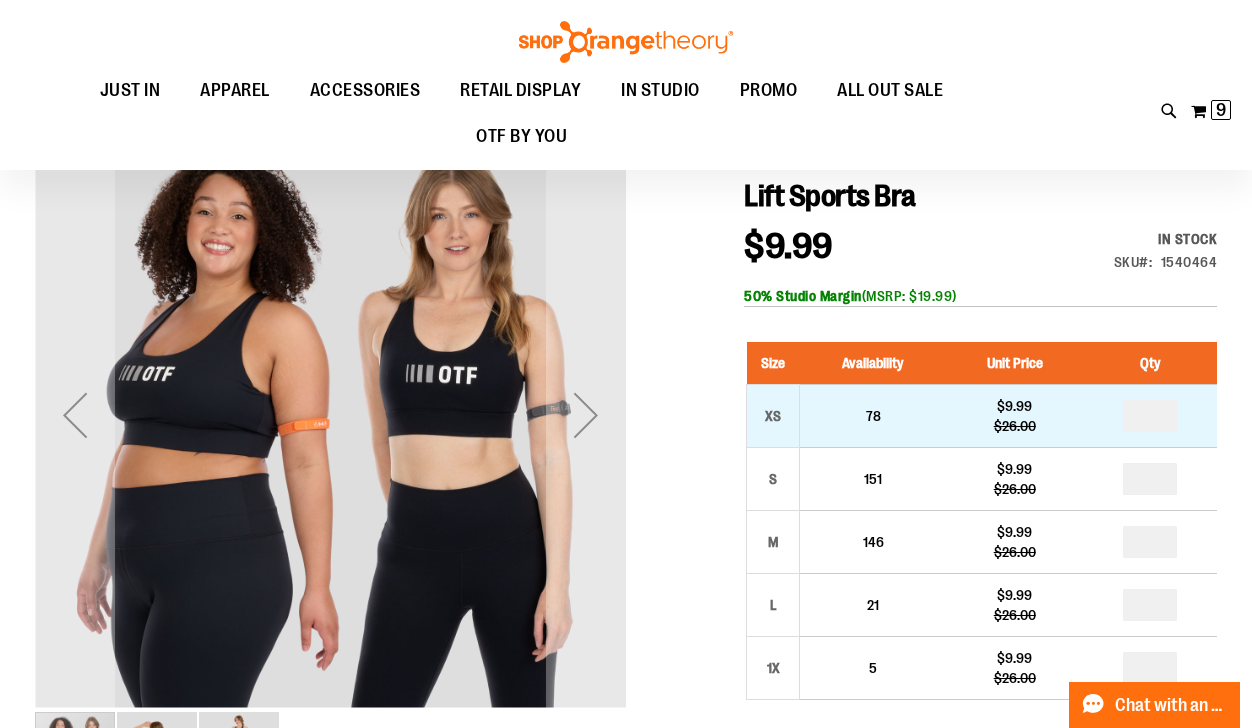 type on "**********" 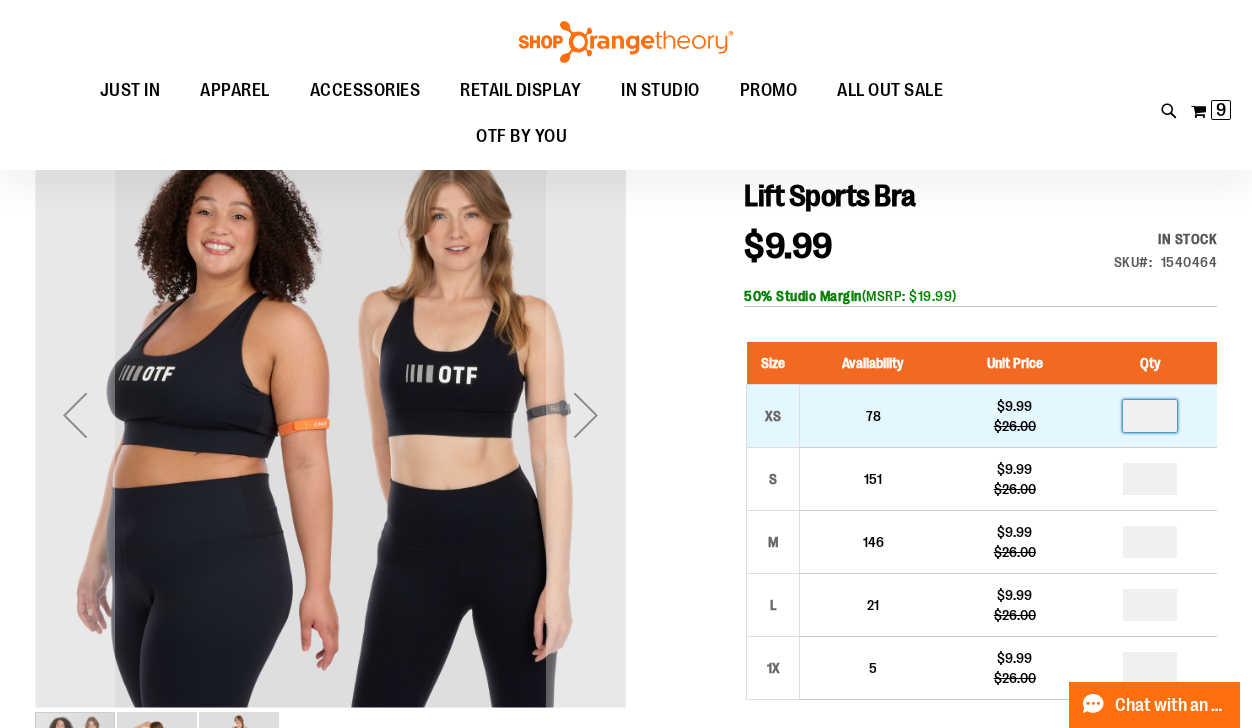 drag, startPoint x: 1163, startPoint y: 411, endPoint x: 1150, endPoint y: 407, distance: 13.601471 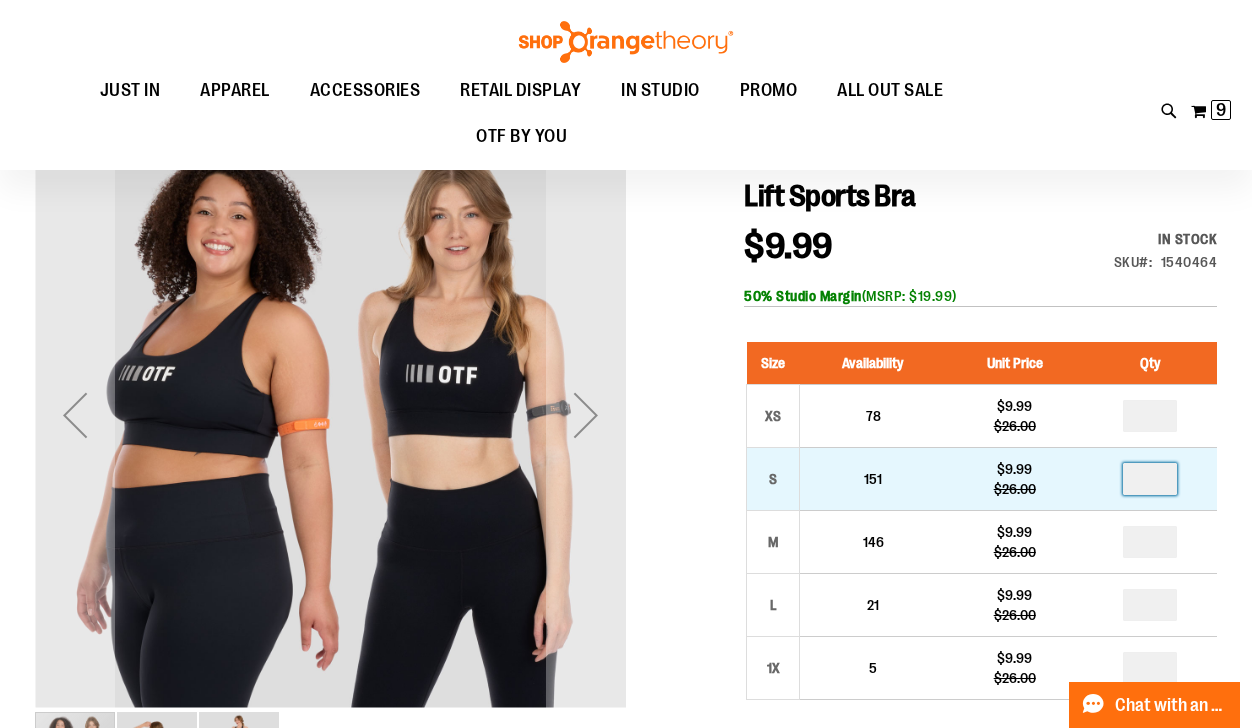 type on "*" 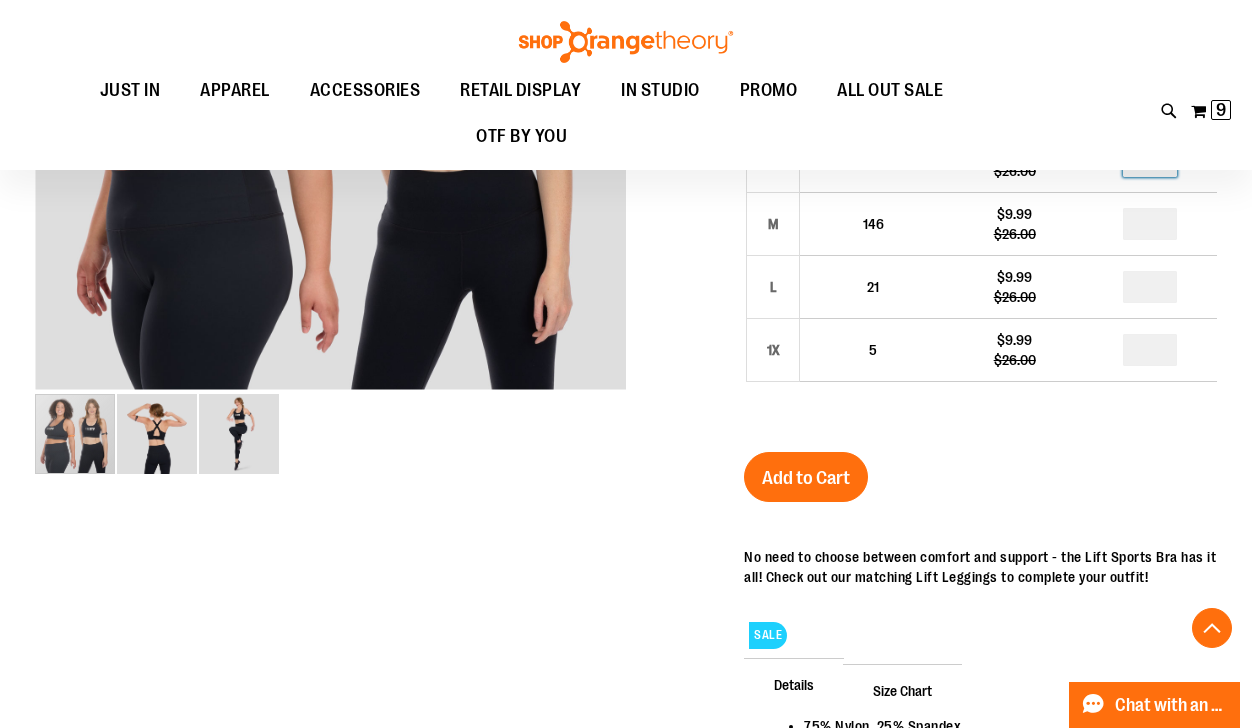 scroll, scrollTop: 480, scrollLeft: 0, axis: vertical 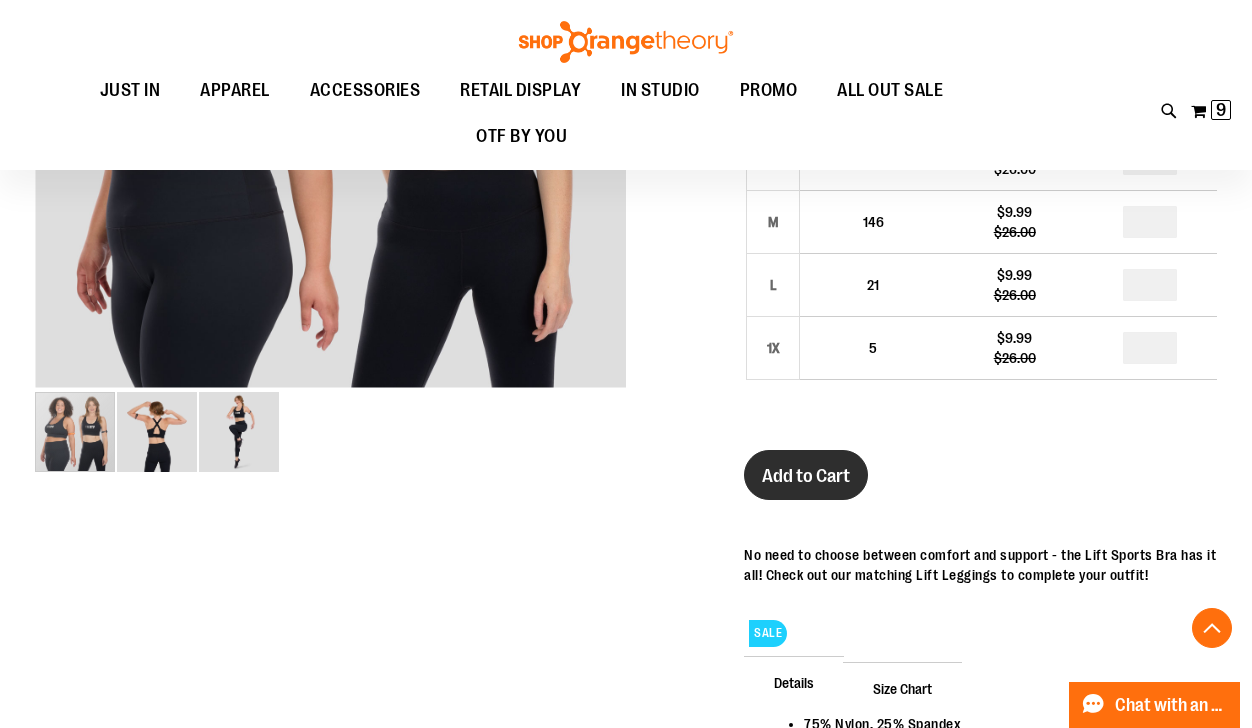 click on "Add to Cart" at bounding box center [806, 476] 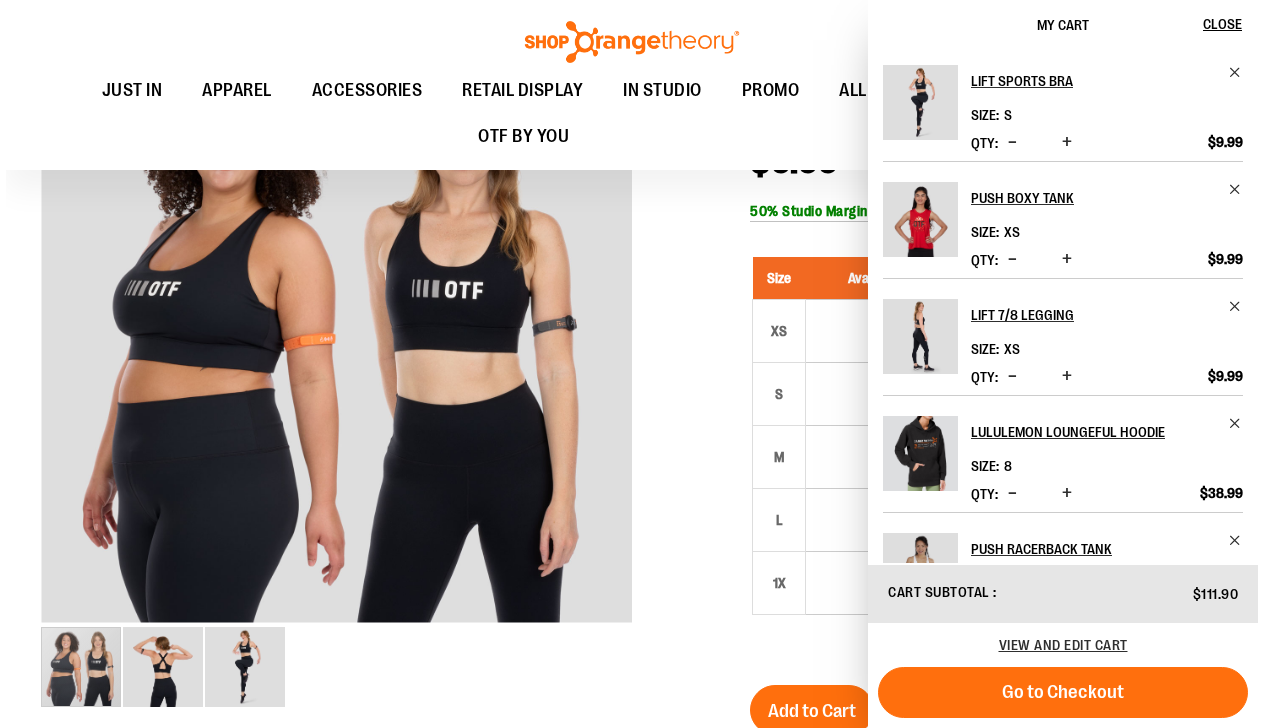 scroll, scrollTop: 0, scrollLeft: 0, axis: both 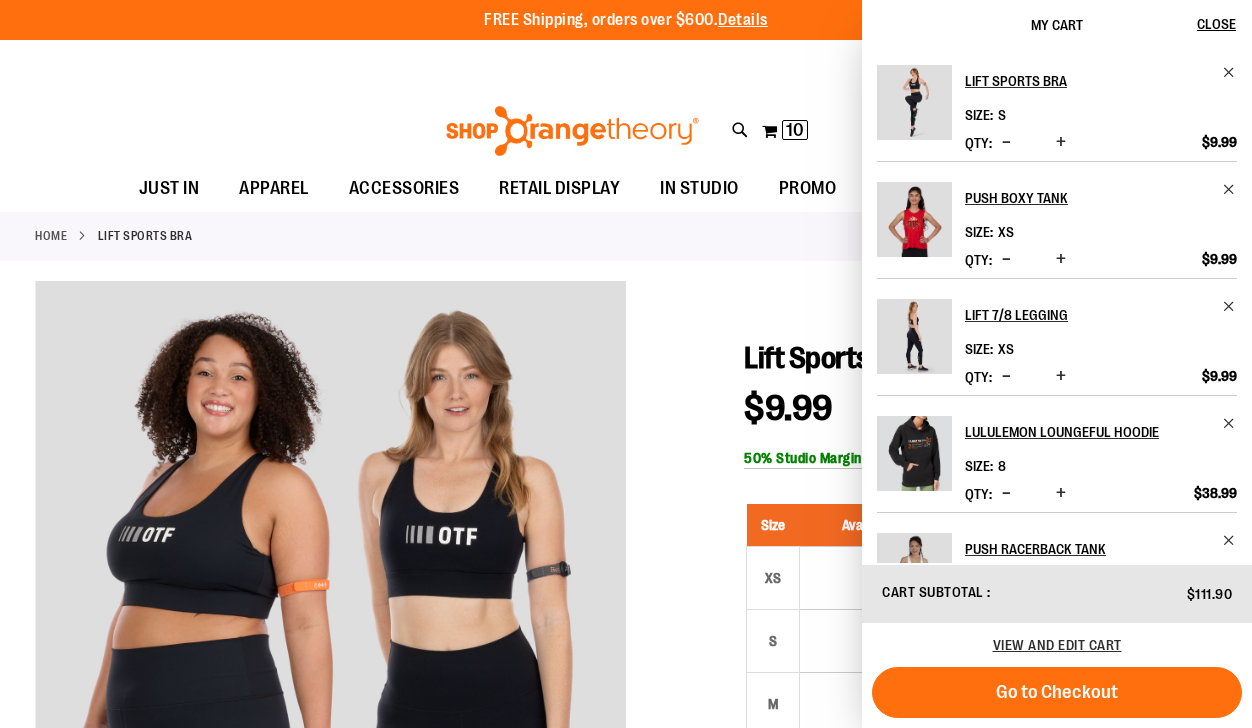 click on "Lift Sports Bra
$9.99
Regular Price
$26.00
In stock
Only  %1  left
SKU
1540464
50% Studio Margin  (MSRP: $19.99)
Size
Availability
Unit Price
Qty
XS
78
*" at bounding box center [626, 1151] 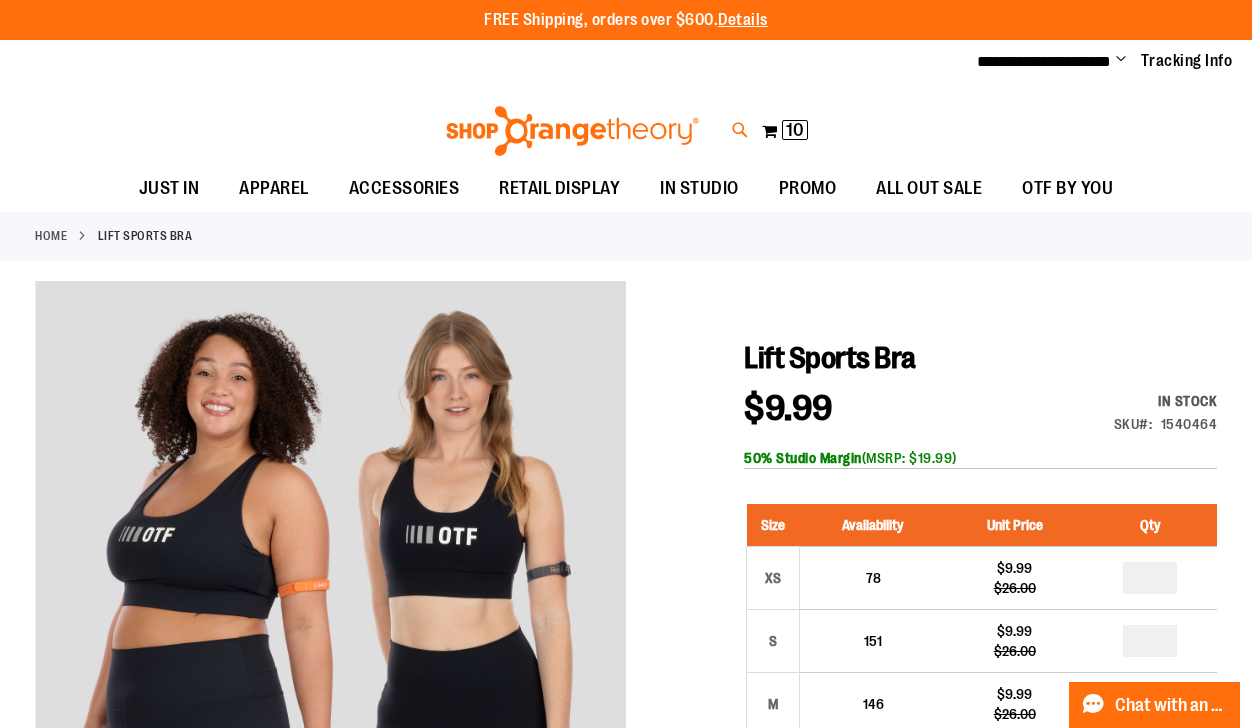 click at bounding box center [740, 130] 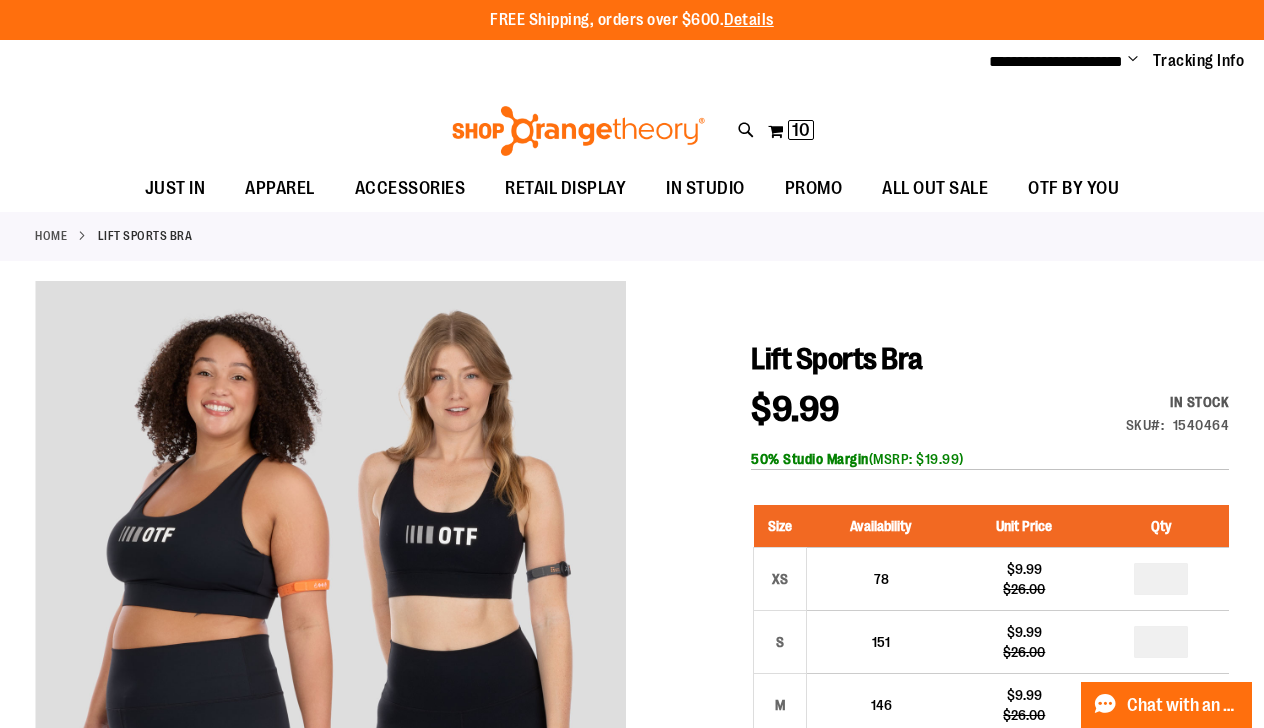 type on "**********" 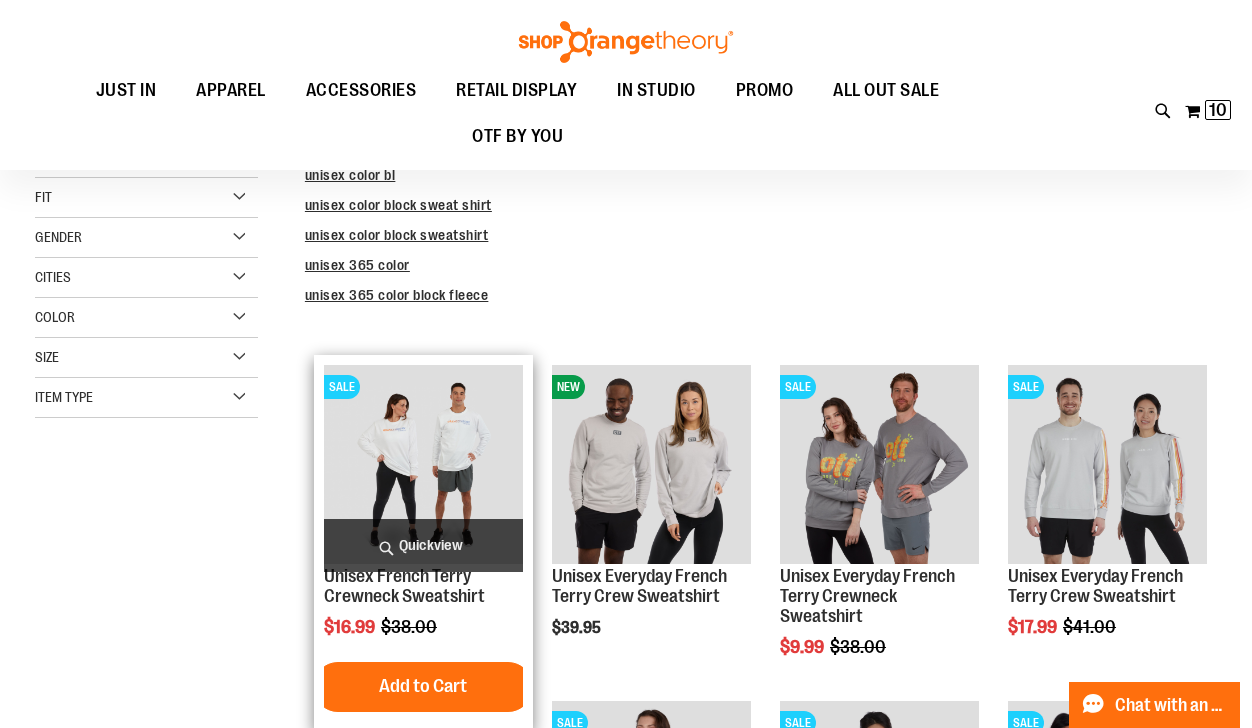 scroll, scrollTop: 320, scrollLeft: 0, axis: vertical 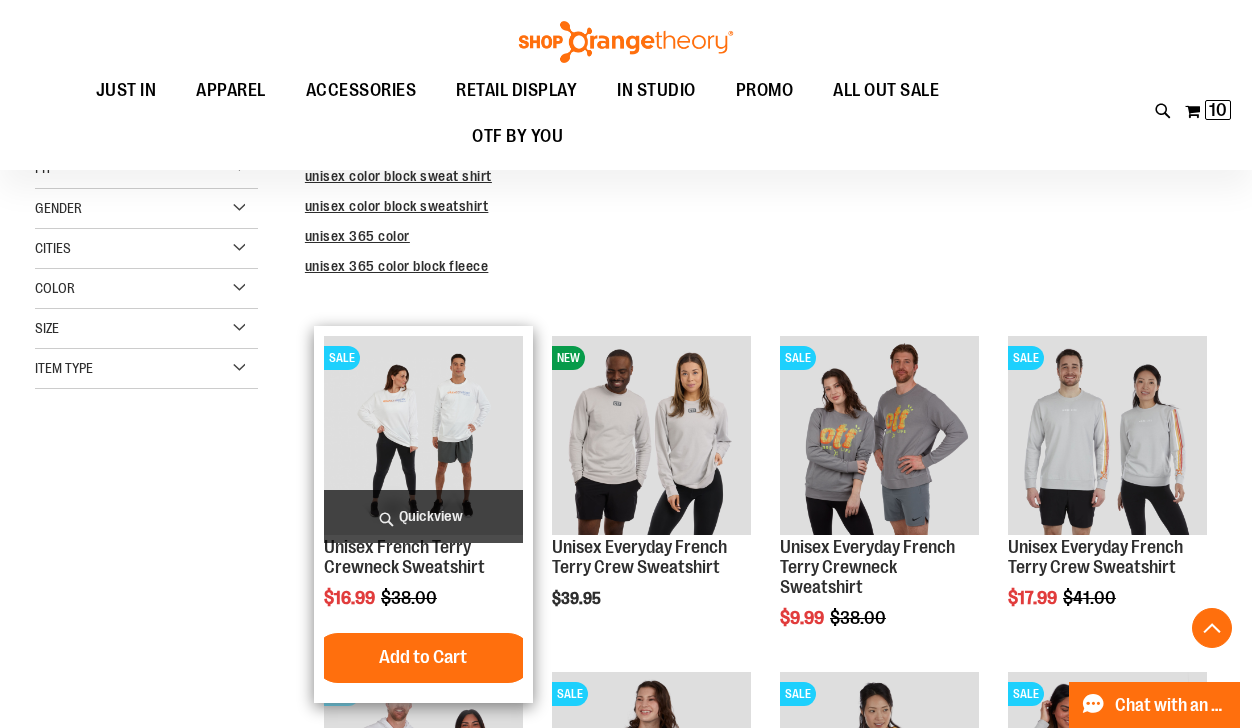 type on "**********" 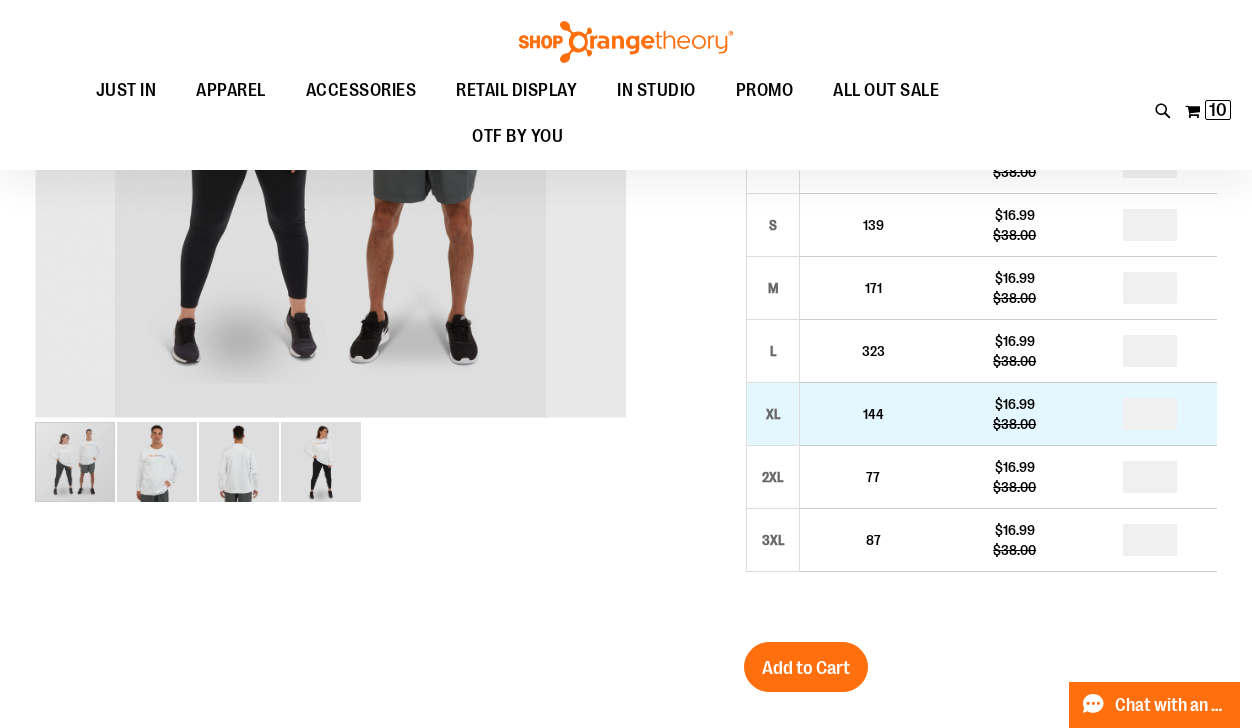 type on "**********" 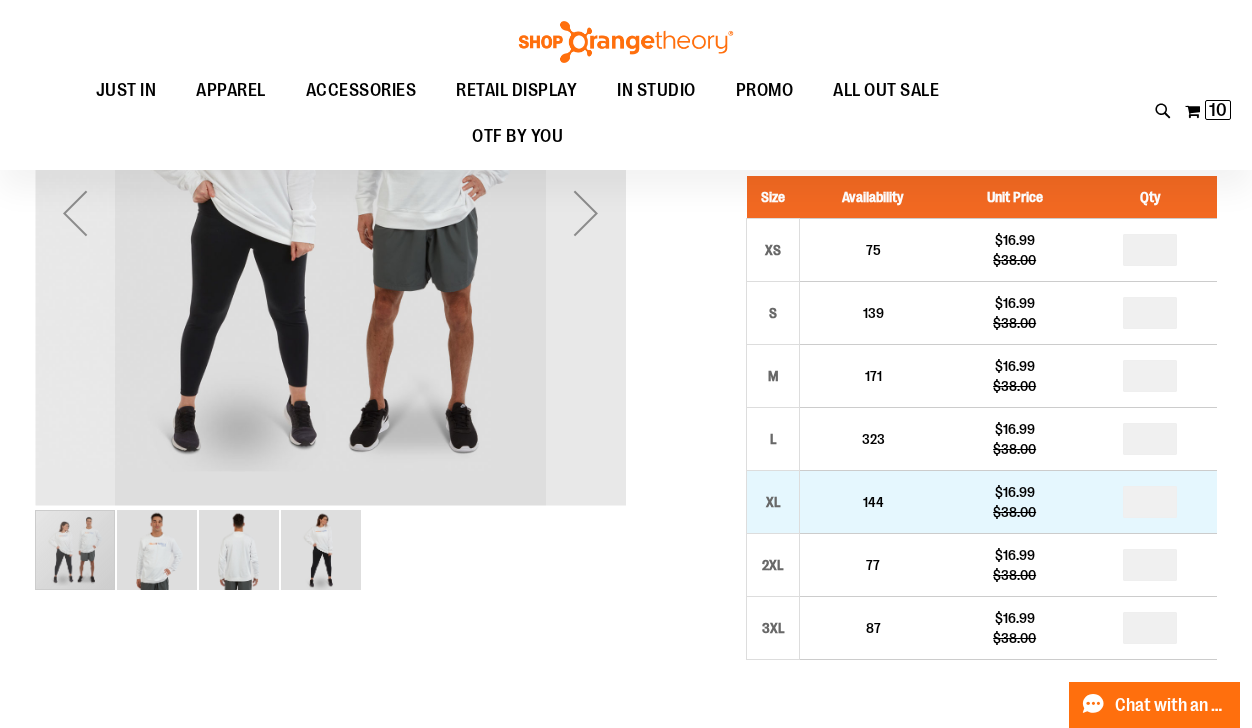scroll, scrollTop: 79, scrollLeft: 0, axis: vertical 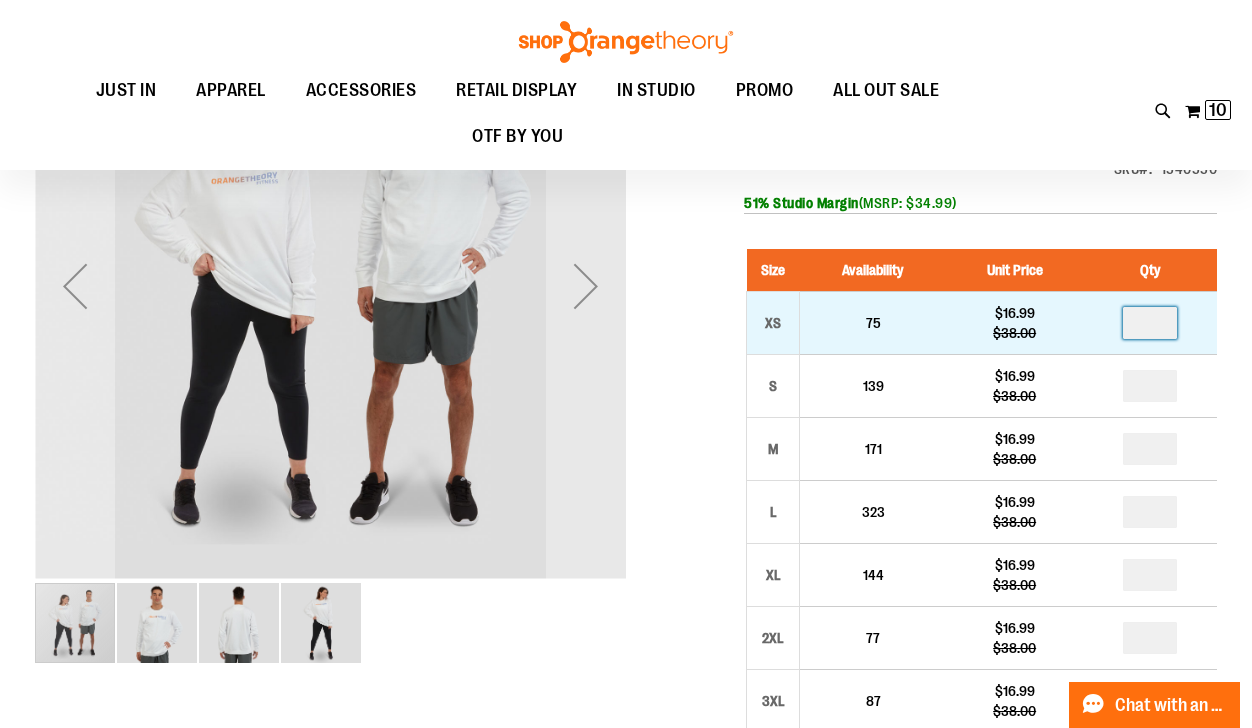 drag, startPoint x: 1164, startPoint y: 320, endPoint x: 1150, endPoint y: 318, distance: 14.142136 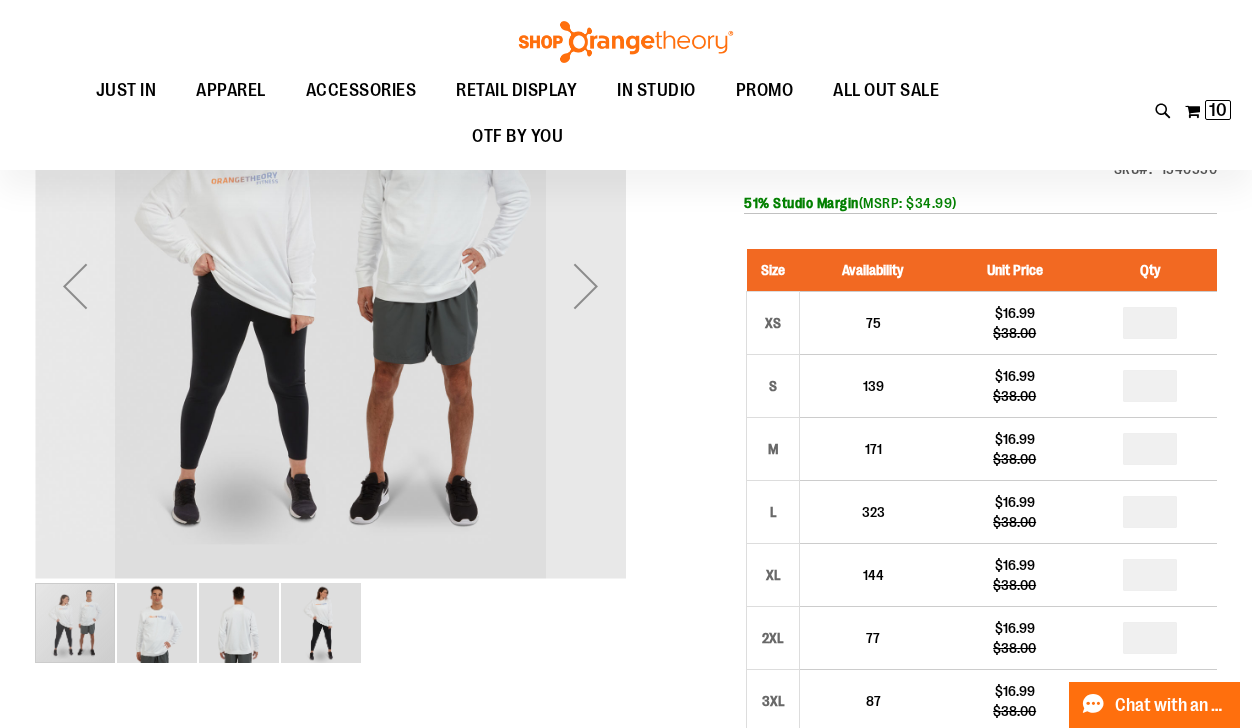 click on "Unisex French Terry Crewneck Sweatshirt
$16.99
Regular Price
$38.00
In stock
Only  %1  left
SKU
1540550
51% Studio Margin  (MSRP: $34.99)
Size
Availability
Unit Price
Qty
XS
75" at bounding box center (980, 688) 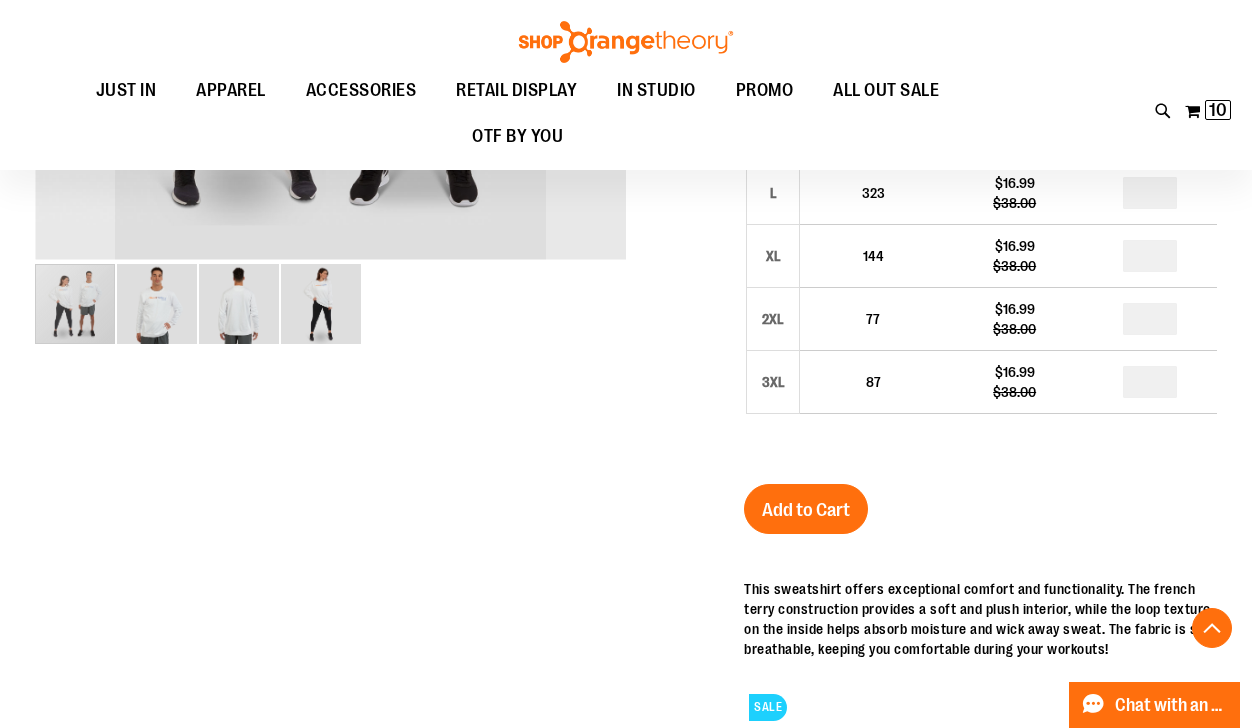 scroll, scrollTop: 399, scrollLeft: 0, axis: vertical 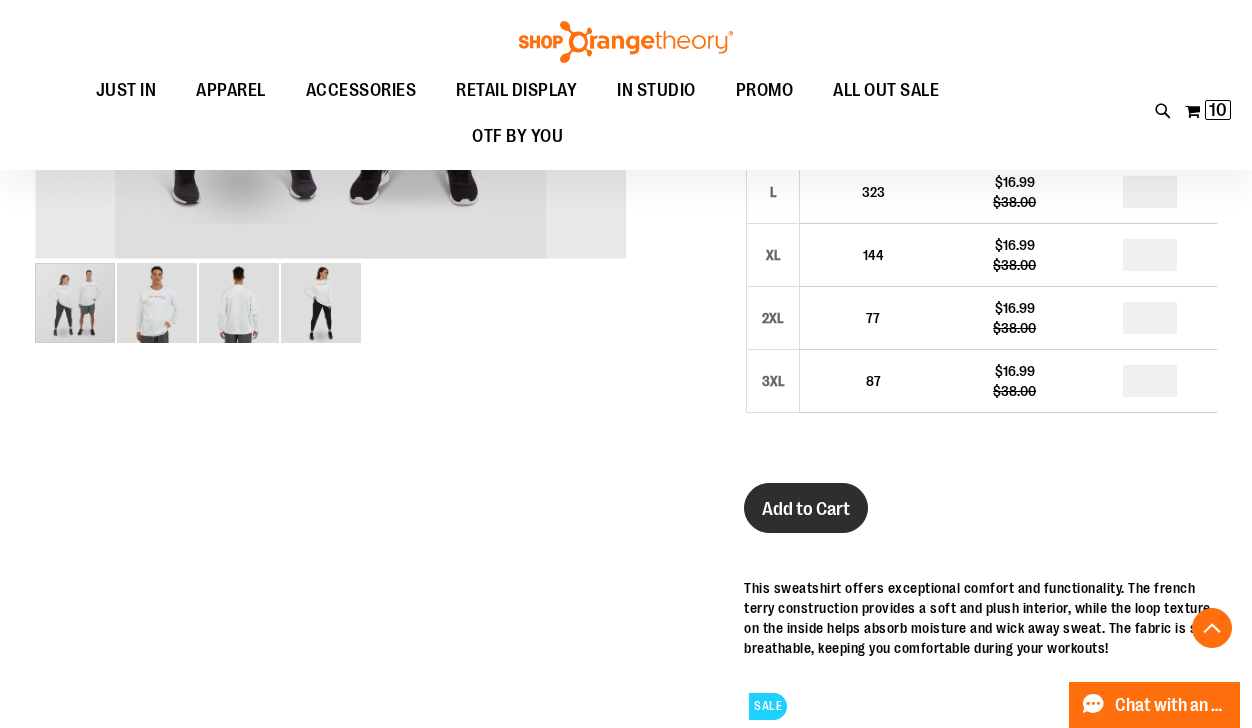 click on "Add to Cart" at bounding box center [806, 509] 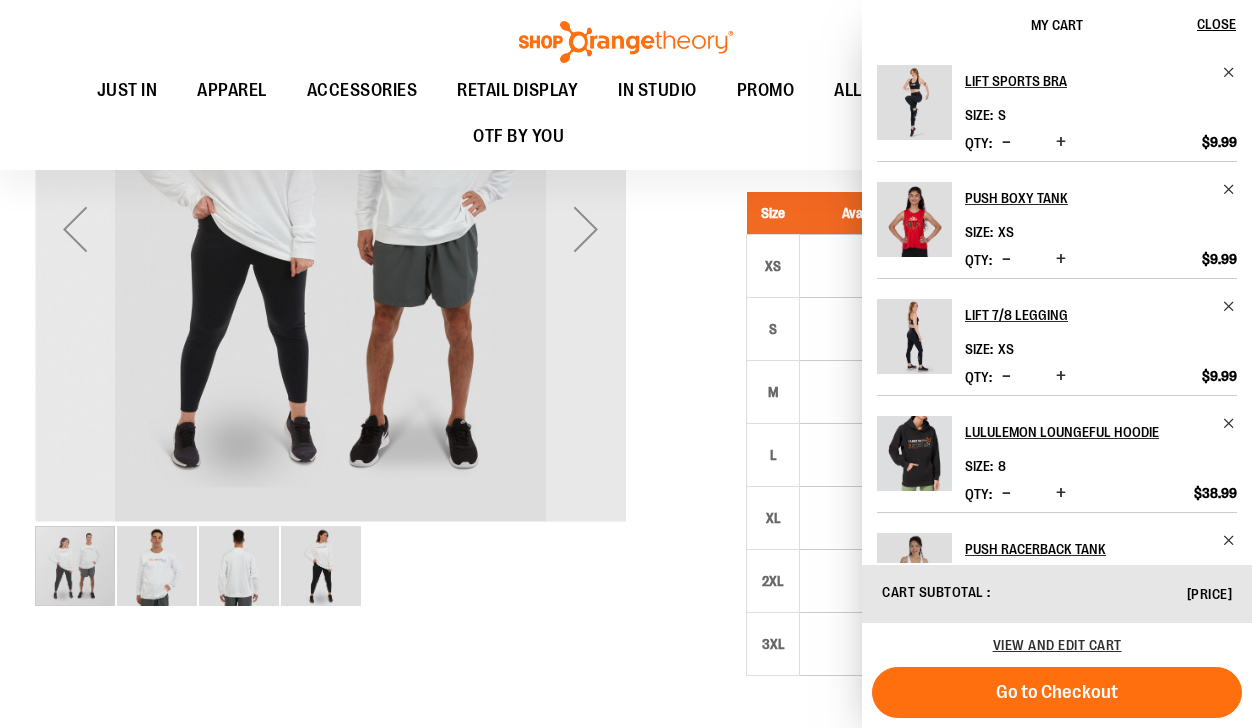 scroll, scrollTop: 0, scrollLeft: 0, axis: both 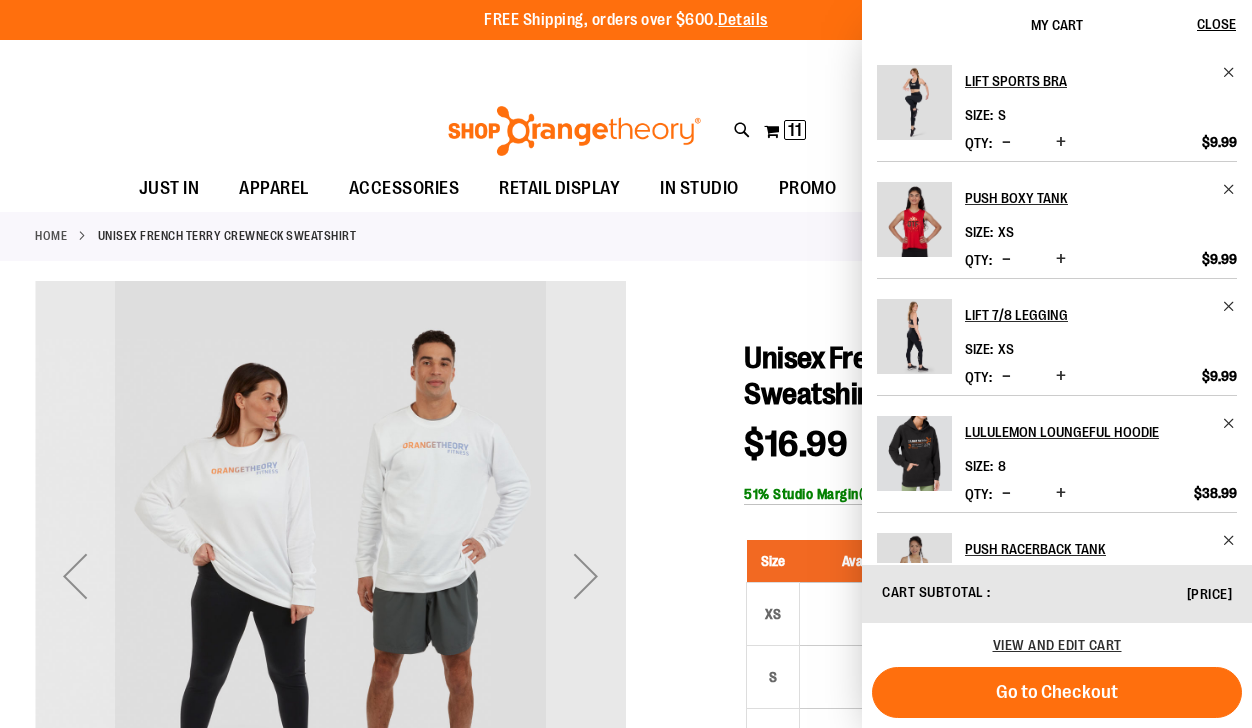 click at bounding box center [626, 950] 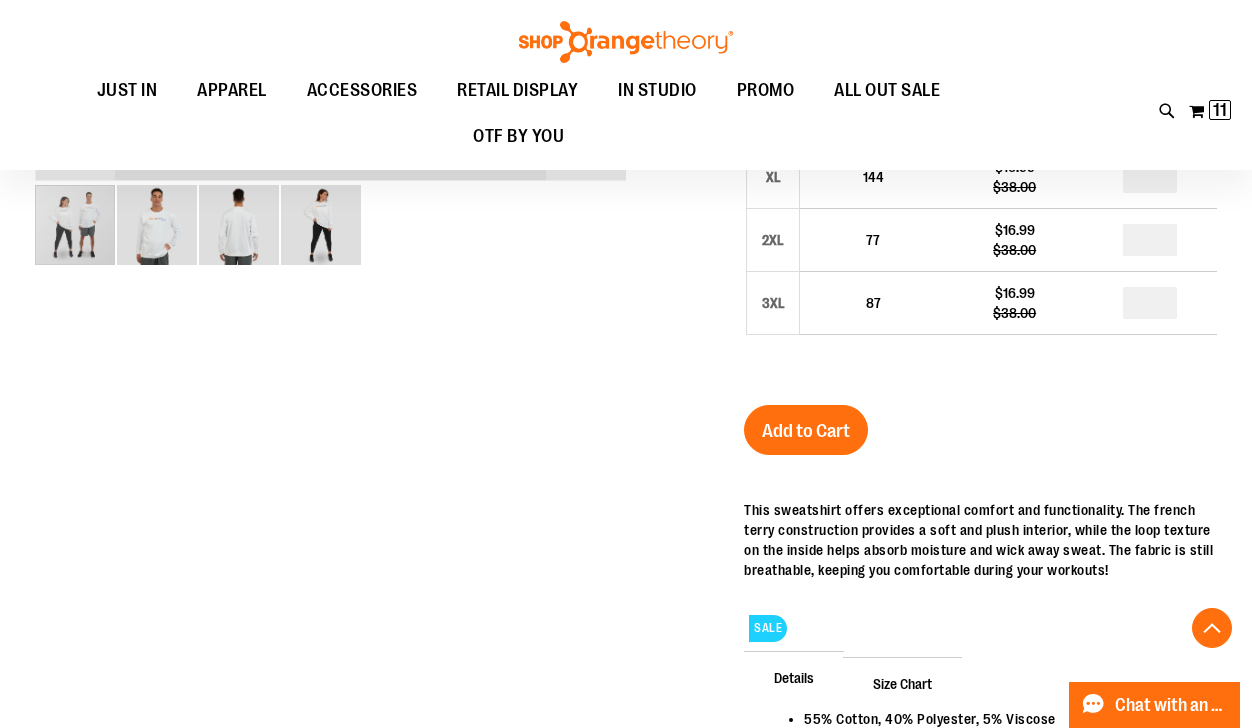 scroll, scrollTop: 478, scrollLeft: 0, axis: vertical 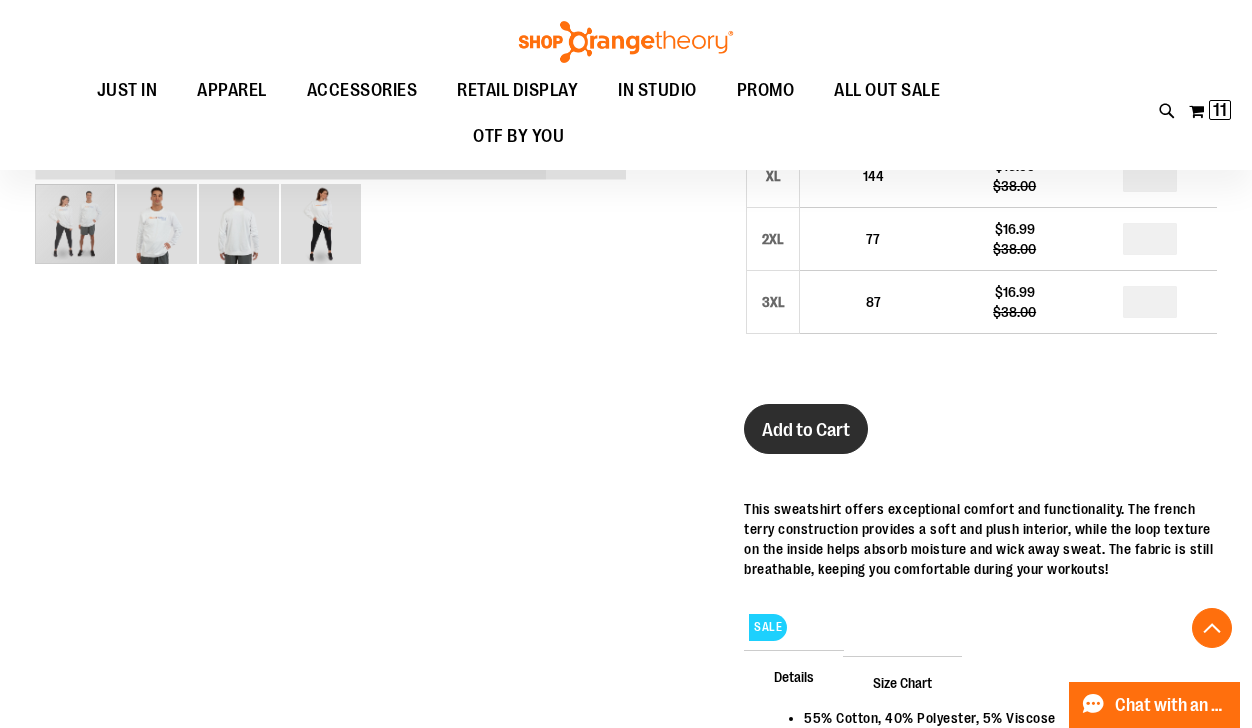 click on "Add to Cart" at bounding box center (806, 430) 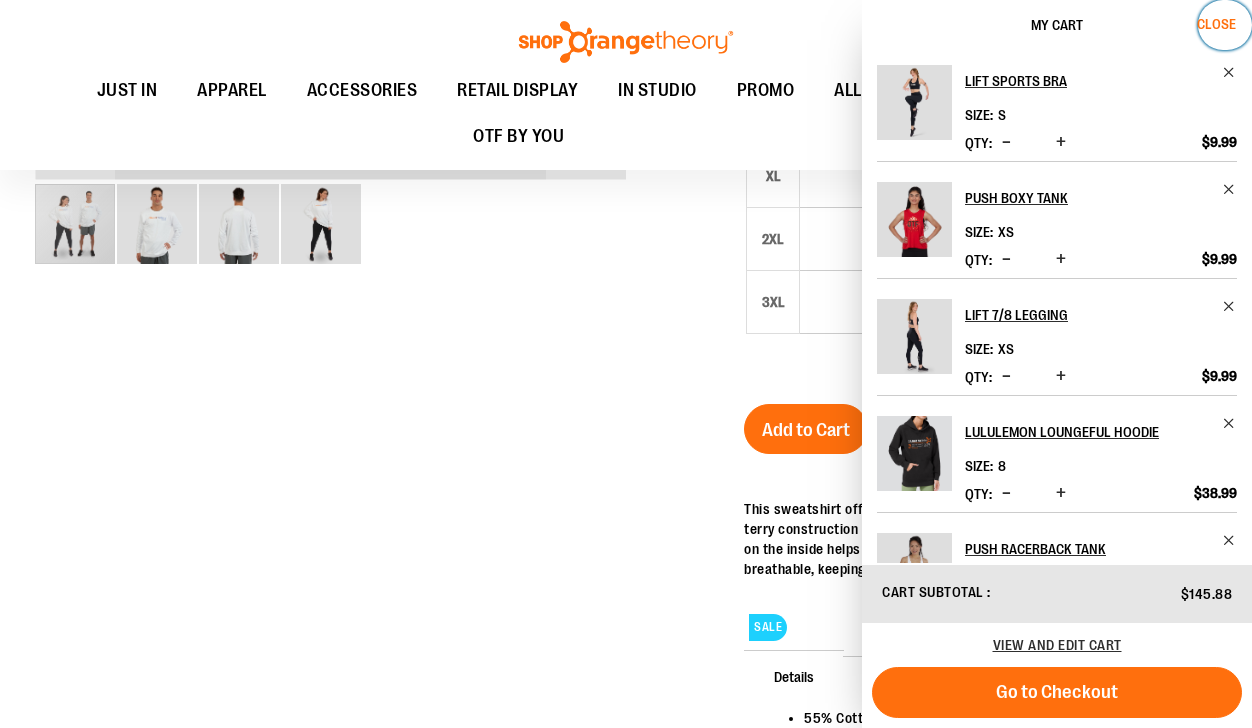 click on "Close" at bounding box center [1216, 24] 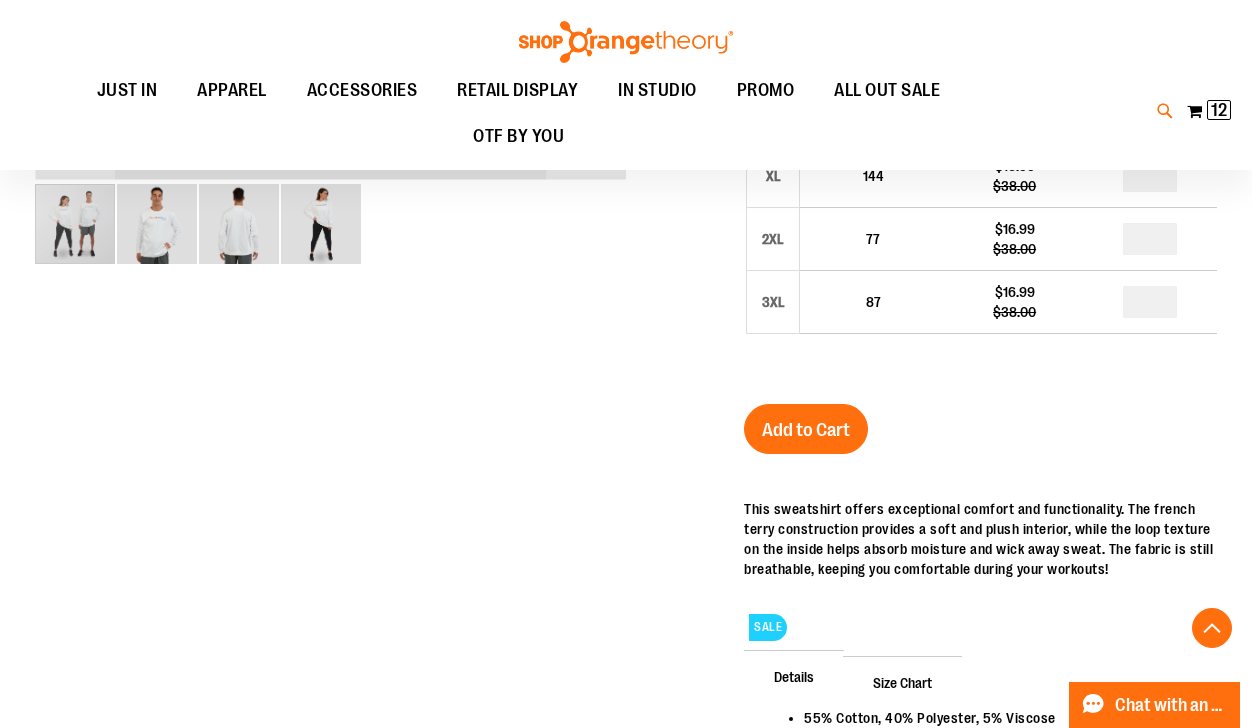 click at bounding box center (1165, 111) 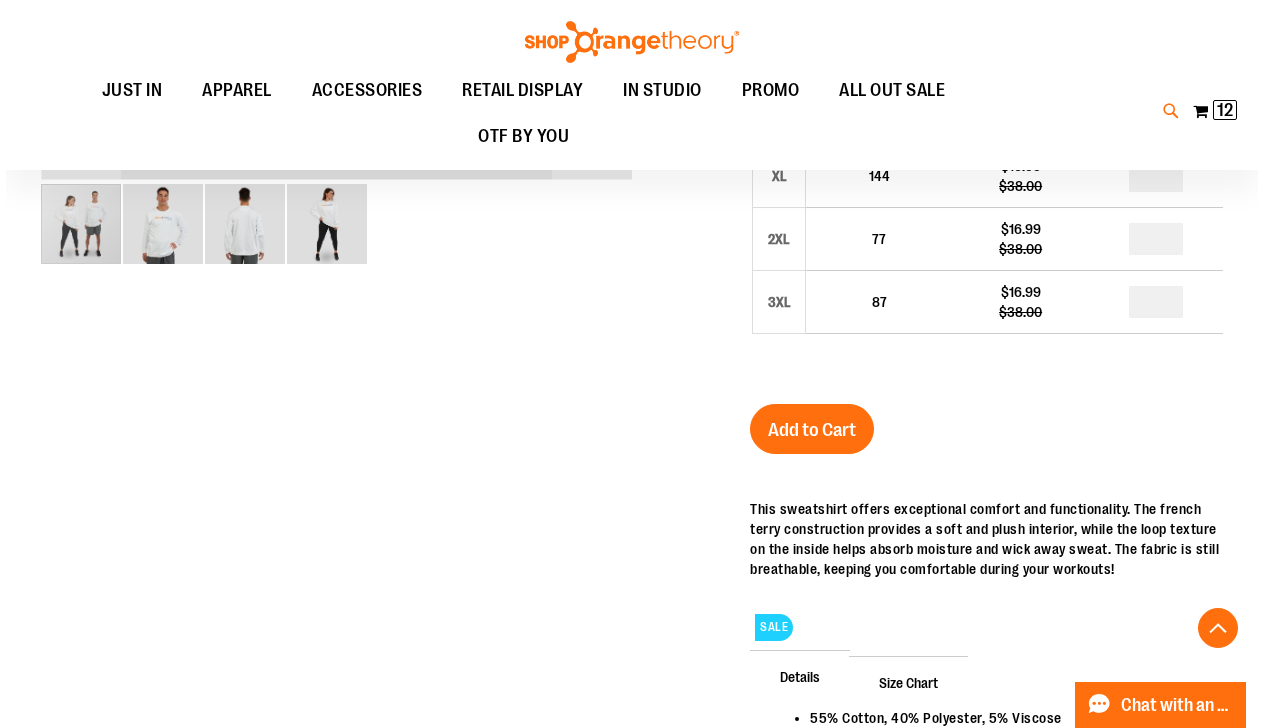 scroll, scrollTop: 479, scrollLeft: 0, axis: vertical 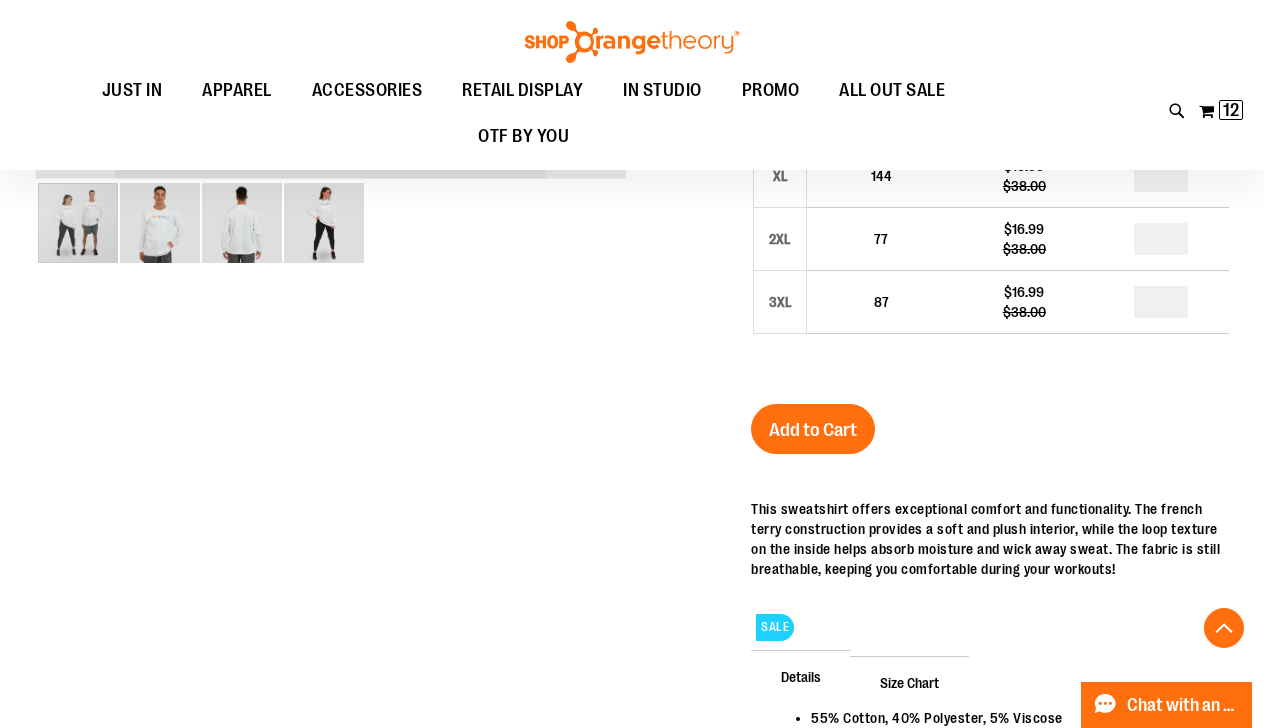 click on "24/7 Racerback Tank
$5.99
90% Polyester, 10% Spandex
Sweat wicking and..." at bounding box center (421, 251) 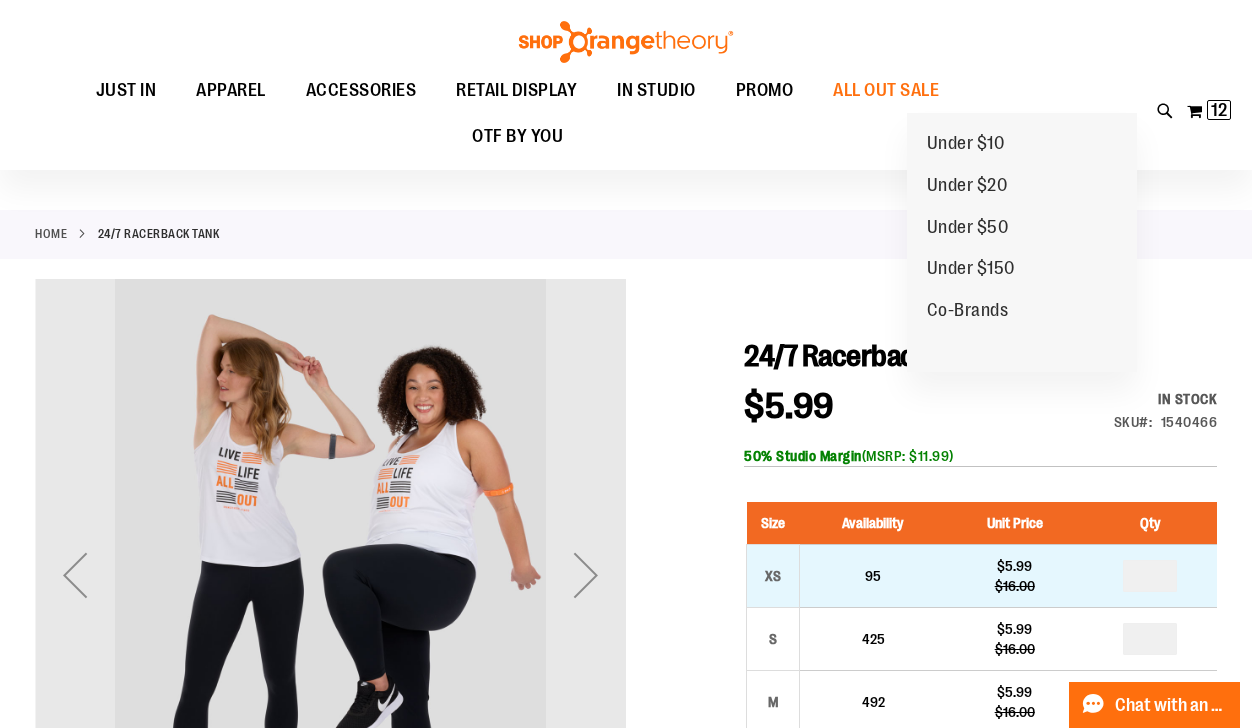 scroll, scrollTop: 160, scrollLeft: 0, axis: vertical 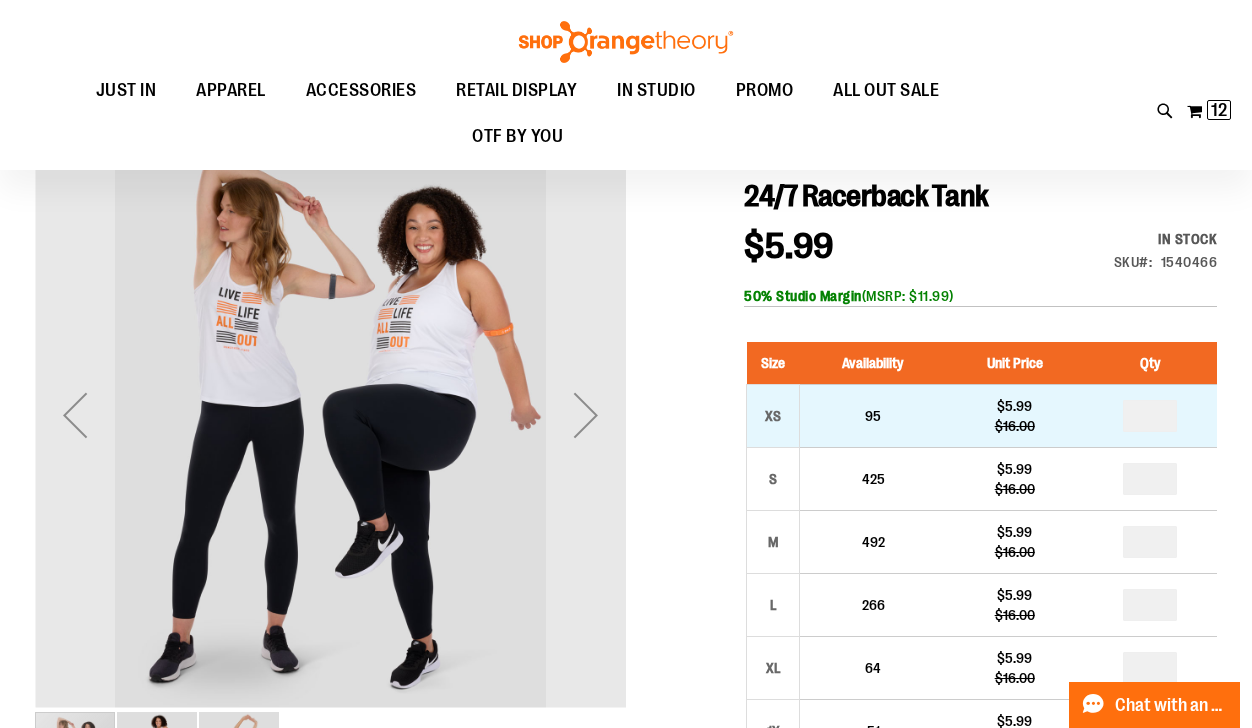 type on "**********" 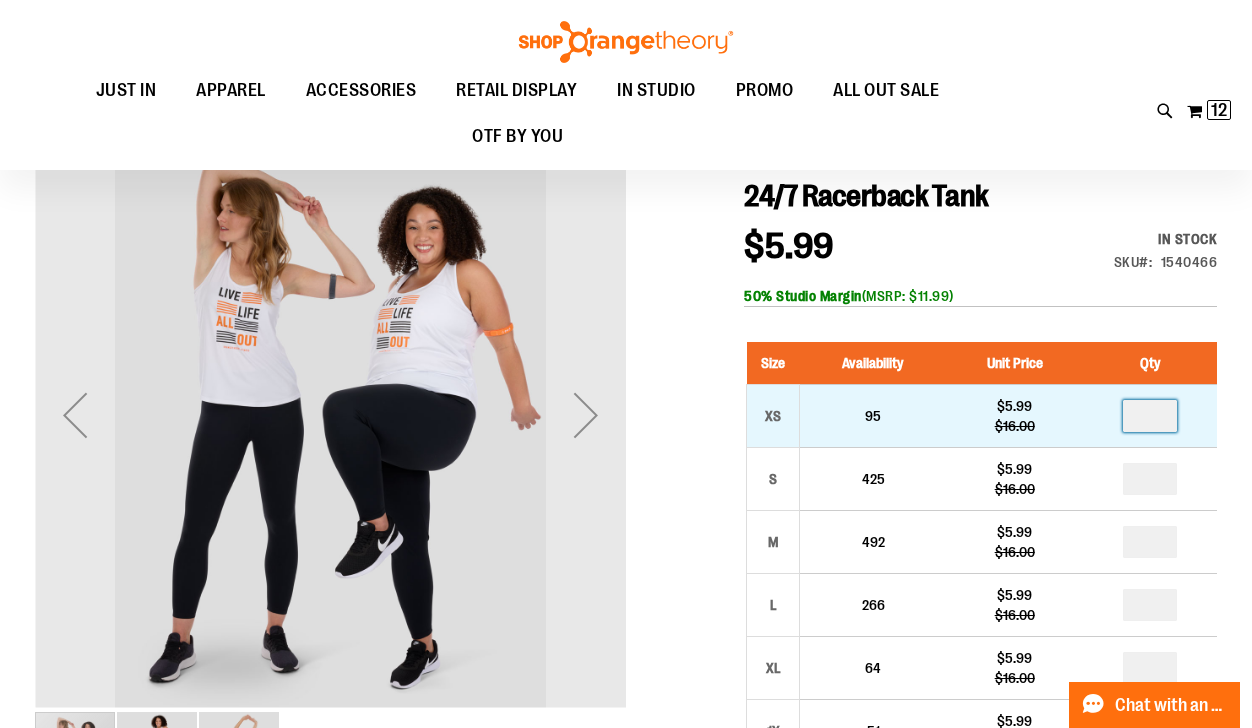drag, startPoint x: 1164, startPoint y: 426, endPoint x: 1148, endPoint y: 424, distance: 16.124516 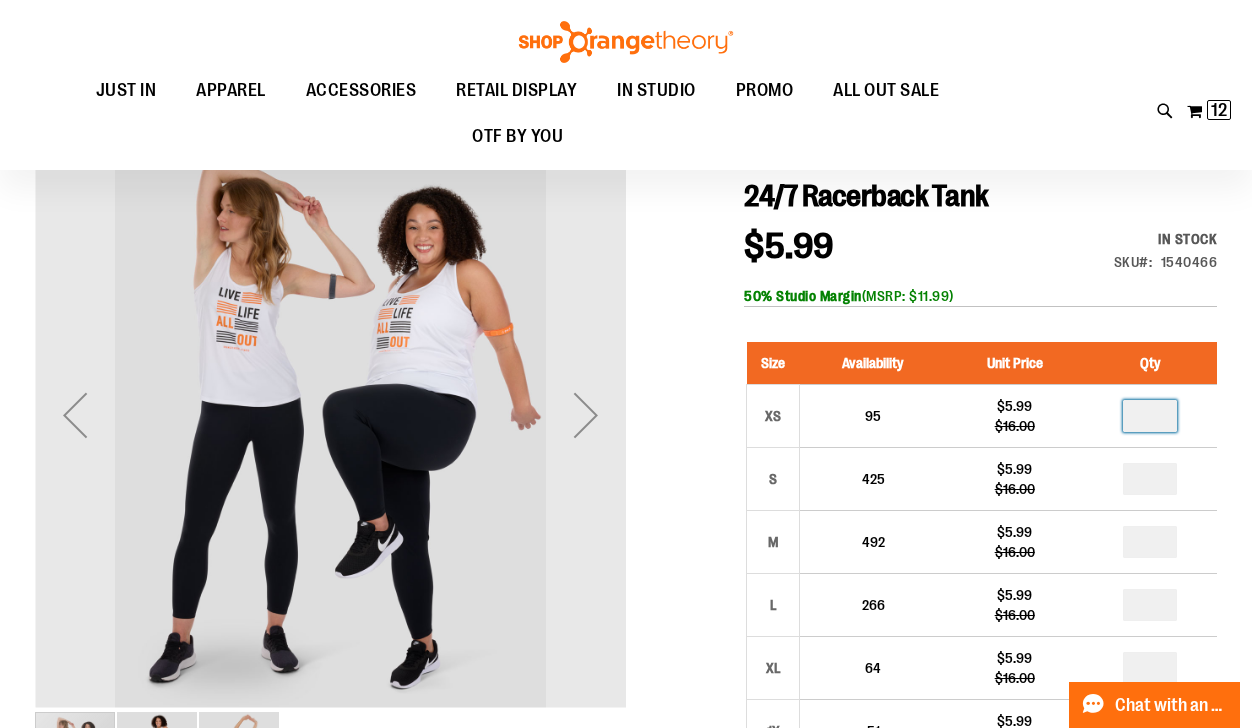 click on "24/7 Racerback Tank
$5.99
Regular Price
$16.00
In stock
Only  %1  left
SKU
1540466
50% Studio Margin  (MSRP: $11.99)
Size
Availability
Unit Price
Qty
XS
95" at bounding box center (980, 758) 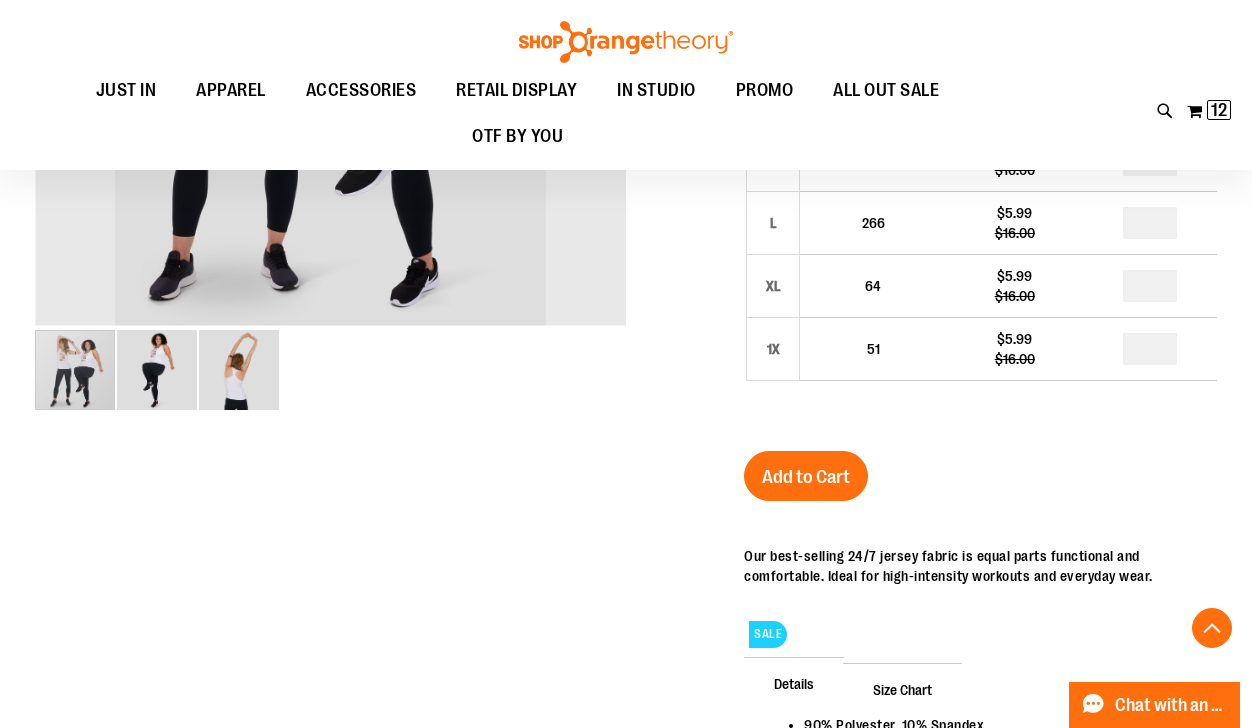 scroll, scrollTop: 560, scrollLeft: 0, axis: vertical 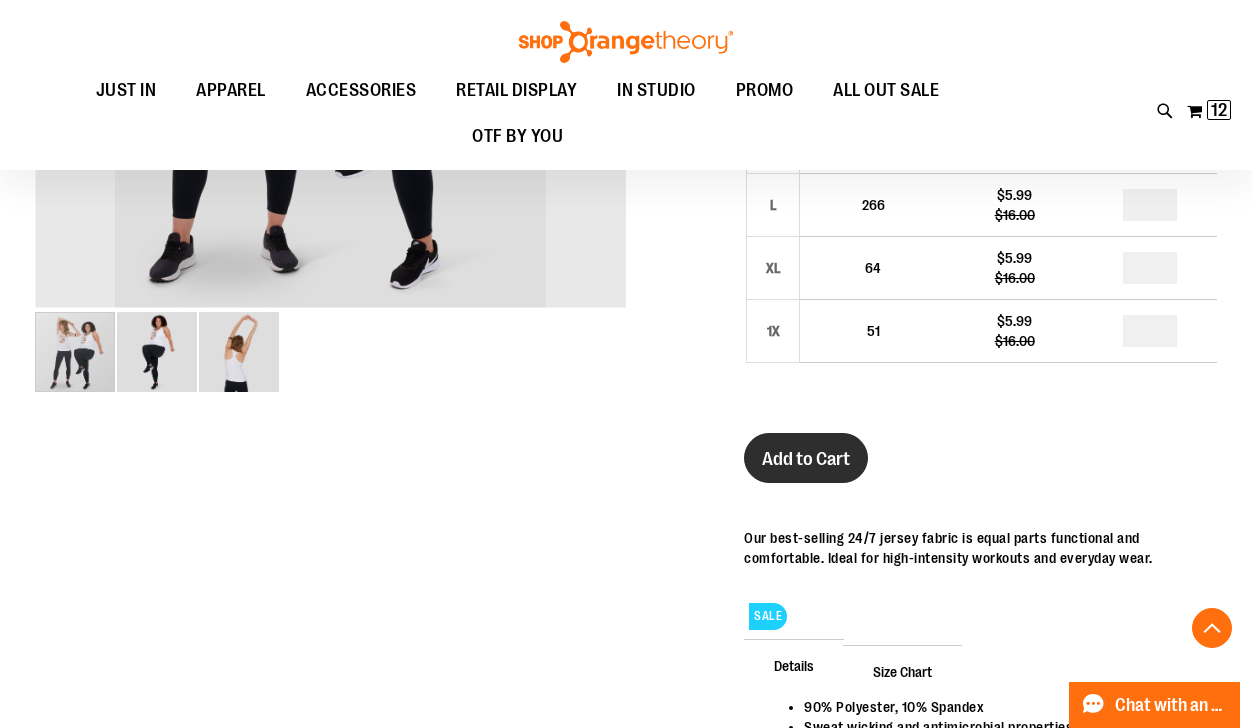 click on "Add to Cart" at bounding box center (806, 459) 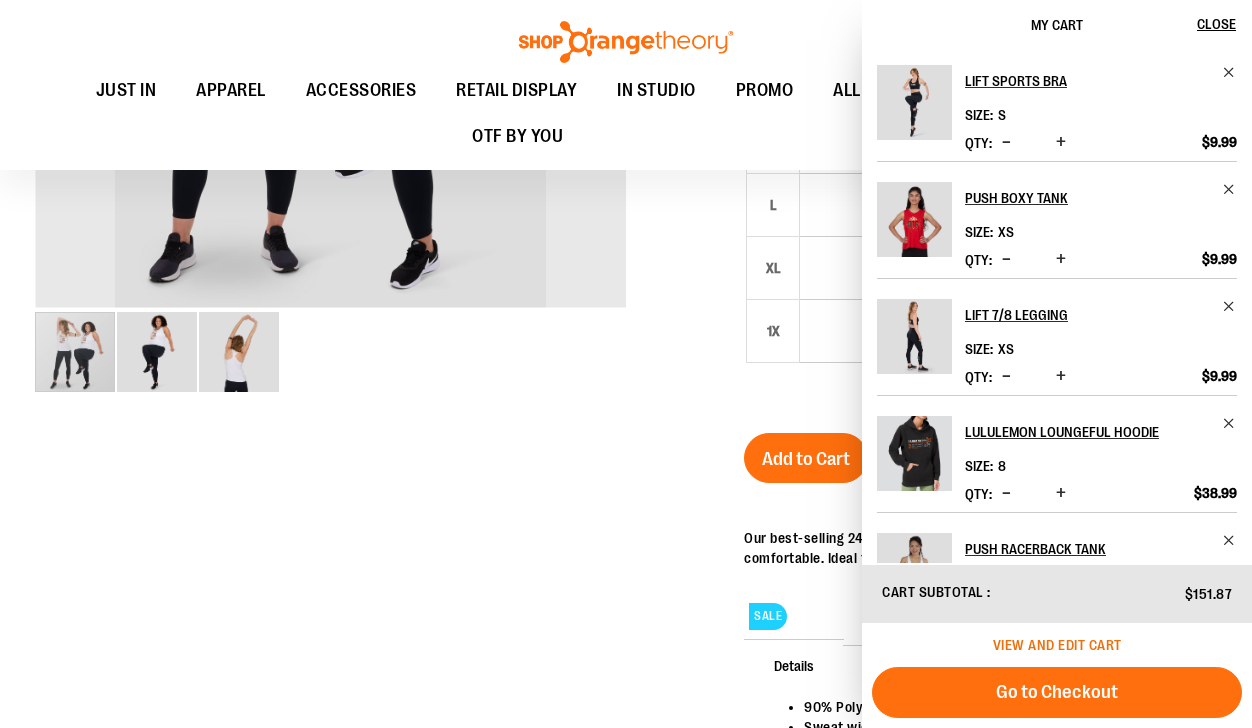 click on "View and edit cart" at bounding box center [1057, 645] 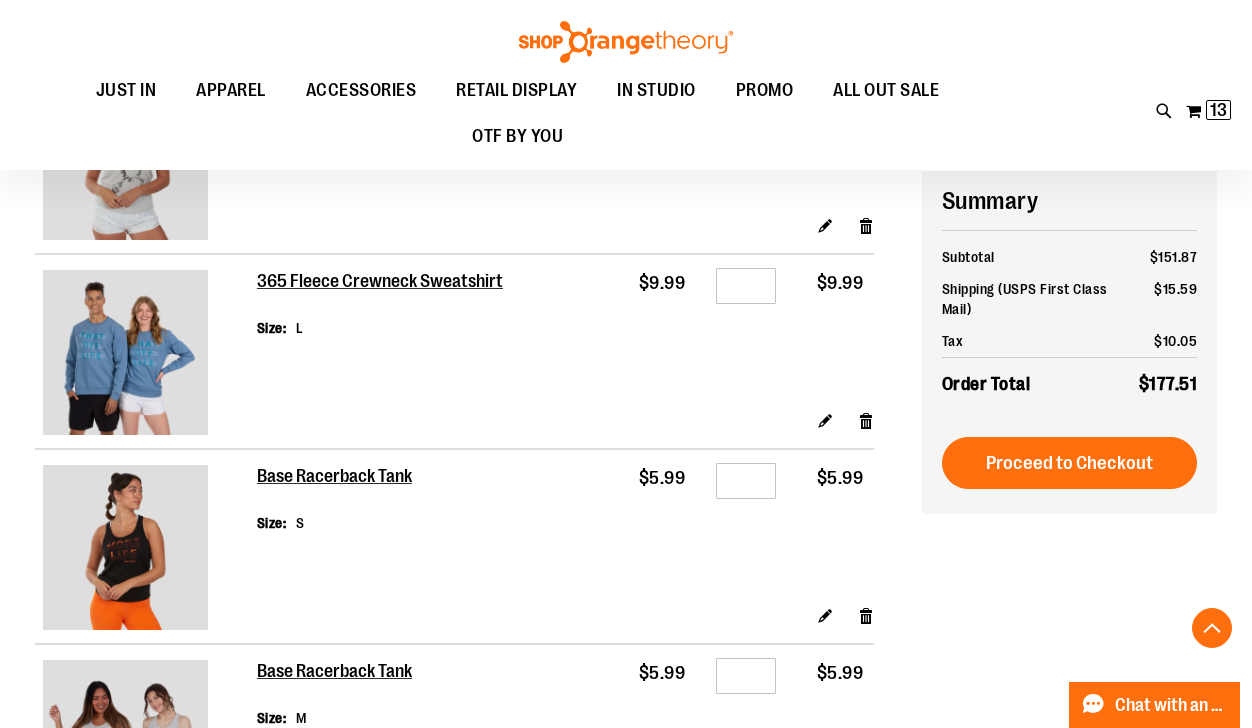 scroll, scrollTop: 479, scrollLeft: 0, axis: vertical 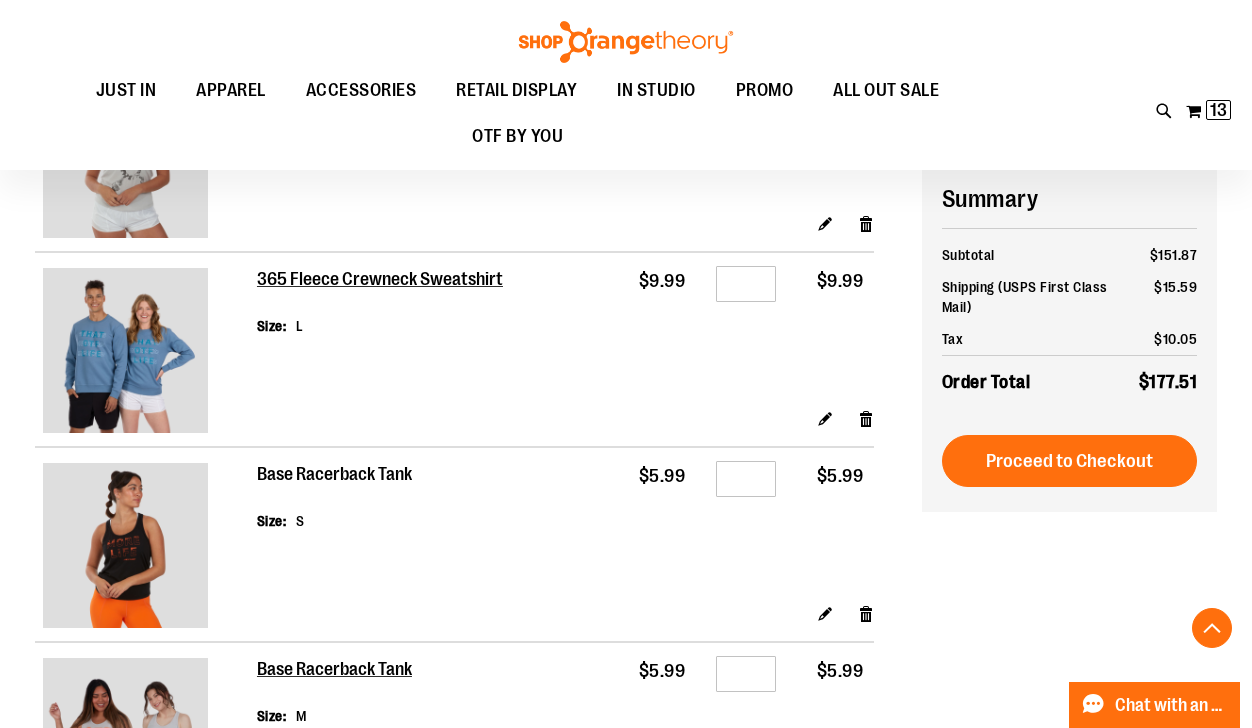 type on "**********" 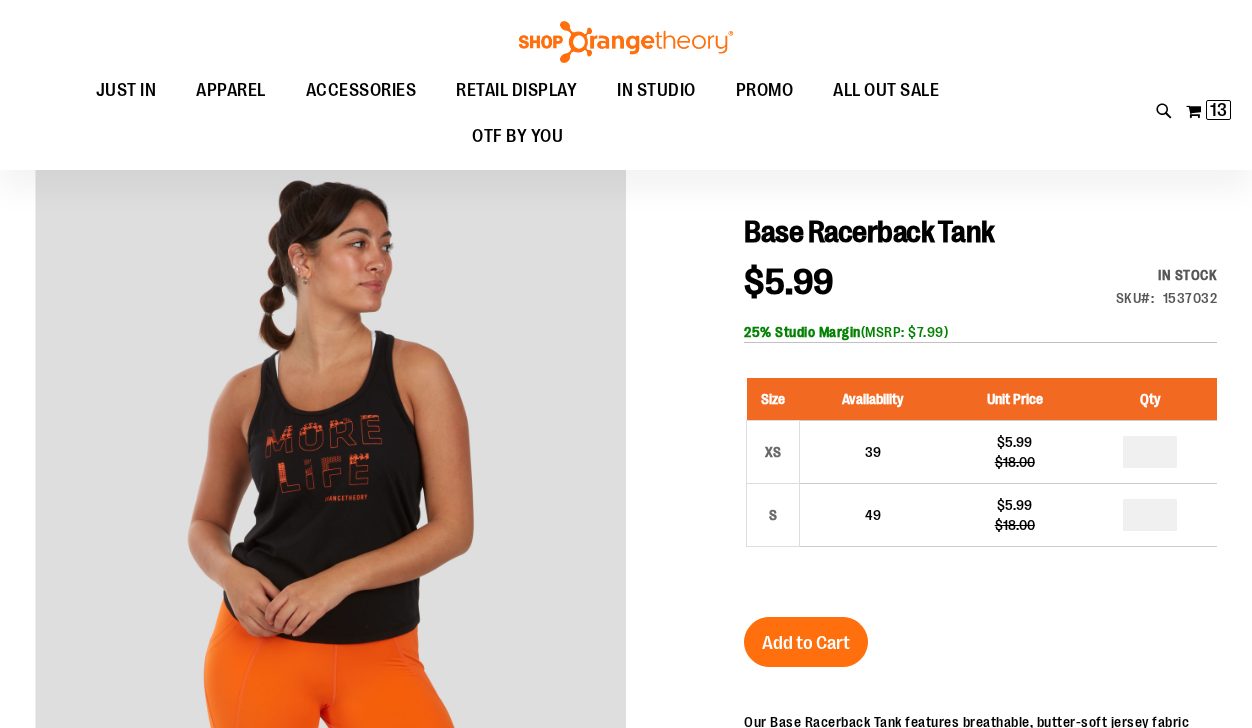 scroll, scrollTop: 160, scrollLeft: 0, axis: vertical 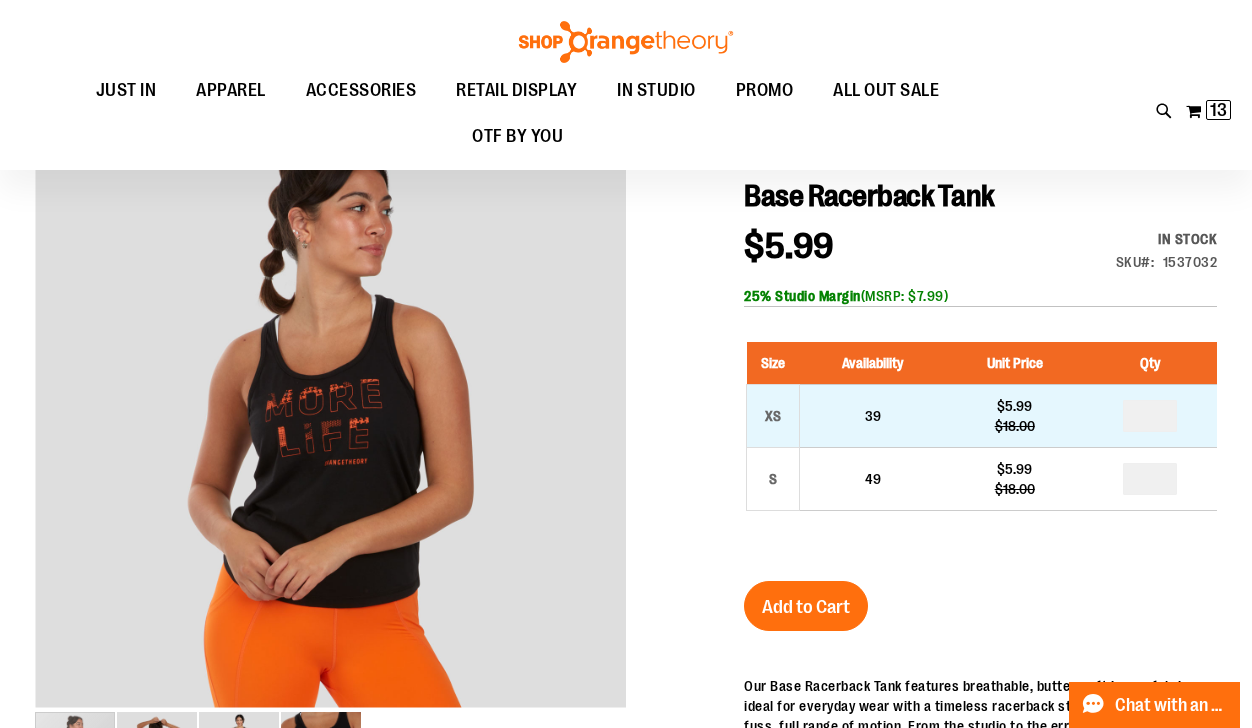 type on "**********" 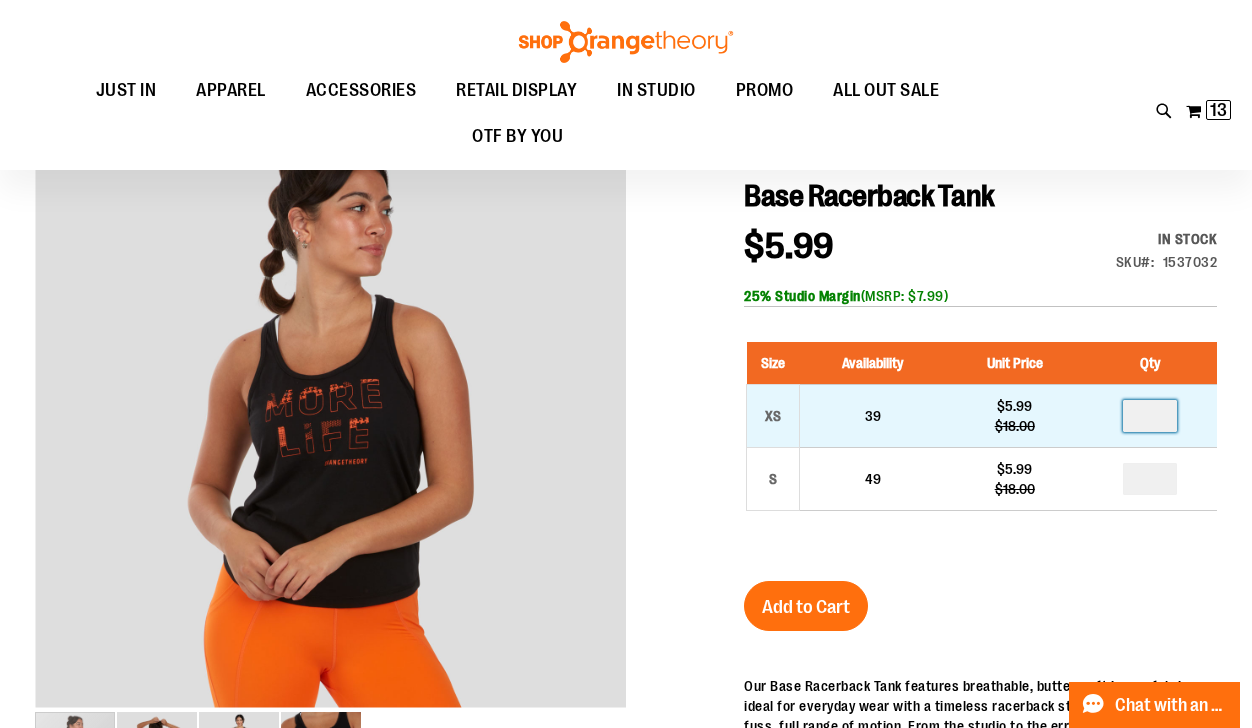click at bounding box center (1150, 416) 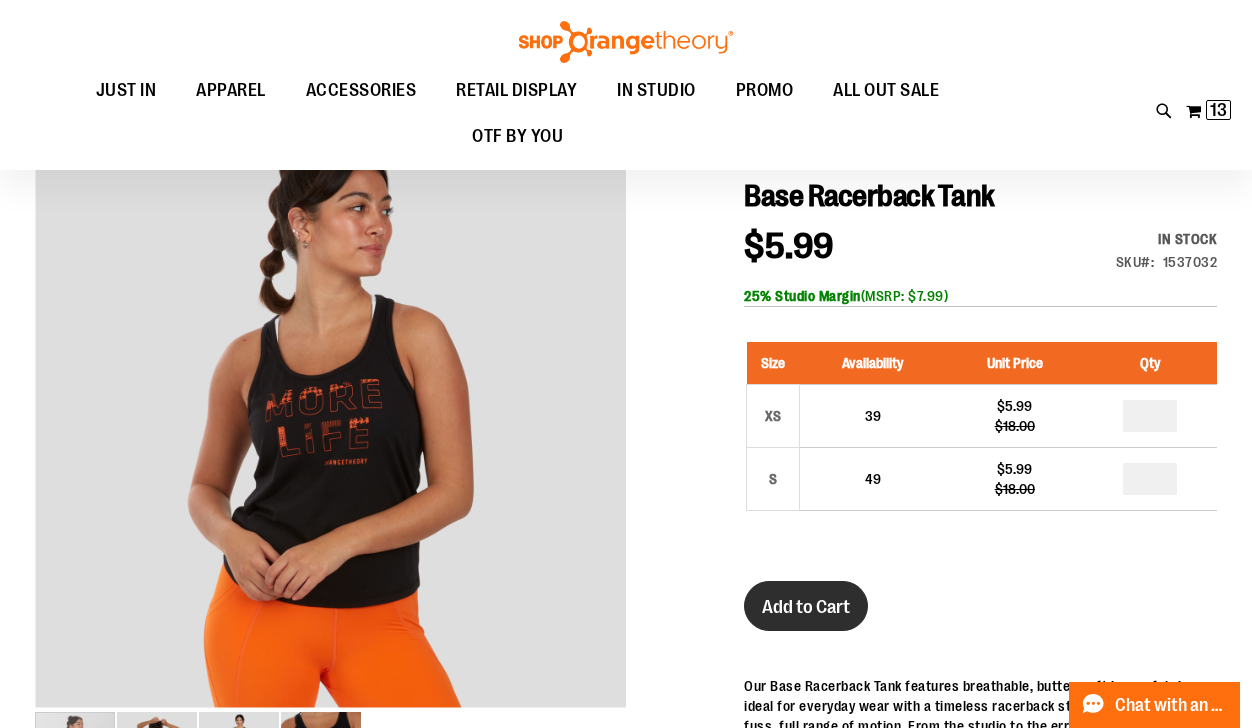 click on "Add to Cart" at bounding box center [806, 607] 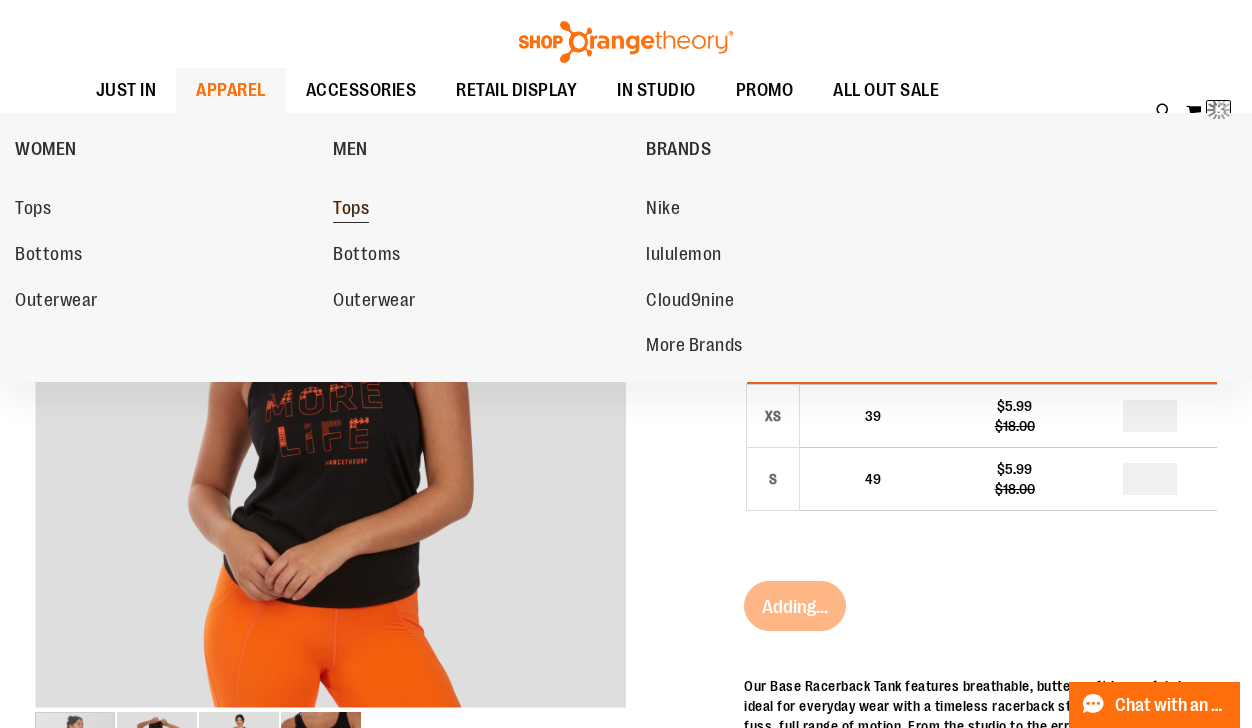 click on "Tops" at bounding box center [479, 209] 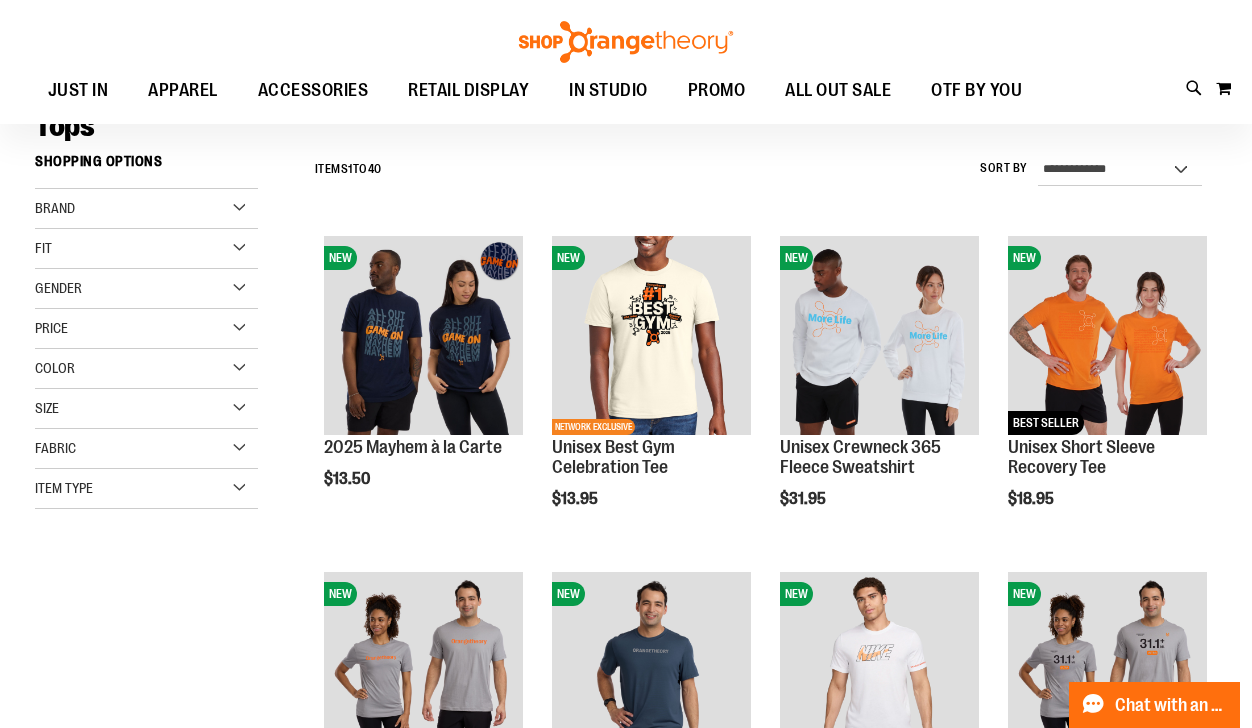 scroll, scrollTop: 240, scrollLeft: 0, axis: vertical 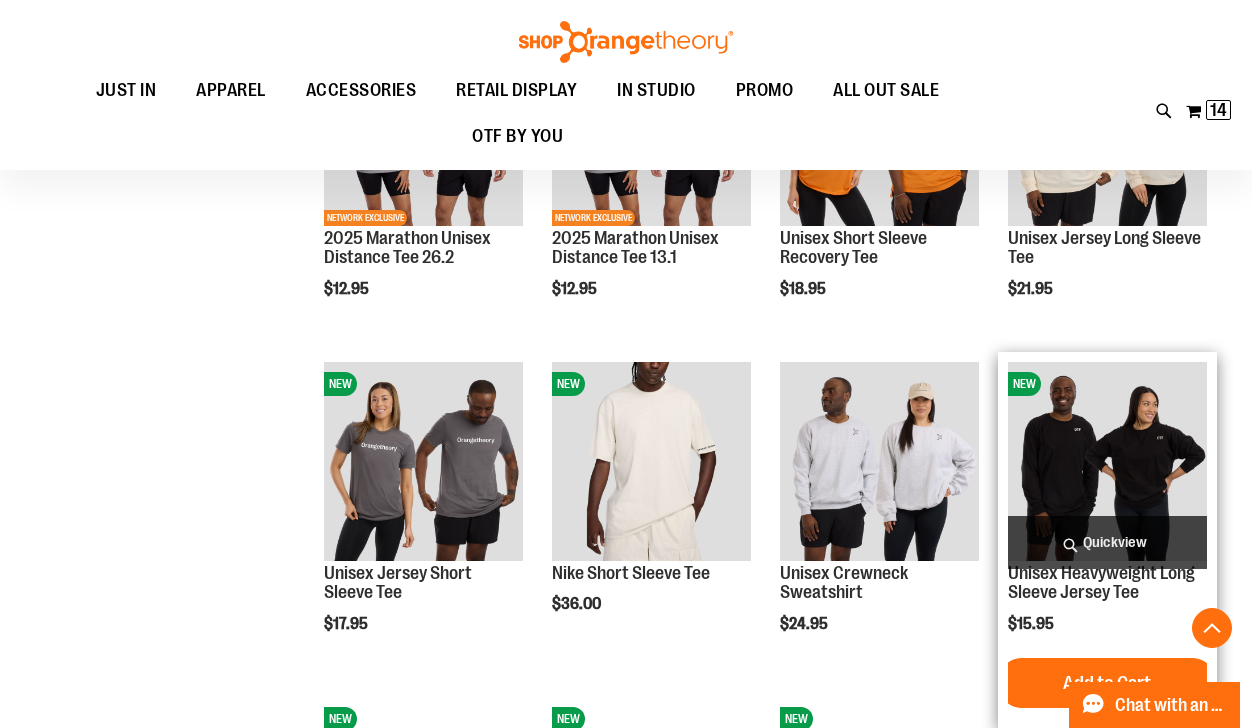 type on "**********" 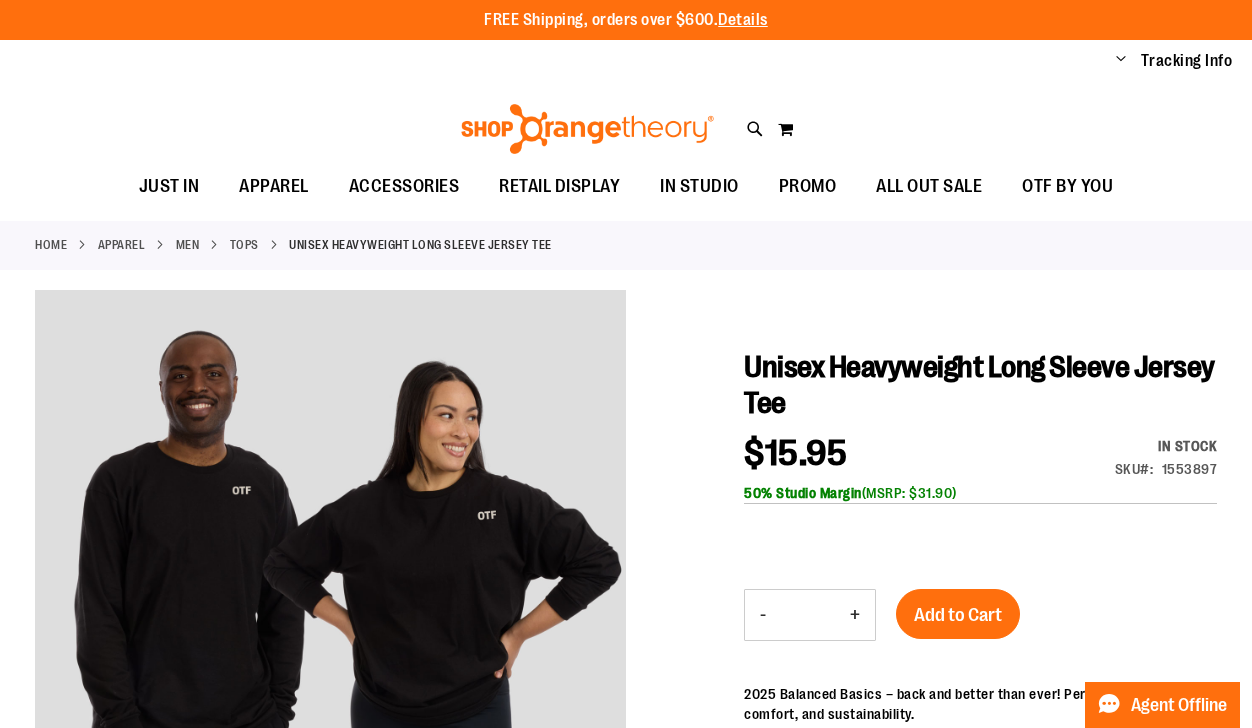 scroll, scrollTop: 0, scrollLeft: 0, axis: both 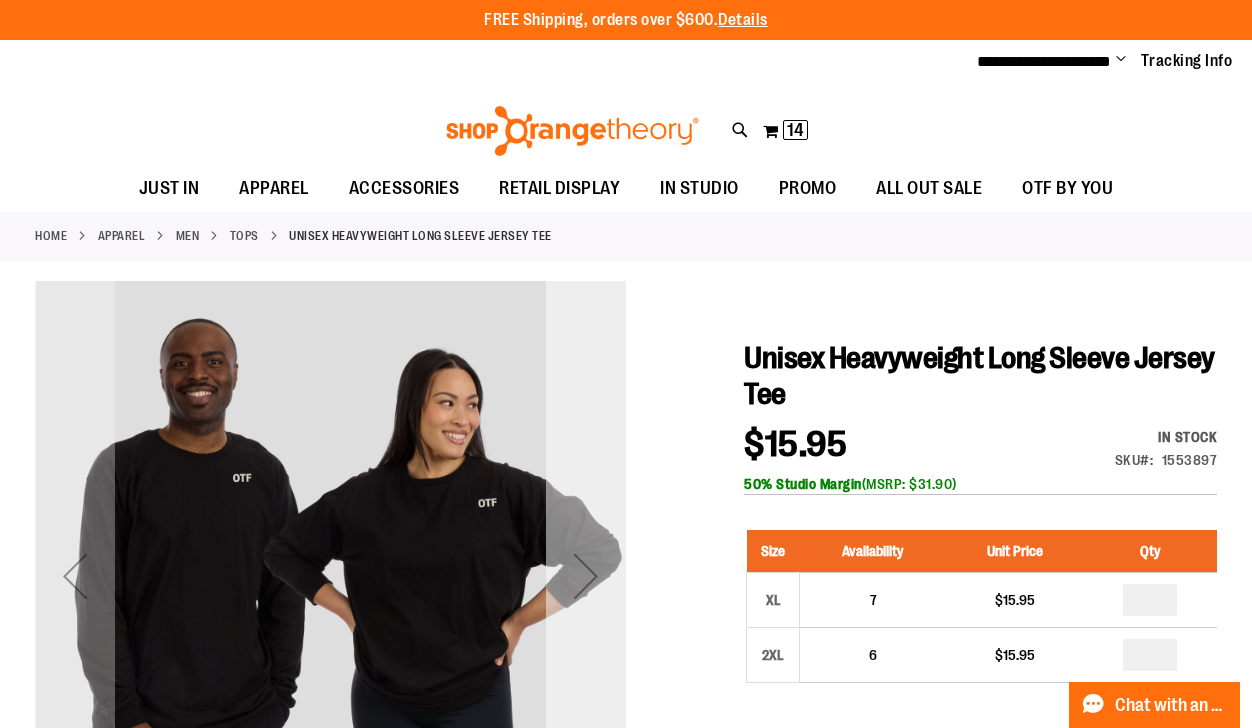 type on "**********" 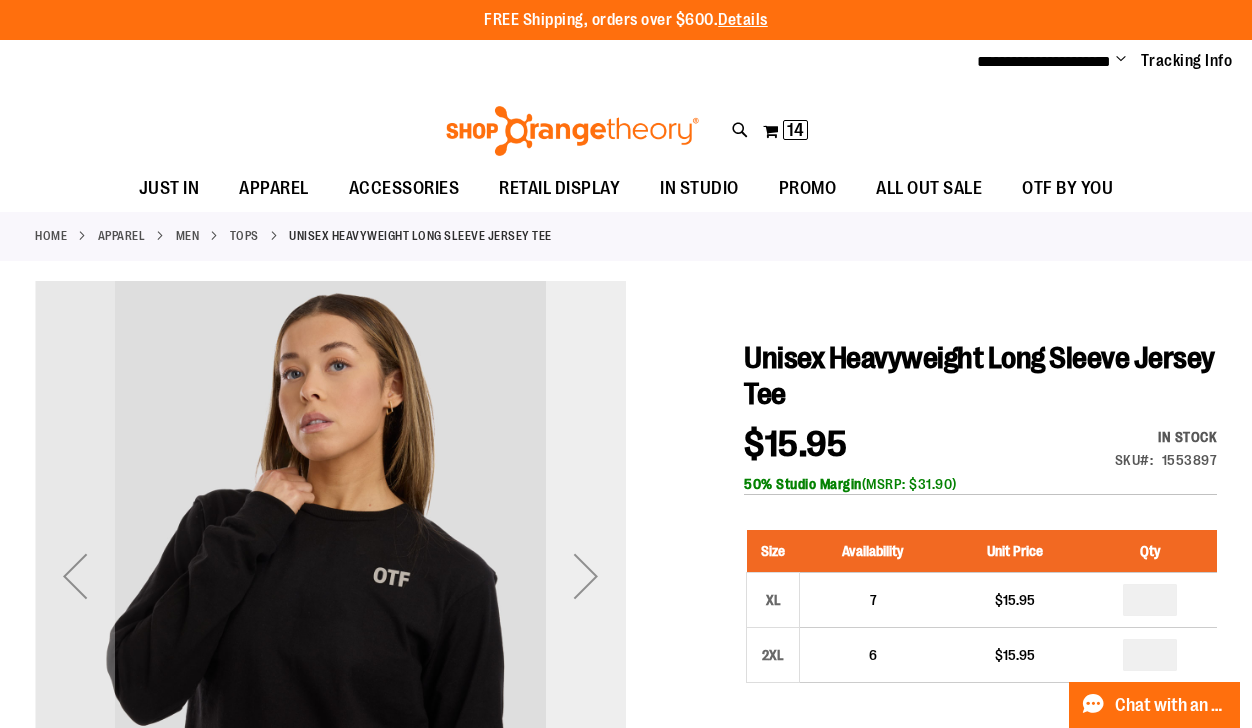 click at bounding box center (586, 576) 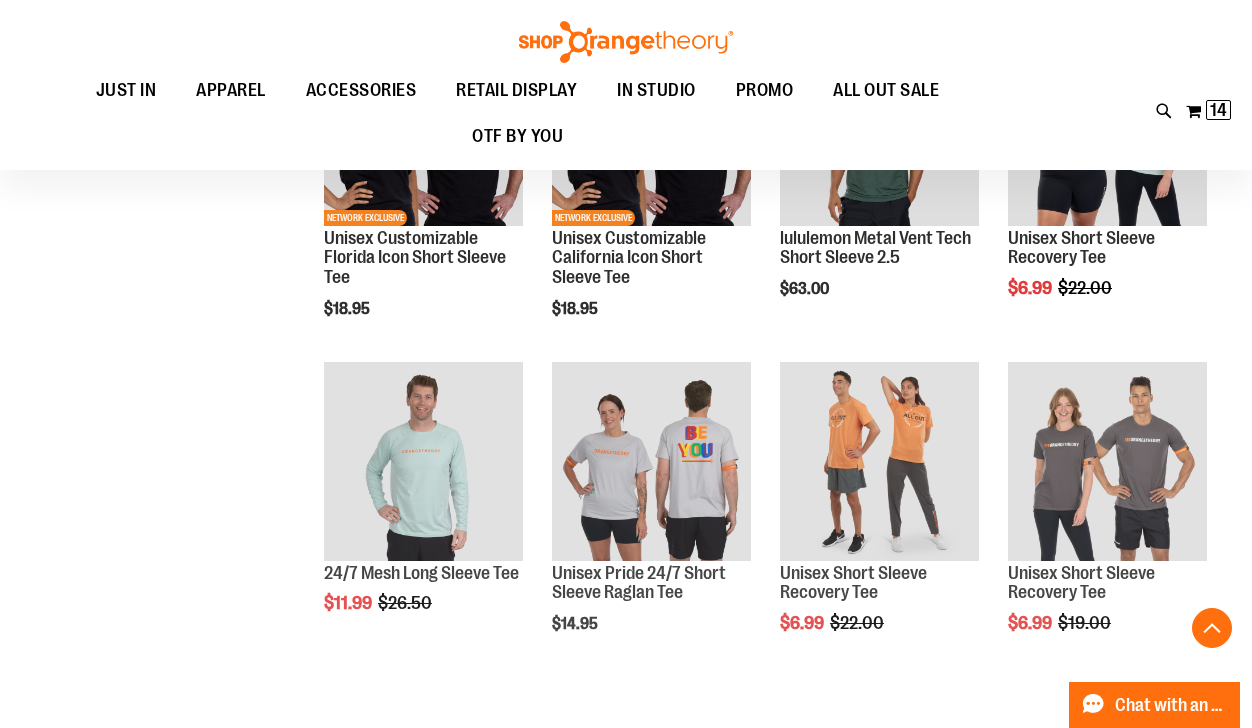 scroll, scrollTop: 960, scrollLeft: 0, axis: vertical 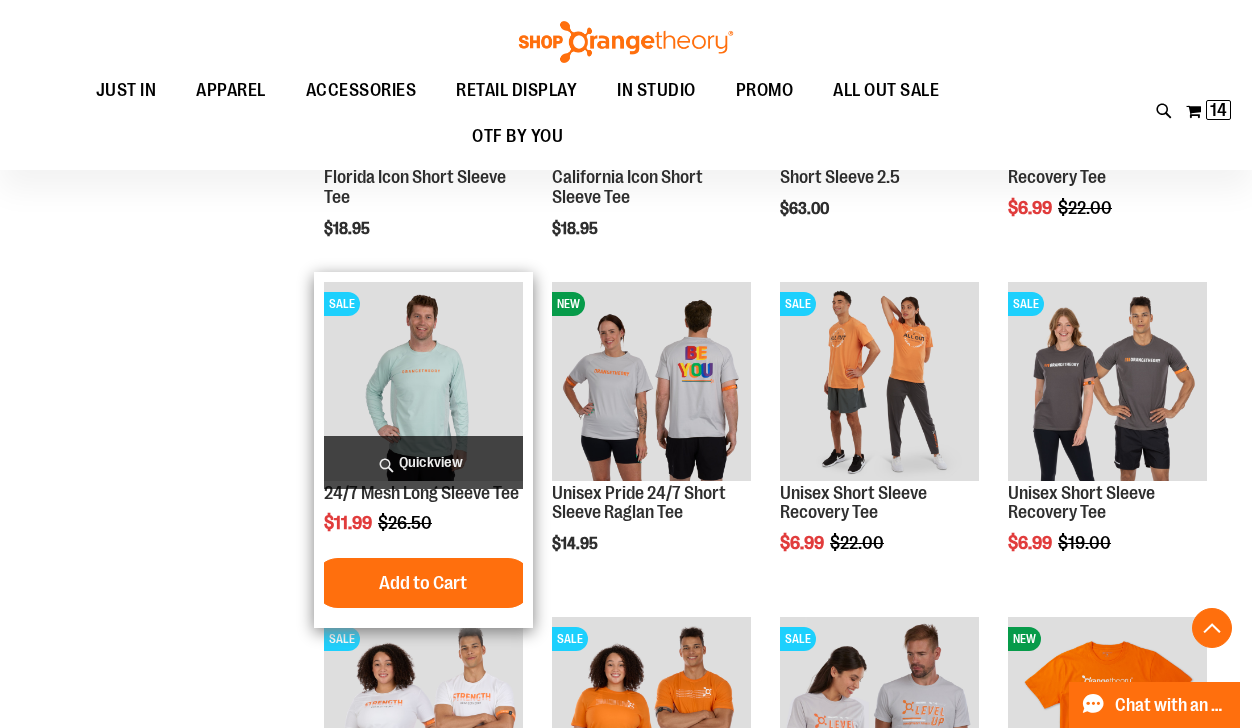 type on "**********" 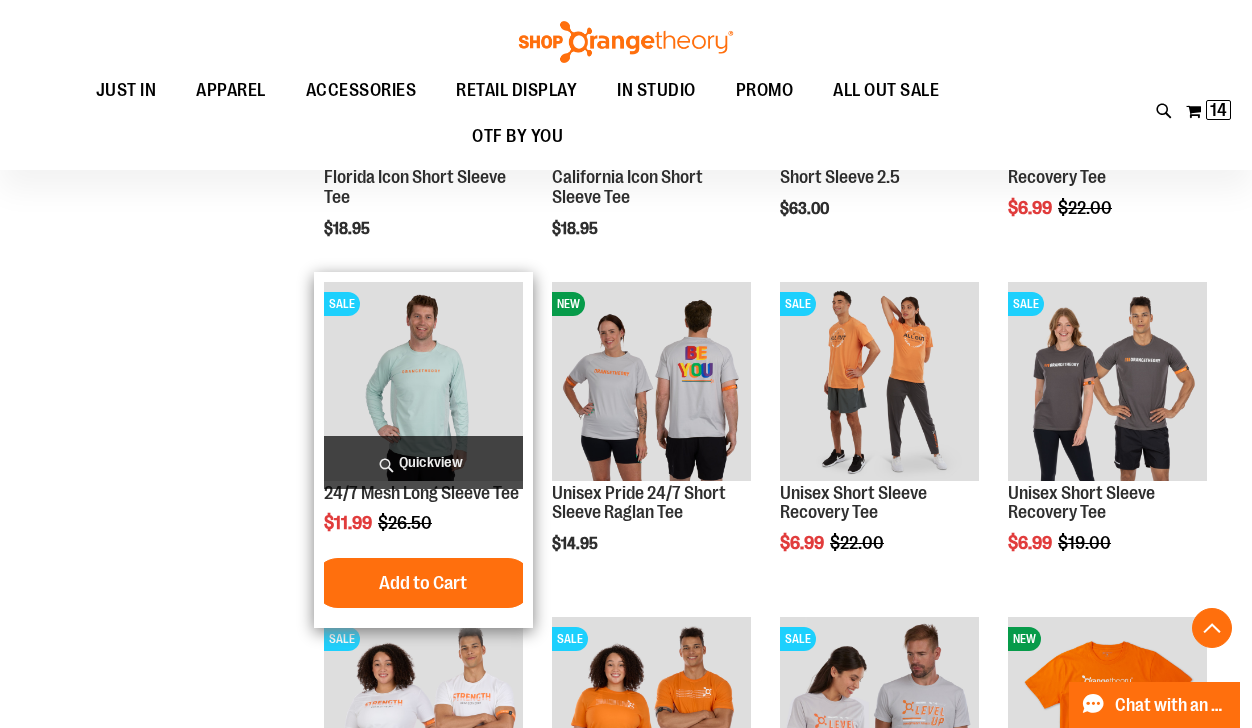 click at bounding box center [423, 381] 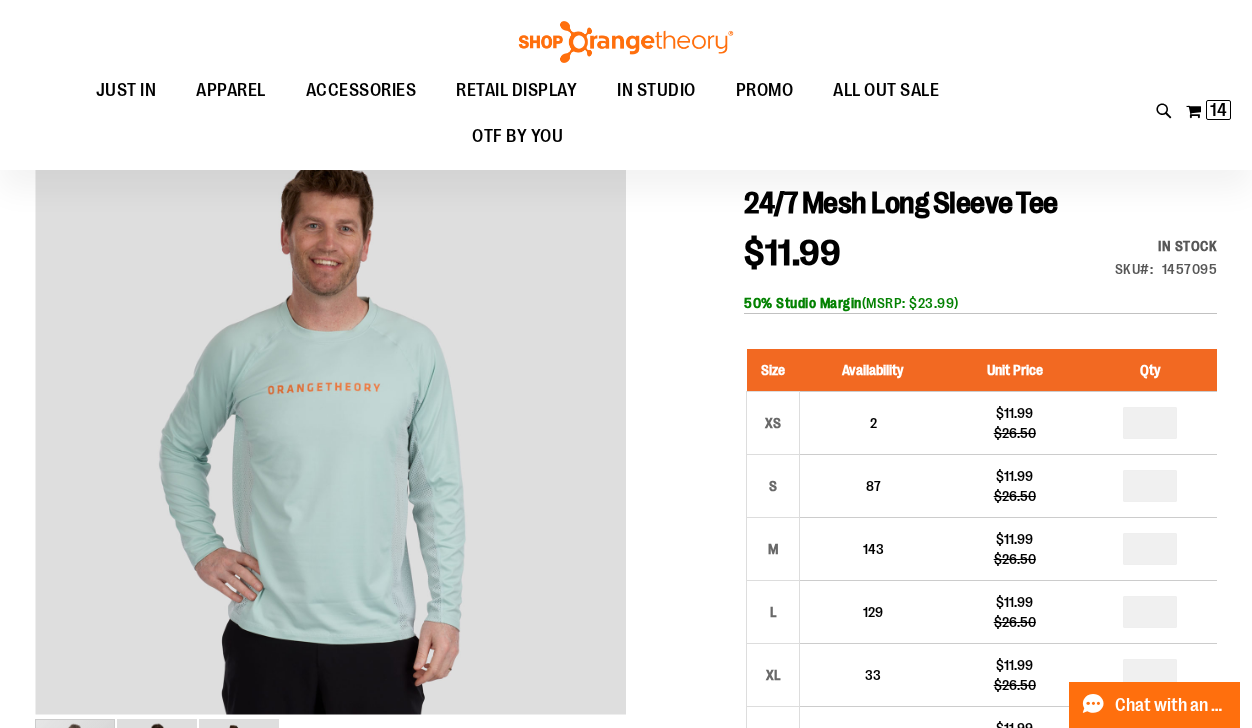 scroll, scrollTop: 160, scrollLeft: 0, axis: vertical 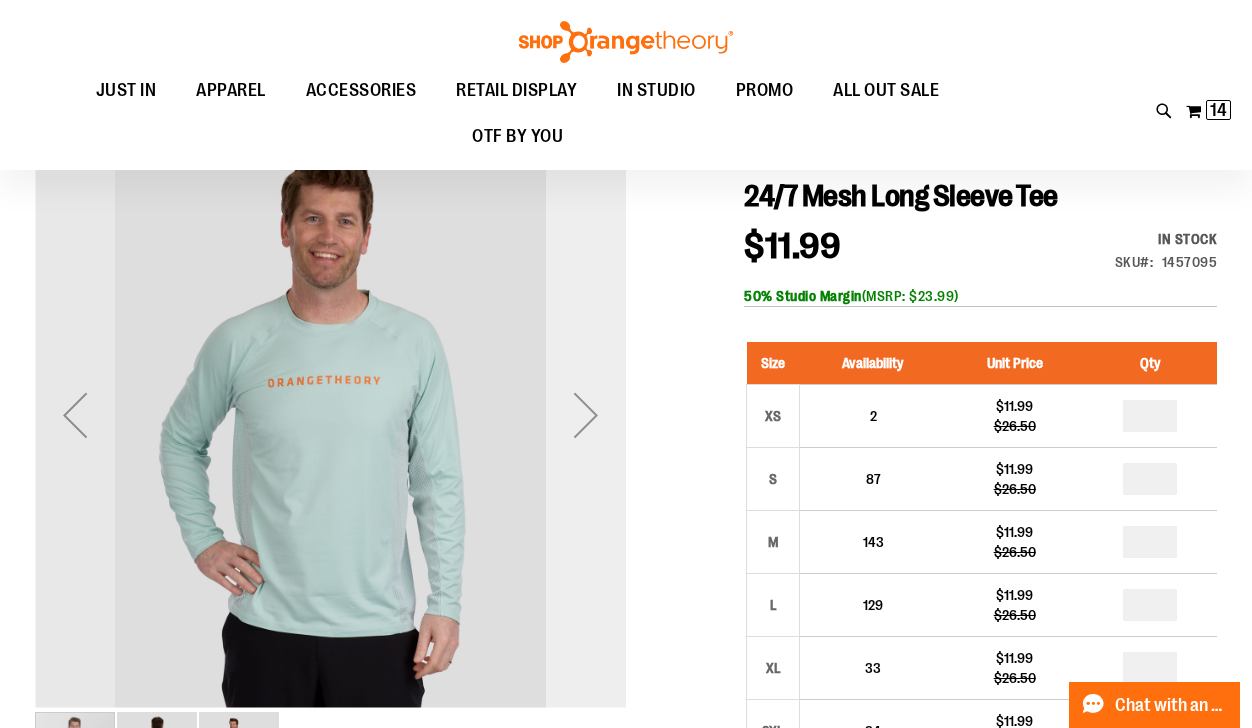 type on "**********" 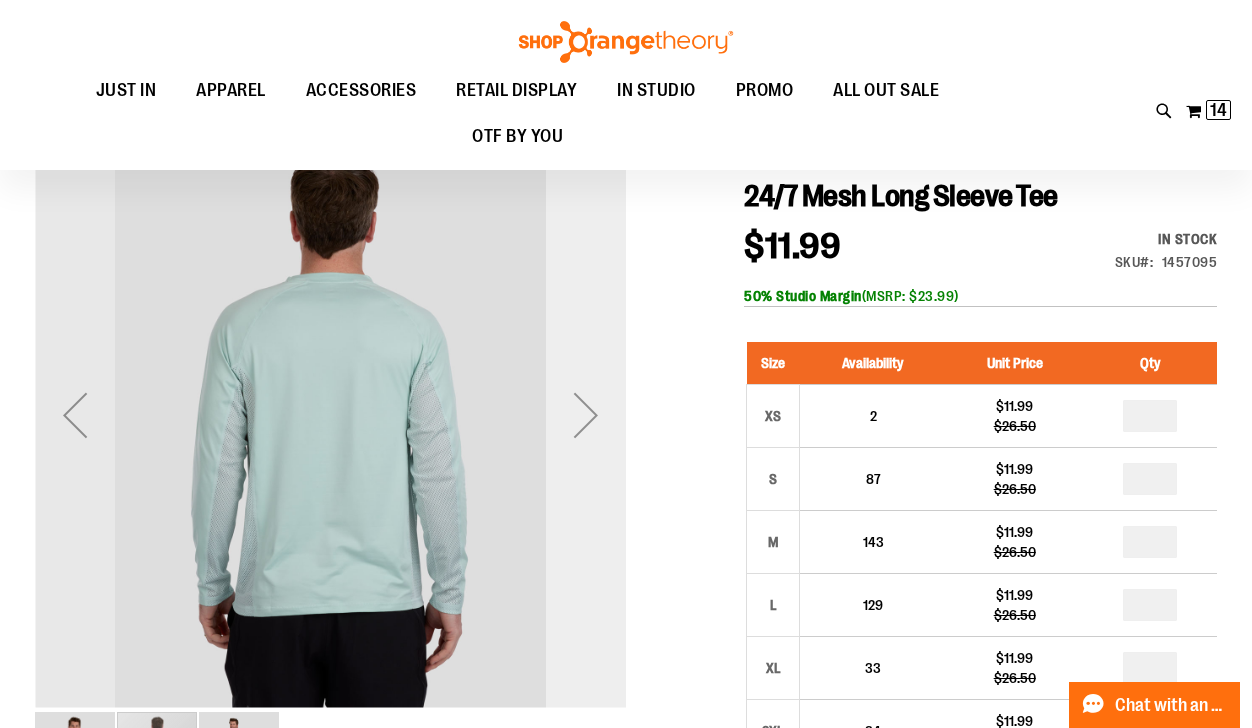 click at bounding box center [586, 415] 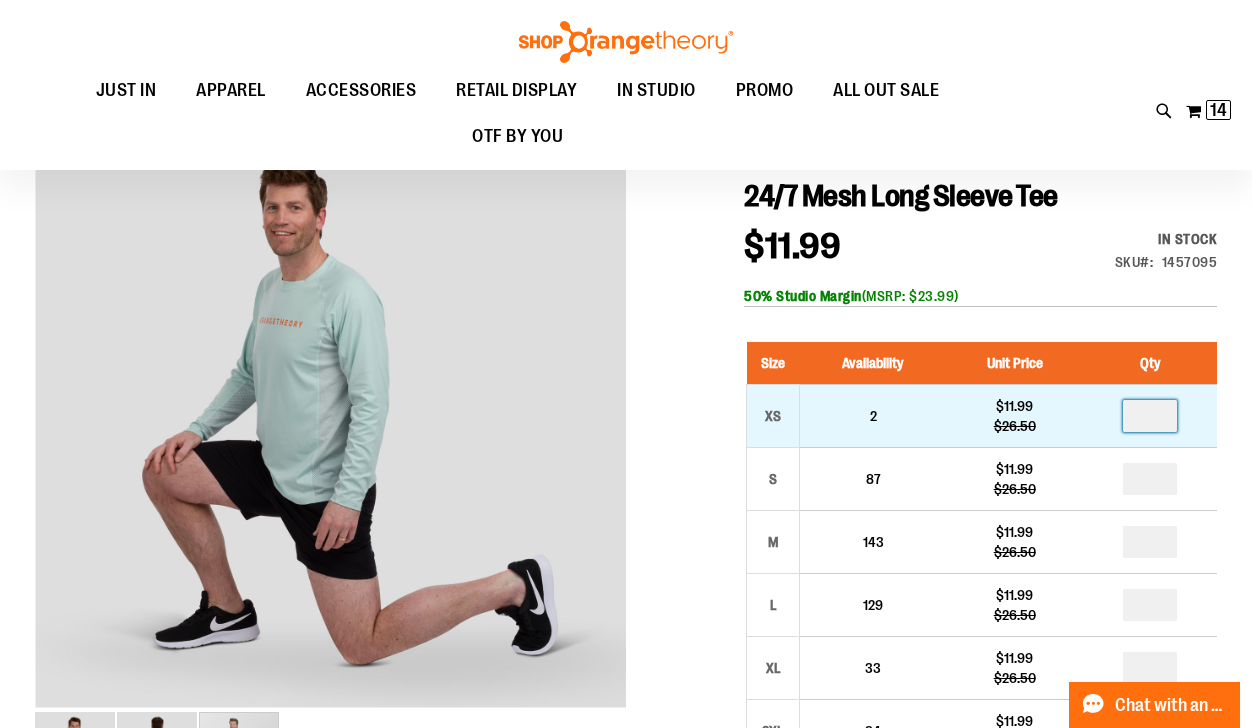 drag, startPoint x: 1176, startPoint y: 416, endPoint x: 1136, endPoint y: 418, distance: 40.04997 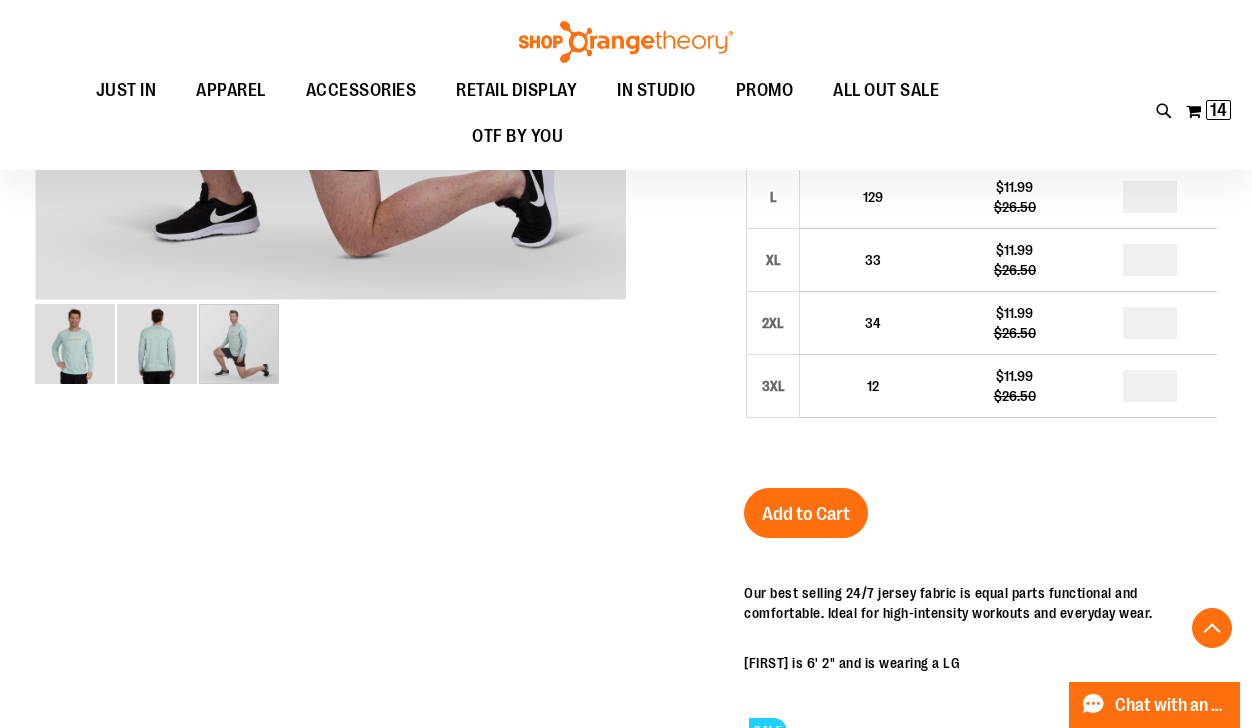 scroll, scrollTop: 640, scrollLeft: 0, axis: vertical 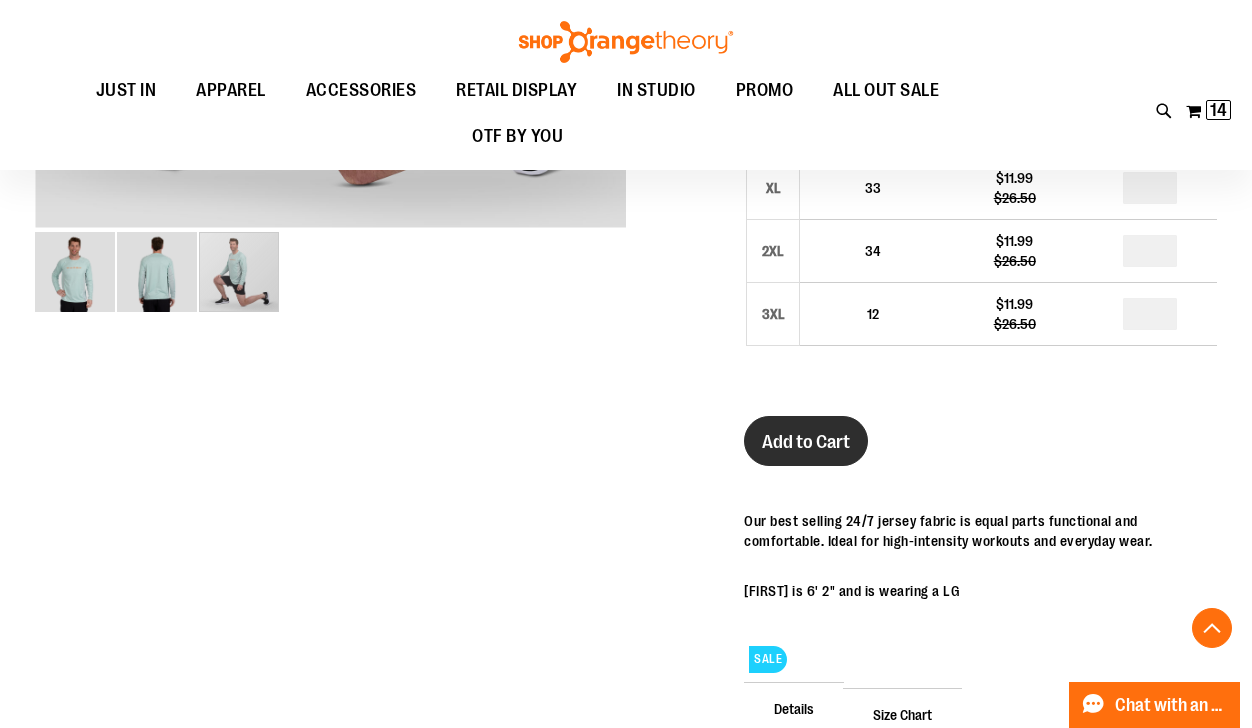 type on "*" 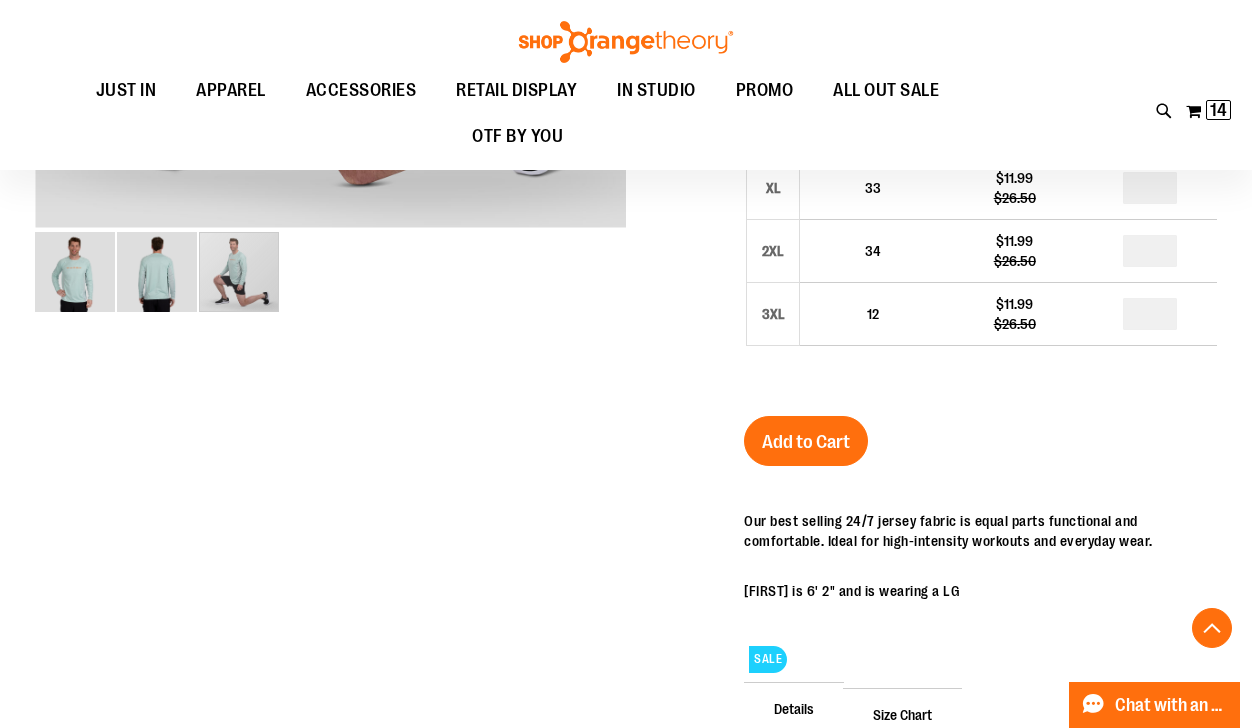 click on "Add to Cart" at bounding box center (806, 442) 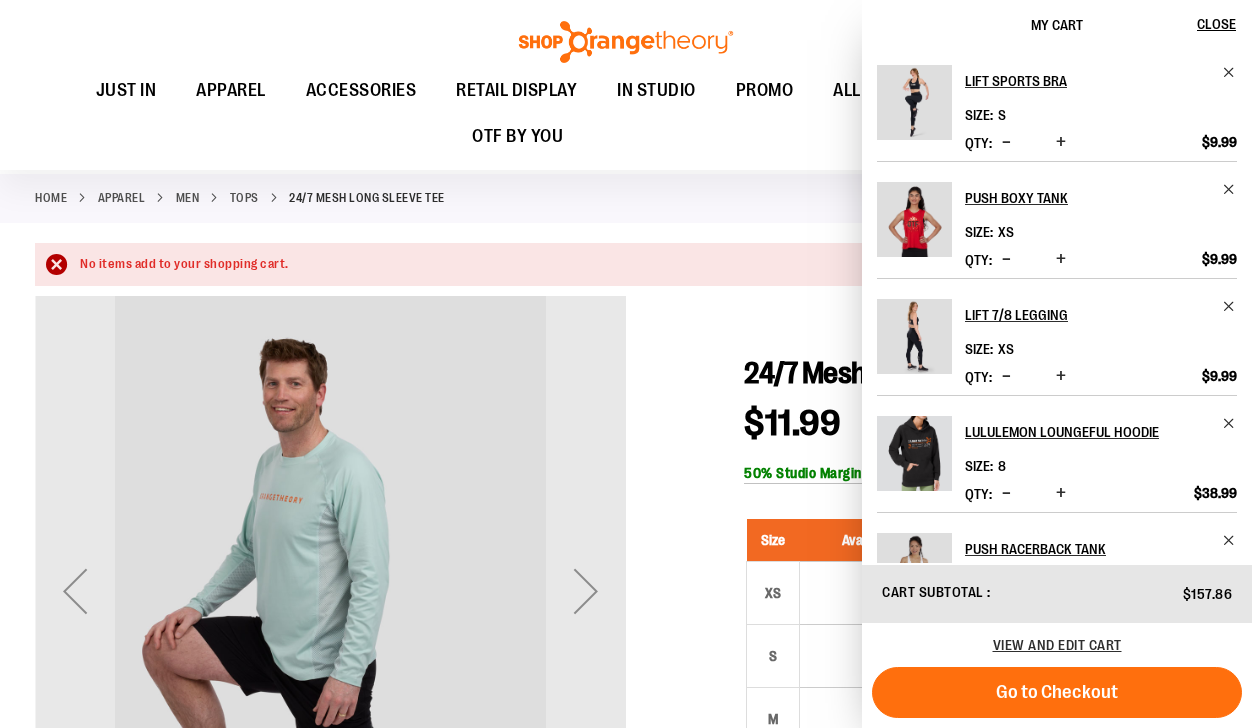 scroll, scrollTop: 0, scrollLeft: 0, axis: both 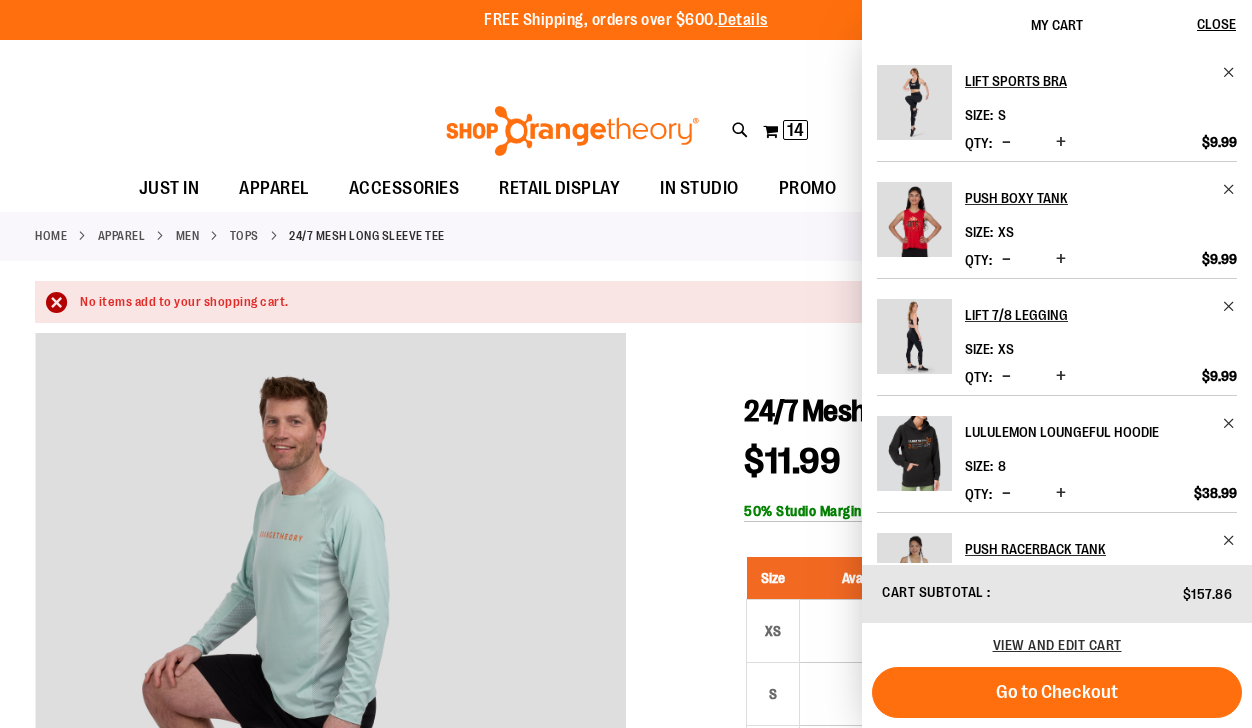 click on "lululemon Loungeful Hoodie" at bounding box center [1087, 432] 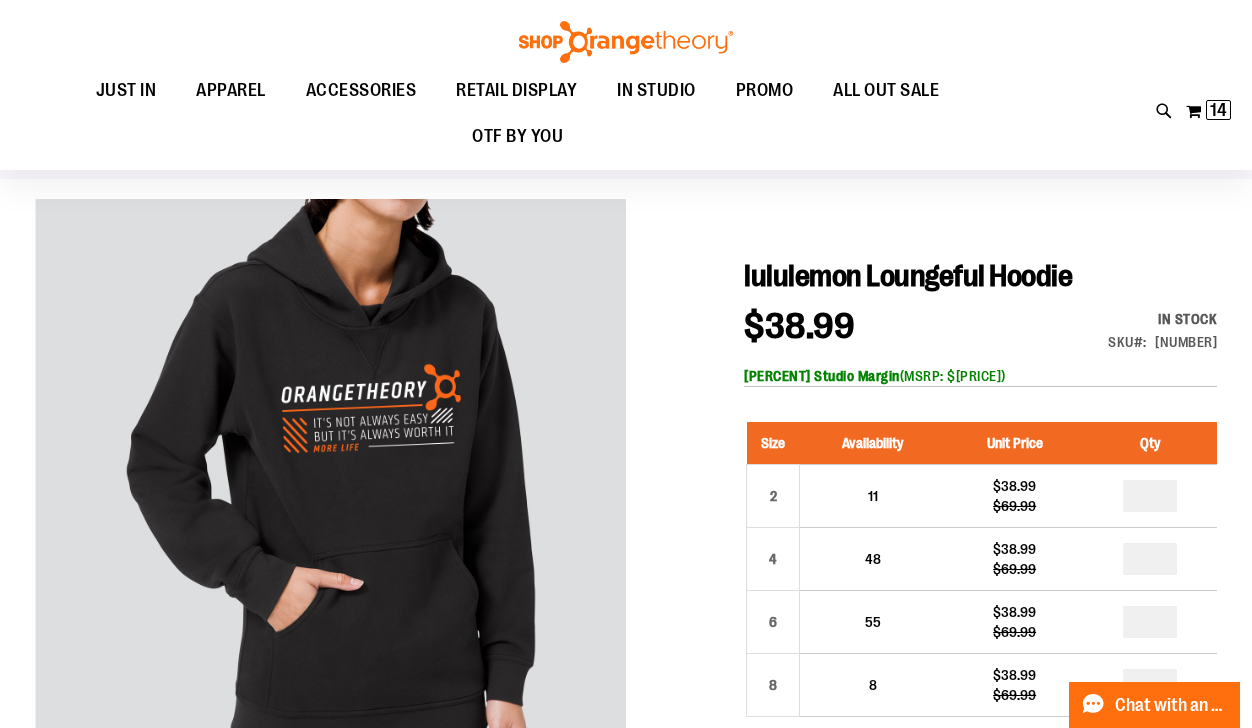 scroll, scrollTop: 0, scrollLeft: 0, axis: both 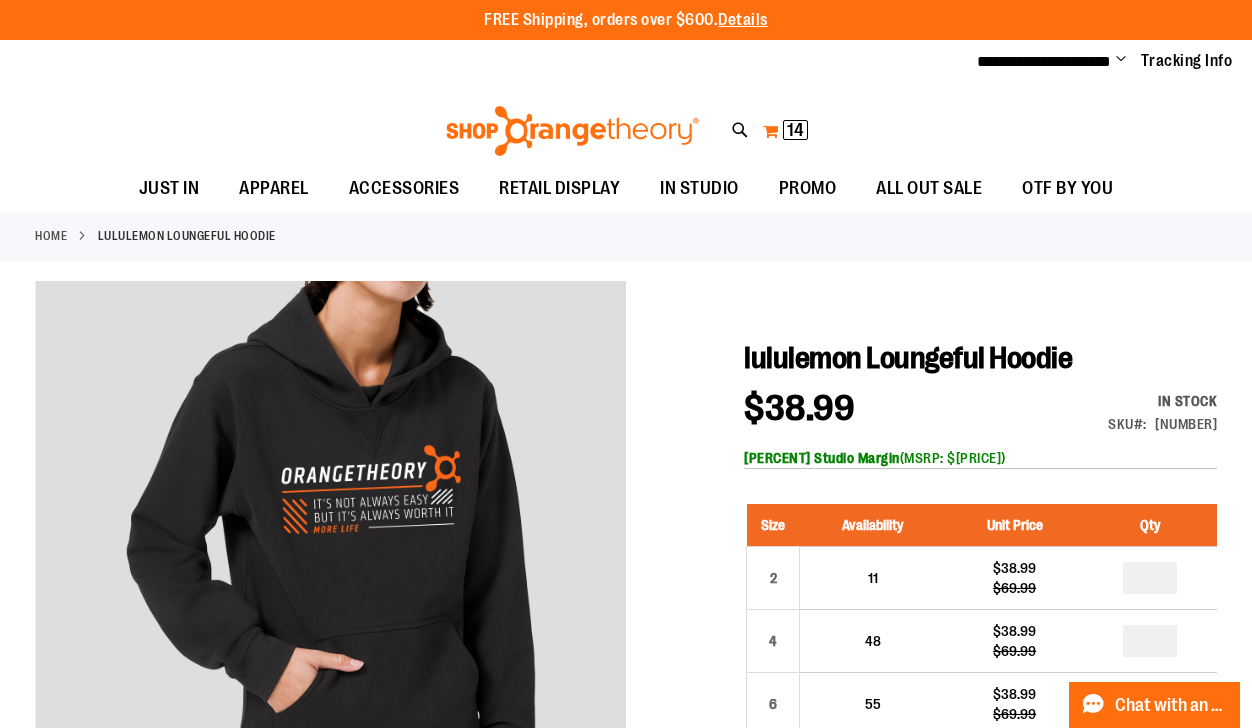 type on "**********" 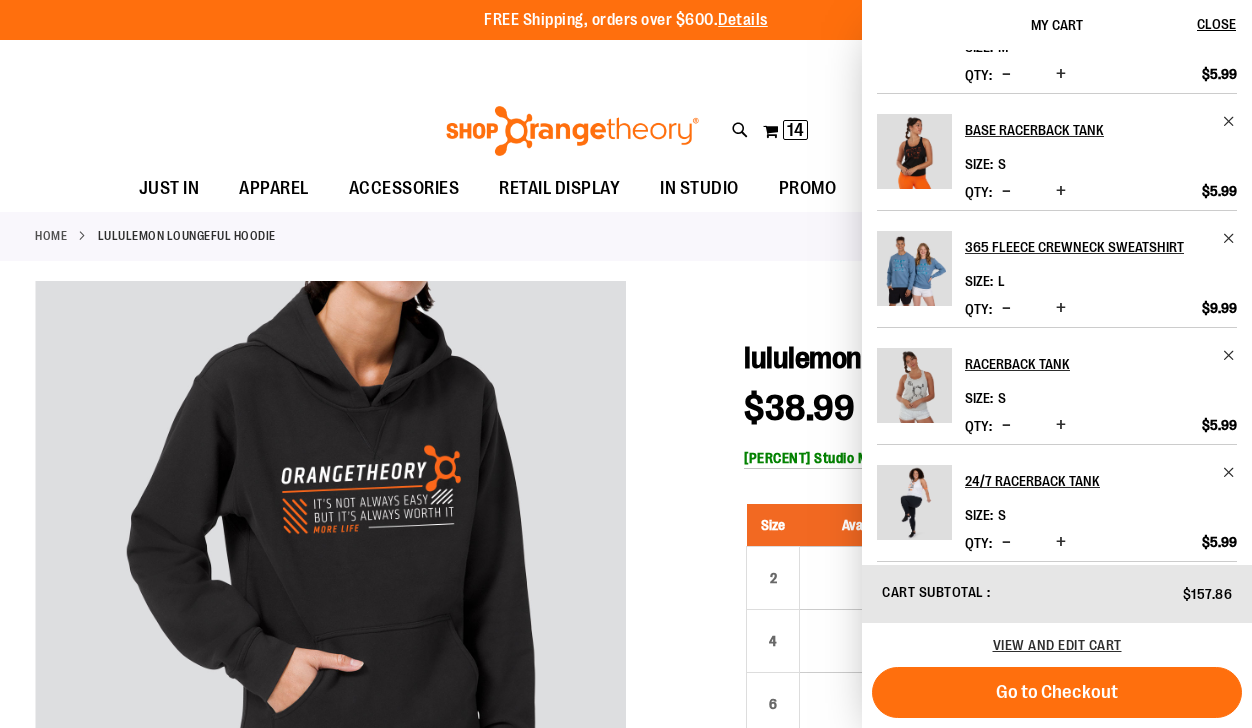 scroll, scrollTop: 704, scrollLeft: 0, axis: vertical 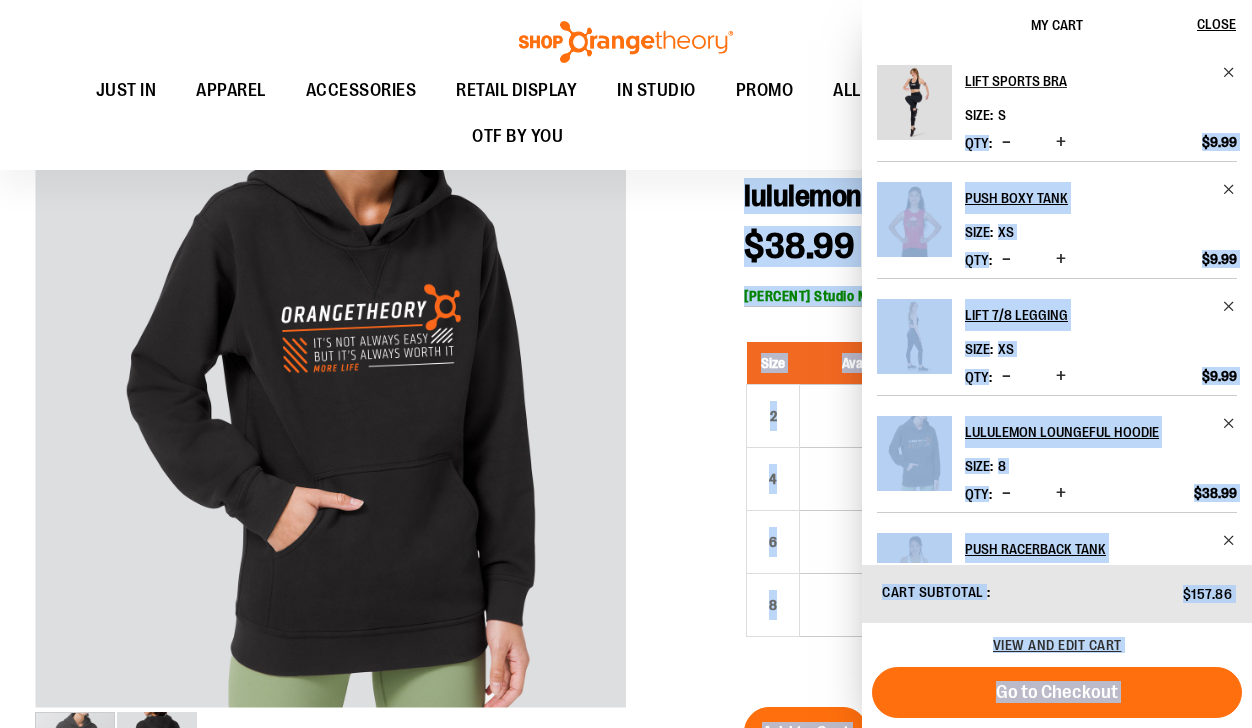 drag, startPoint x: 1246, startPoint y: 97, endPoint x: 1254, endPoint y: 124, distance: 28.160255 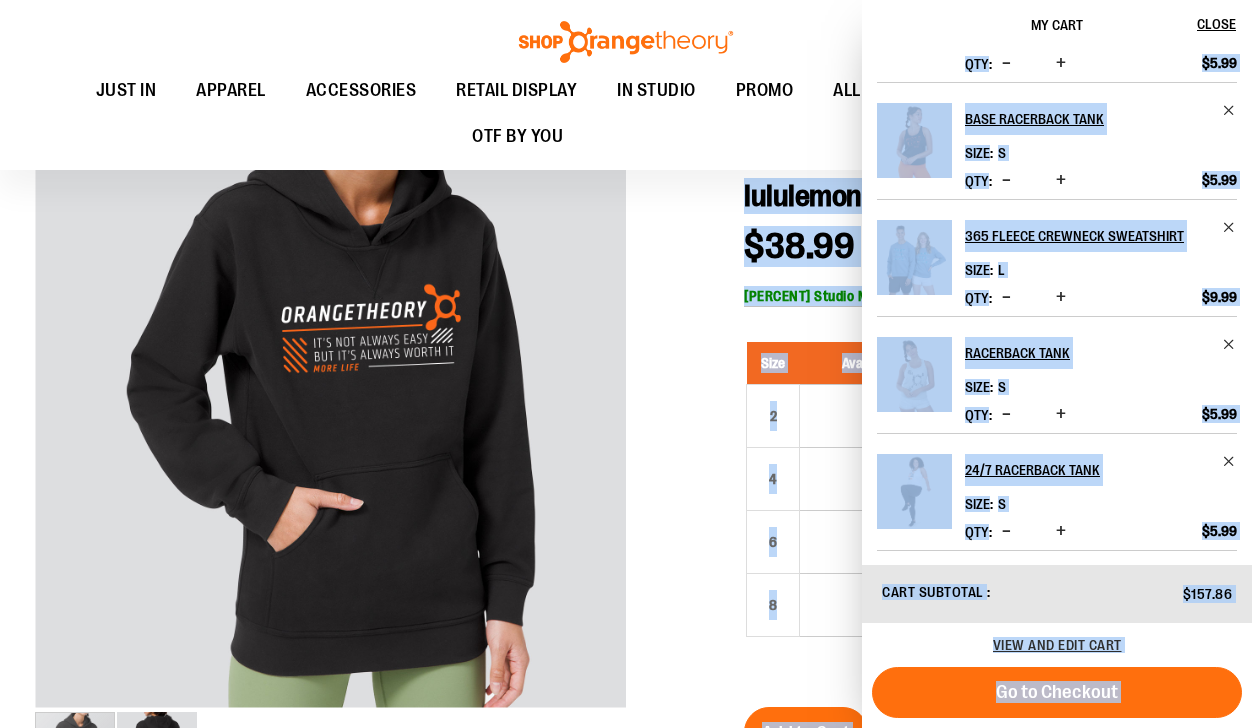 scroll, scrollTop: 704, scrollLeft: 0, axis: vertical 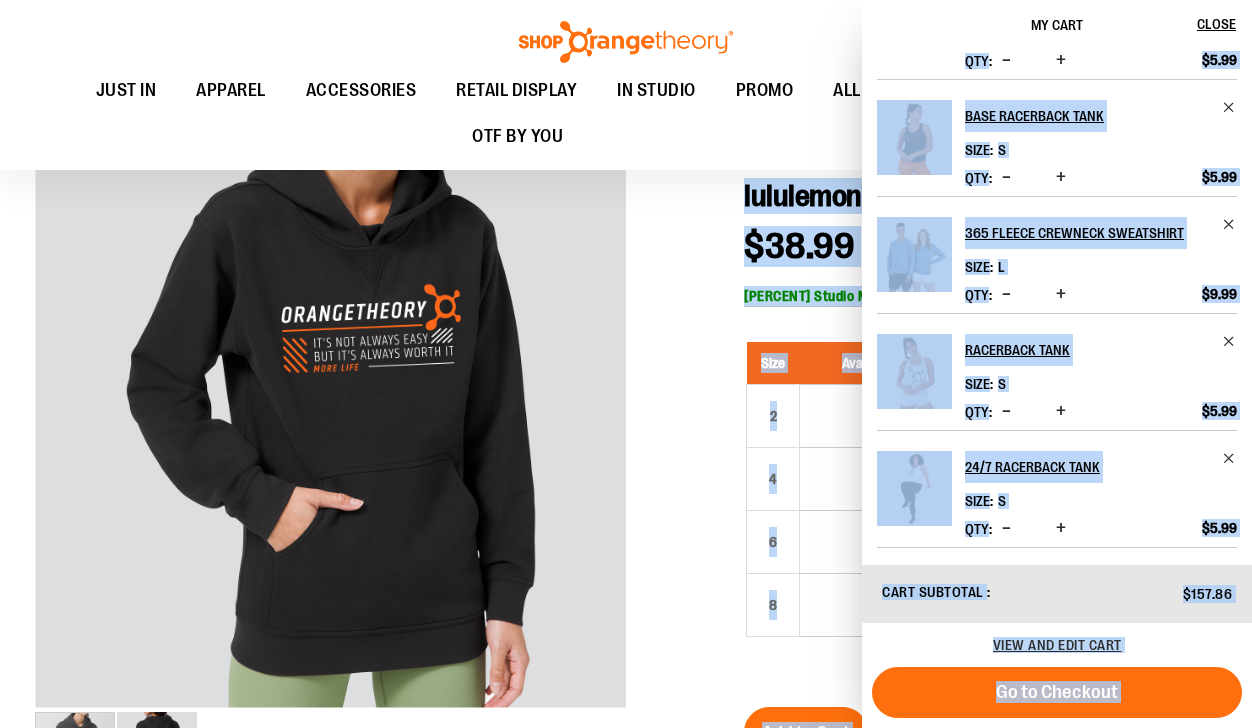 click at bounding box center (626, 974) 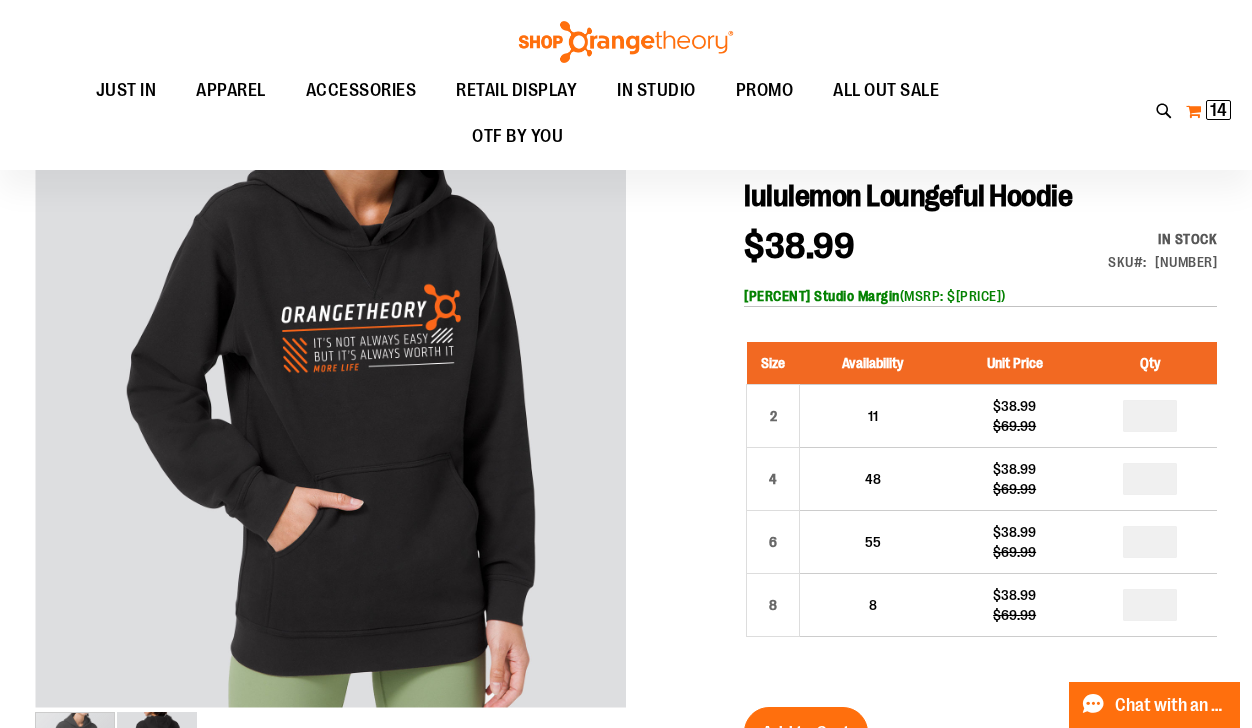 click on "My Cart
14
14
items" at bounding box center [1208, 111] 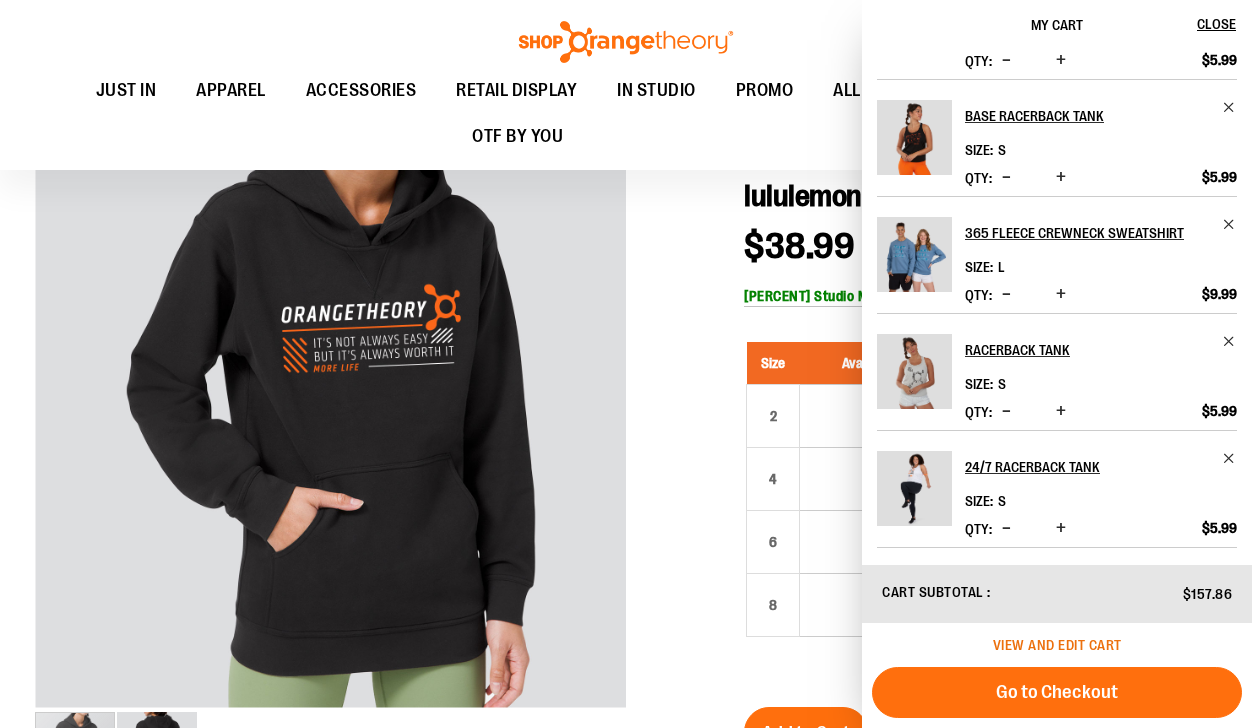 click on "View and edit cart" at bounding box center (1057, 645) 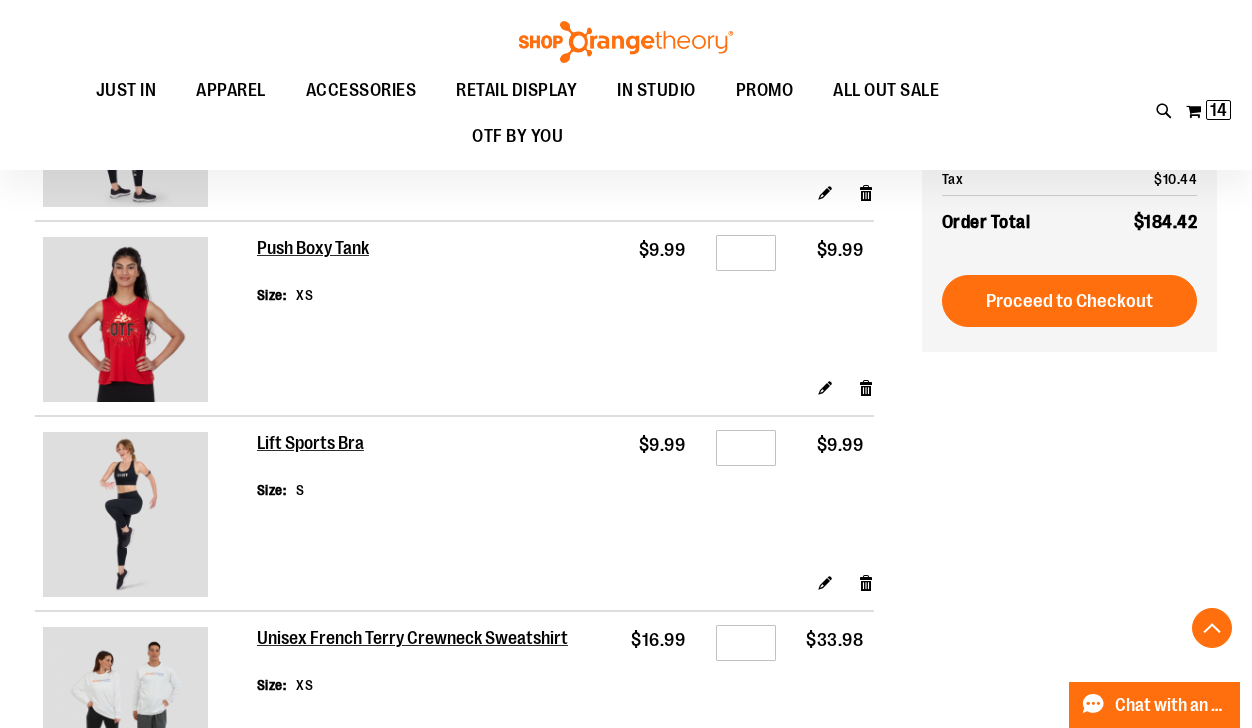 scroll, scrollTop: 1519, scrollLeft: 0, axis: vertical 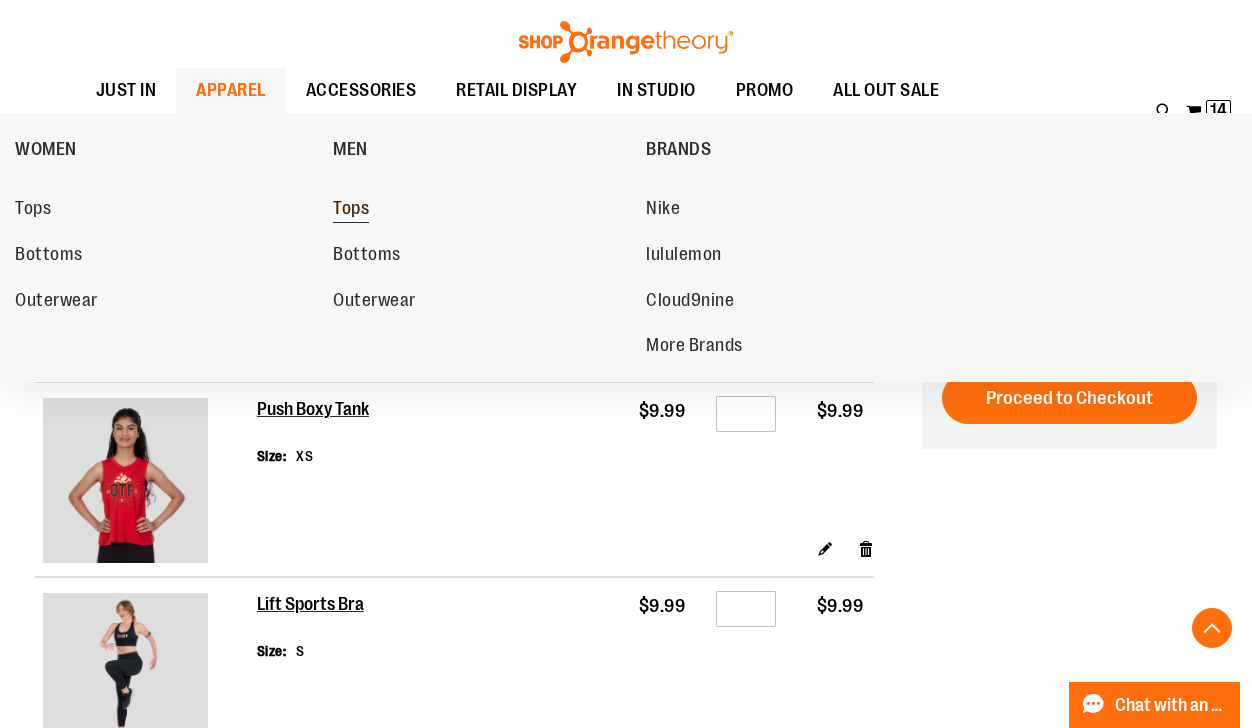 type on "**********" 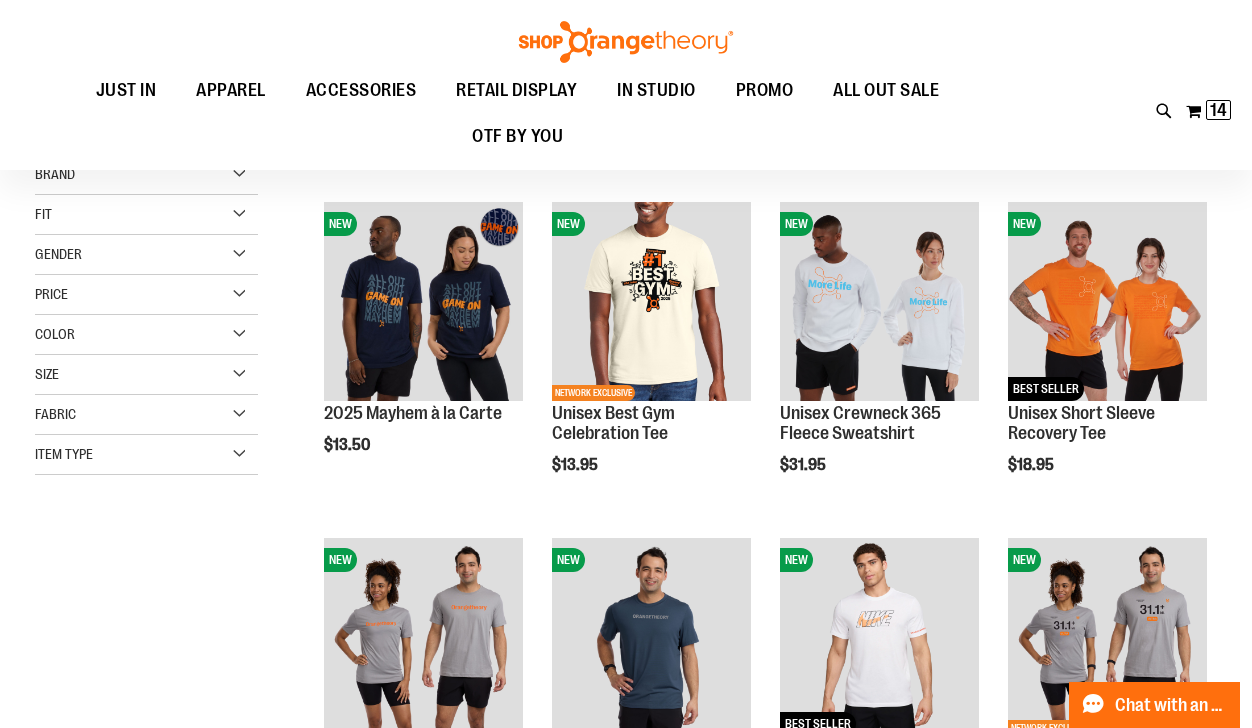scroll, scrollTop: 240, scrollLeft: 0, axis: vertical 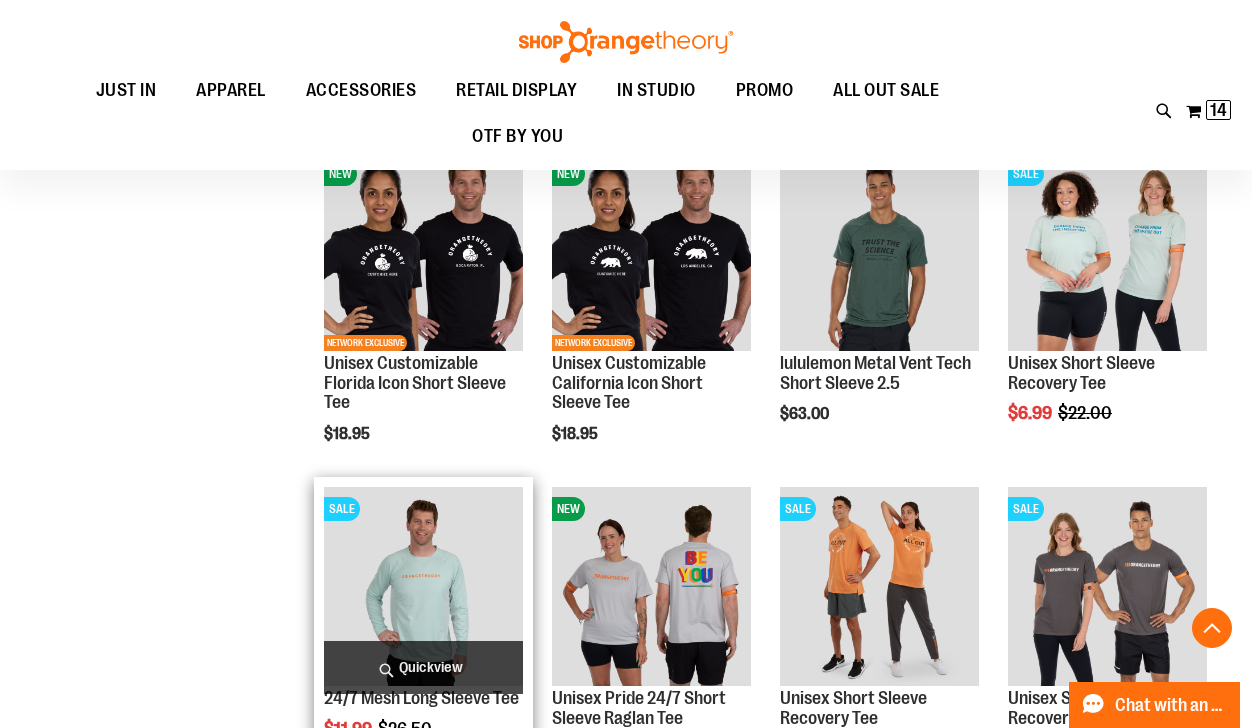 type on "**********" 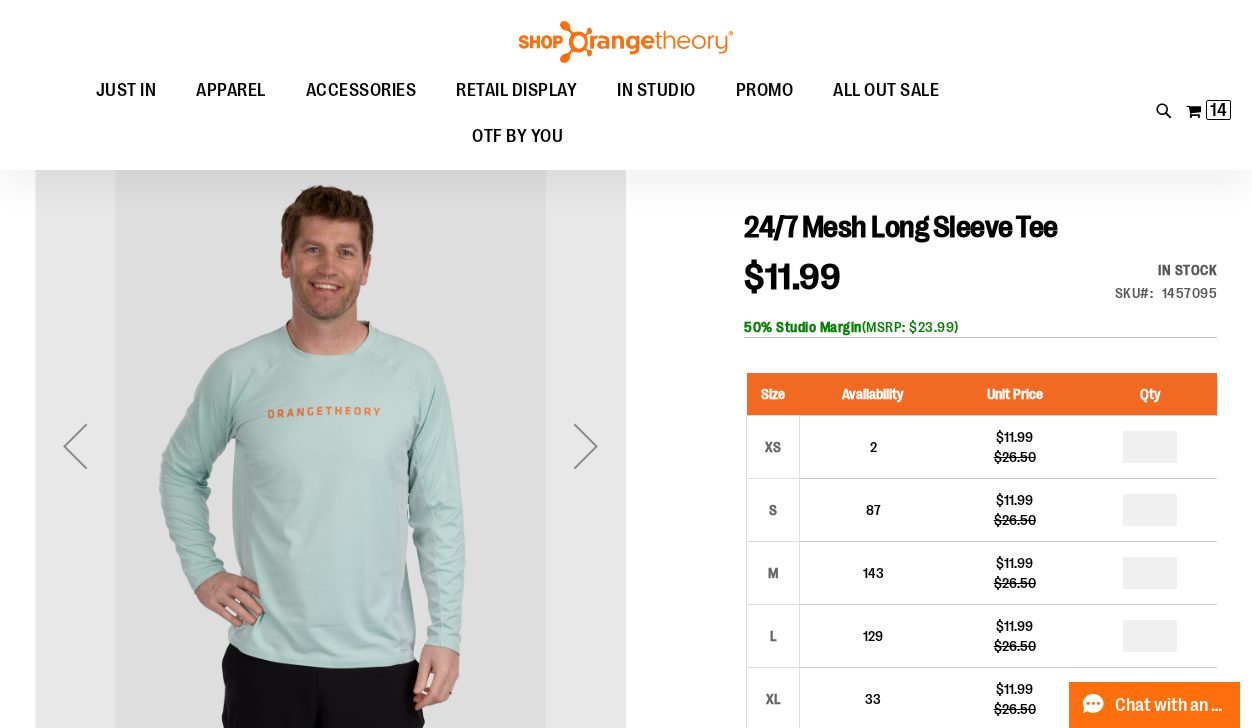 scroll, scrollTop: 160, scrollLeft: 0, axis: vertical 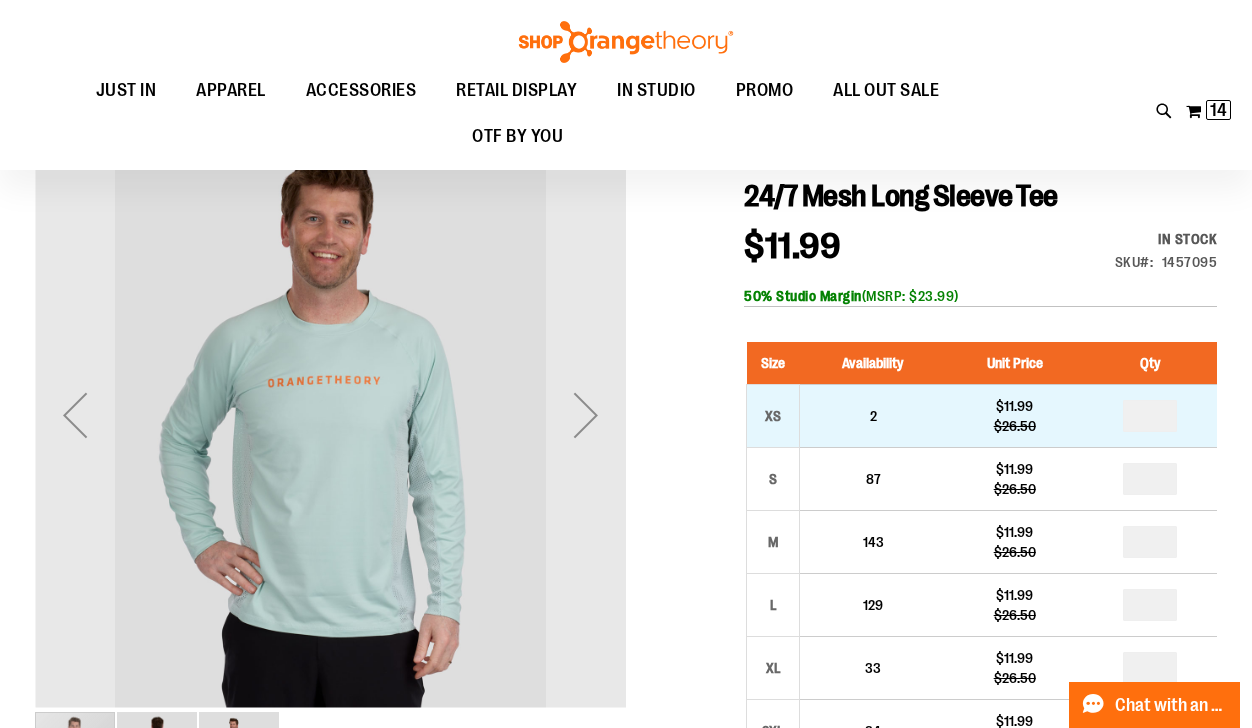 type on "**********" 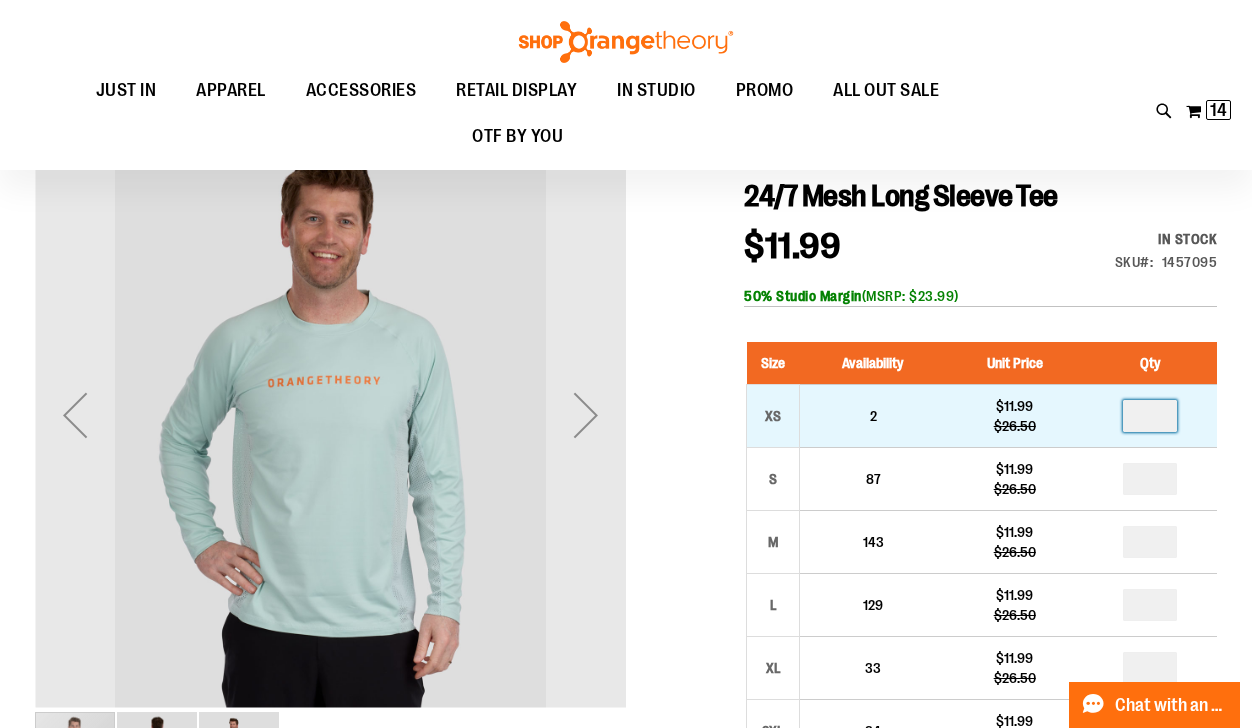 click at bounding box center [1150, 416] 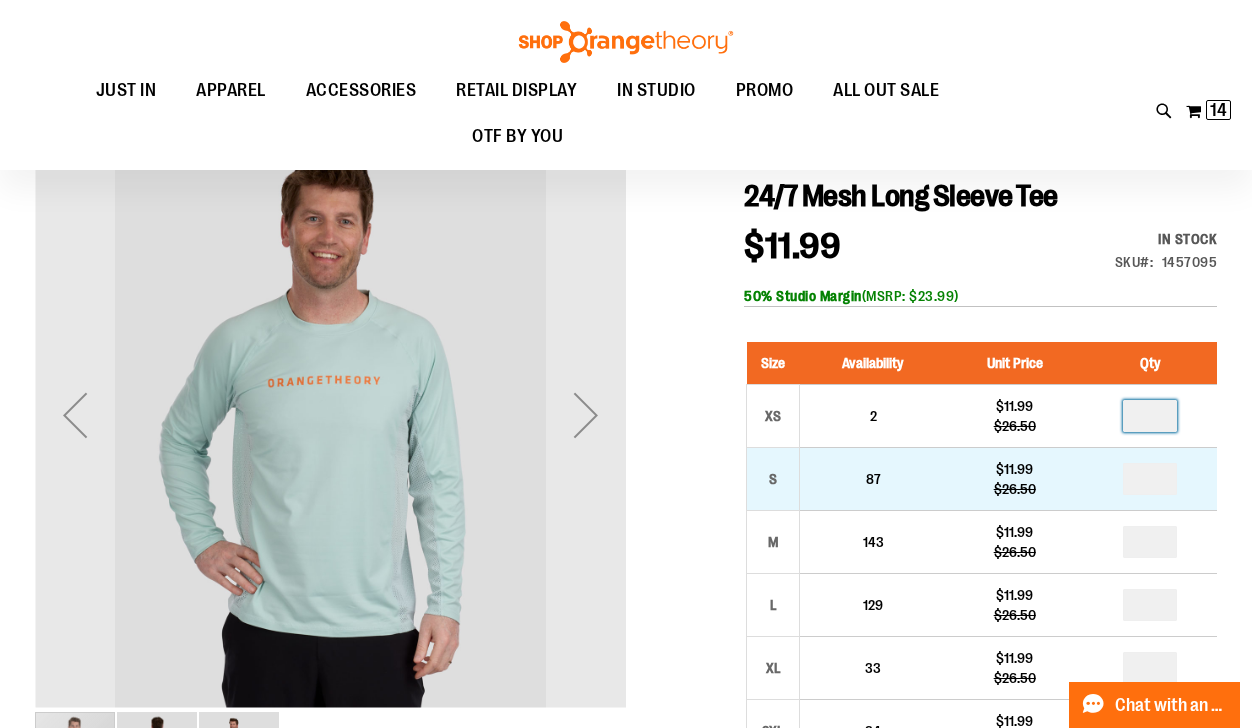 type on "*" 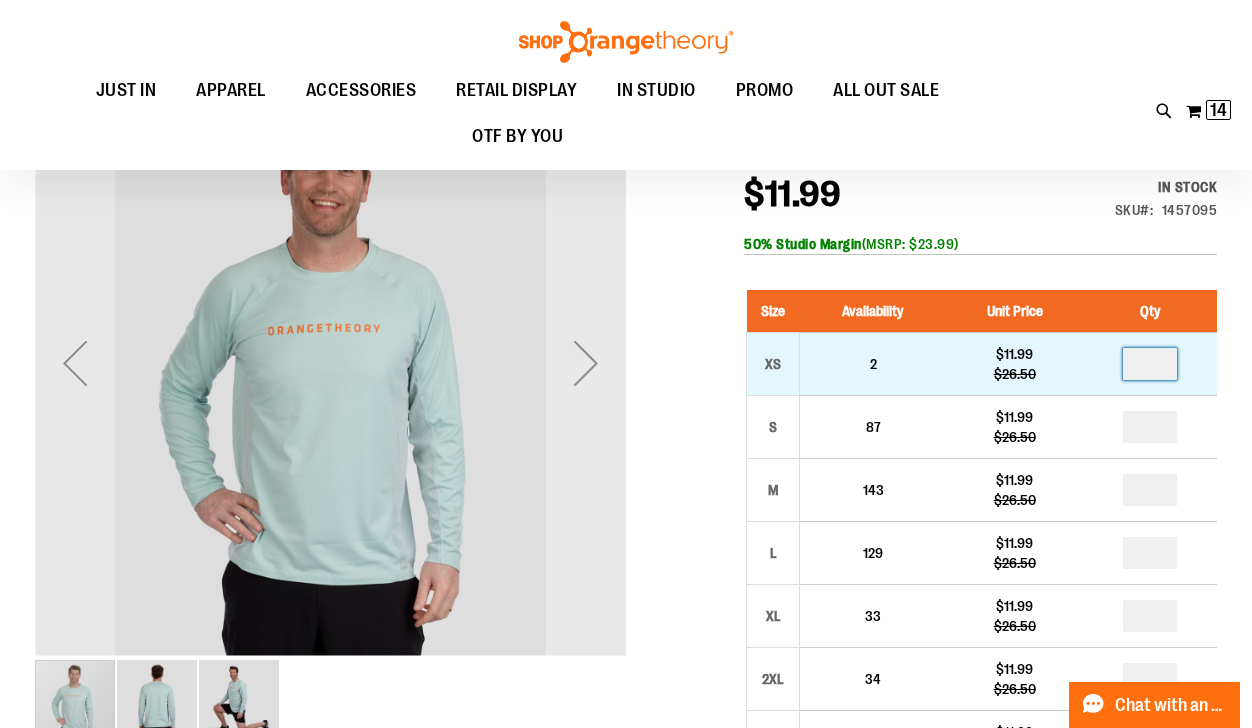 scroll, scrollTop: 240, scrollLeft: 0, axis: vertical 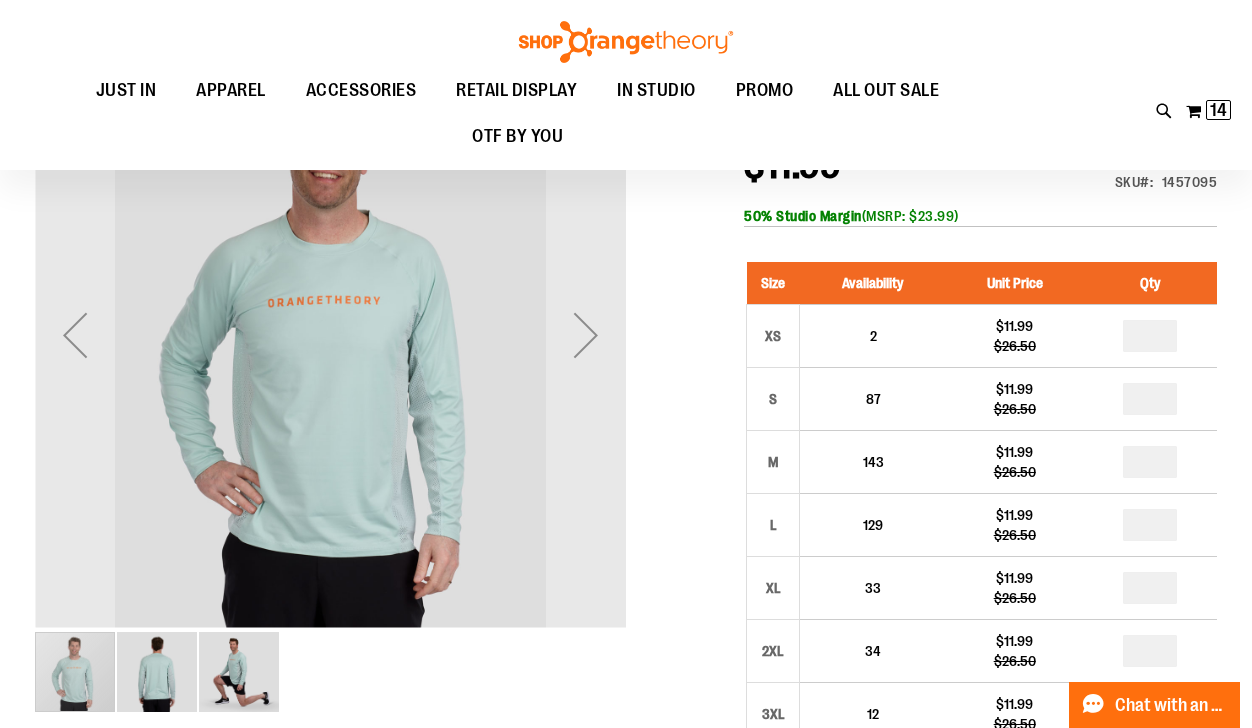 click at bounding box center (626, 730) 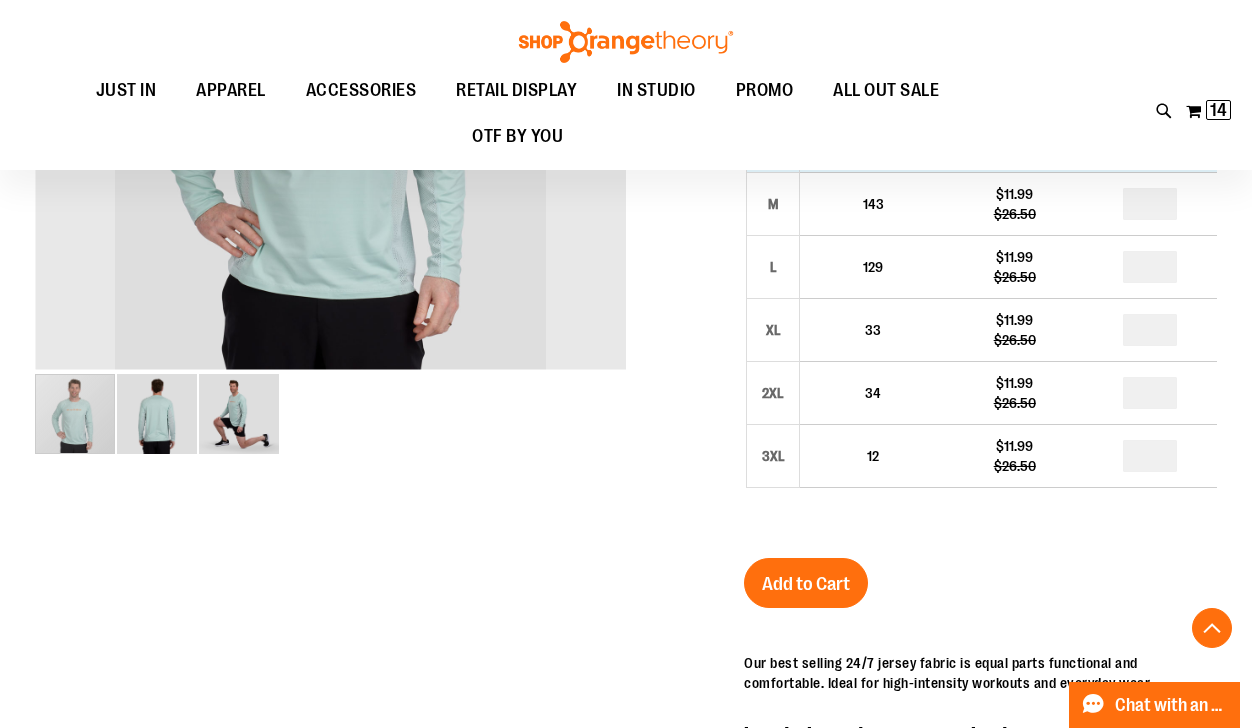 scroll, scrollTop: 560, scrollLeft: 0, axis: vertical 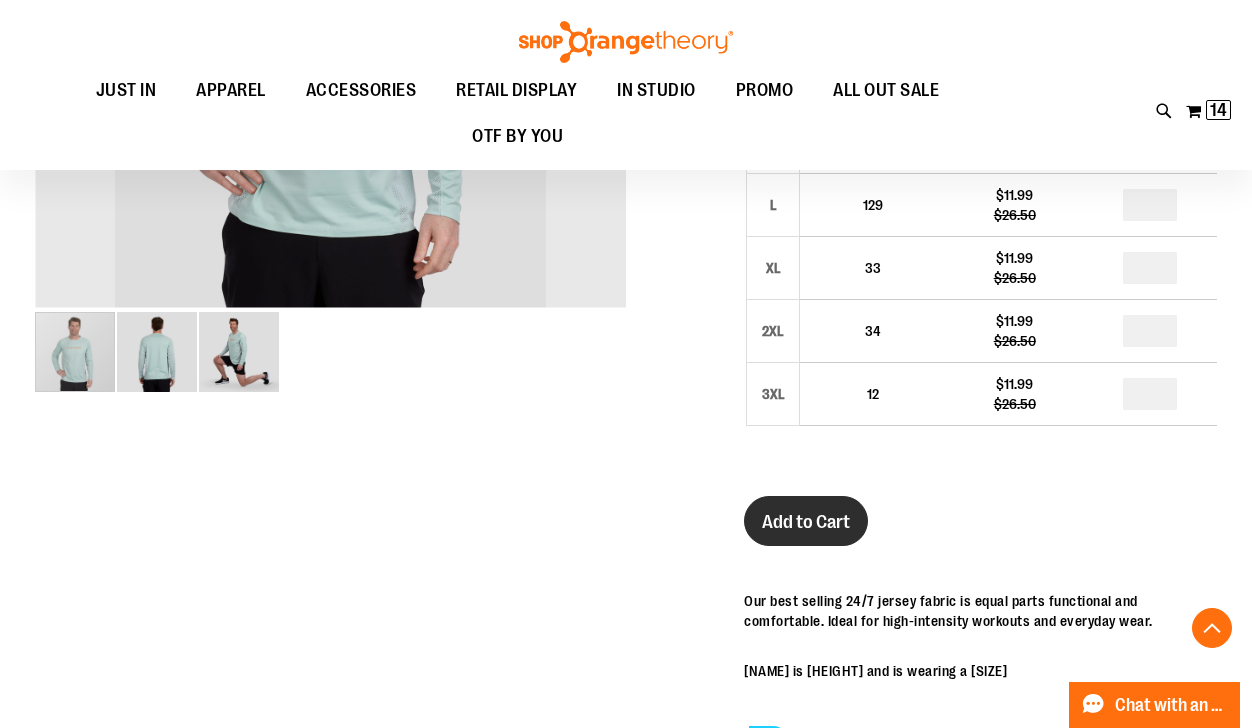 click on "Add to Cart" at bounding box center [806, 522] 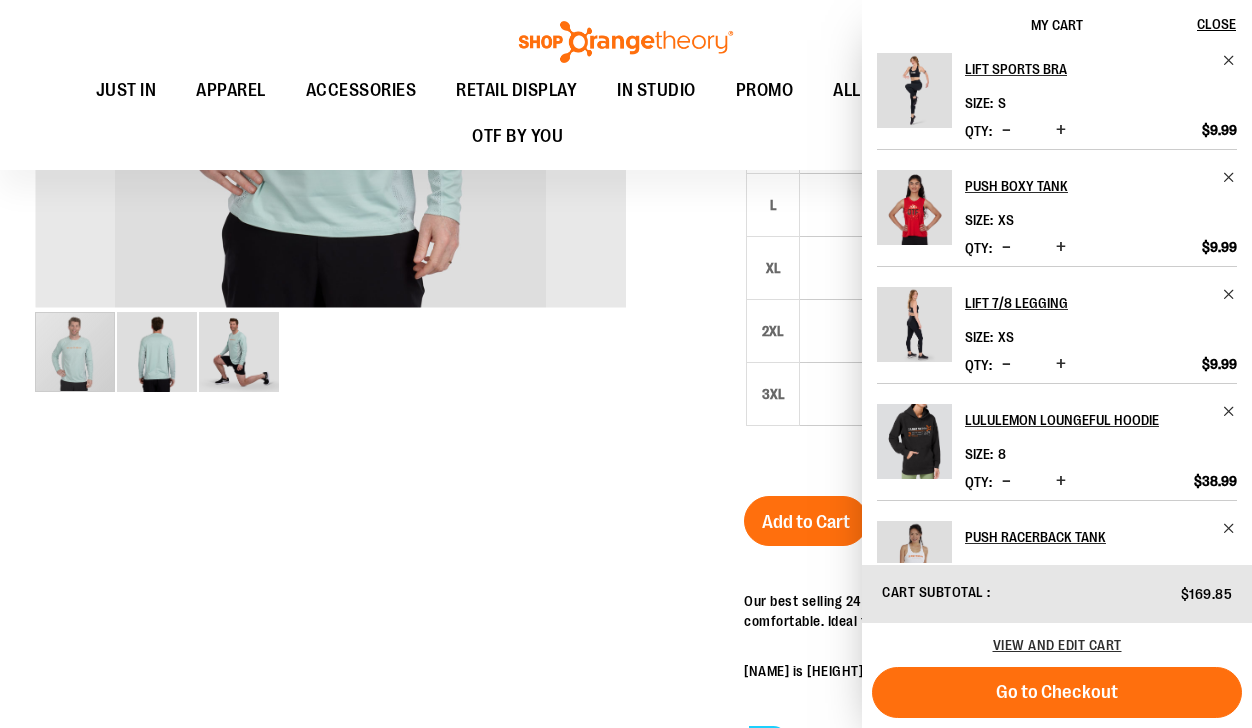 scroll, scrollTop: 0, scrollLeft: 0, axis: both 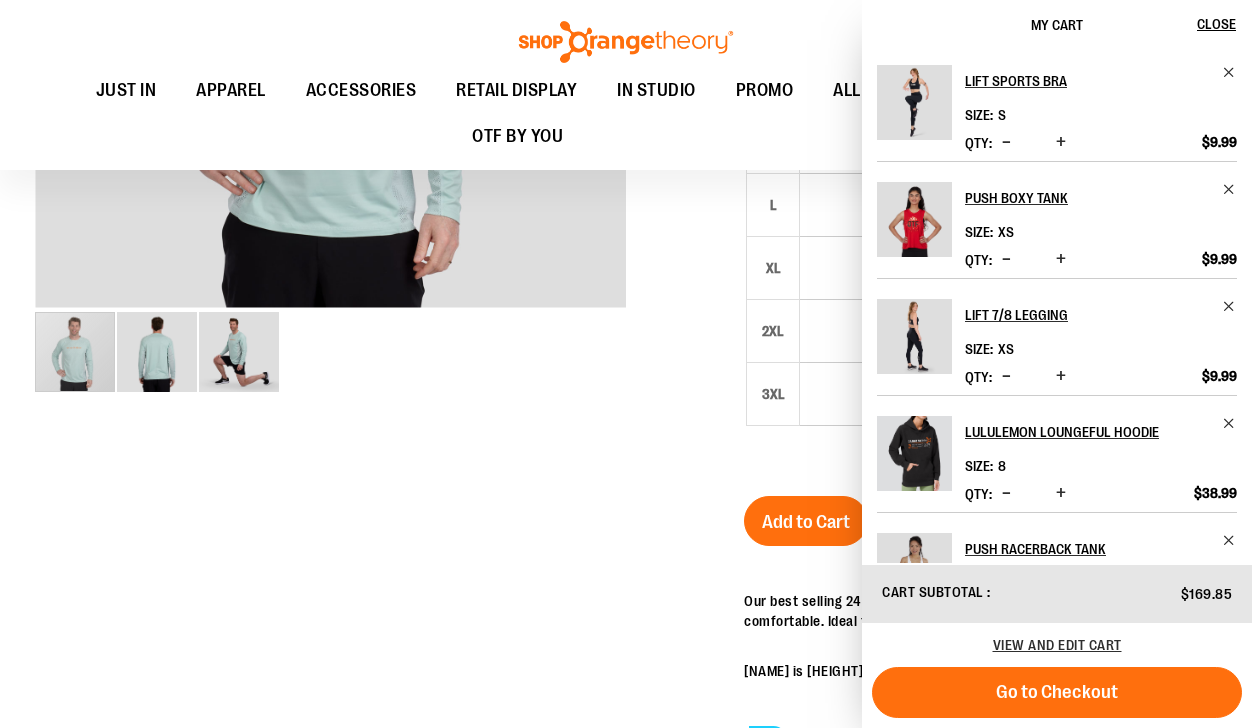 click at bounding box center (626, 410) 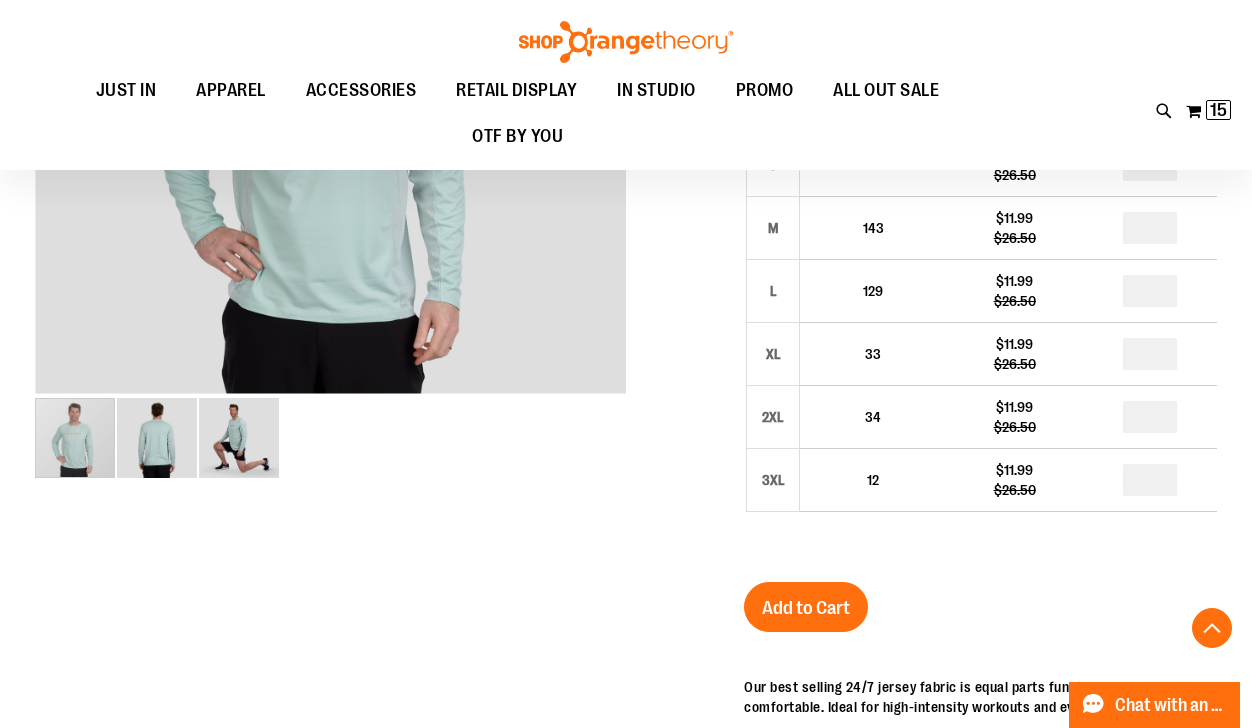 scroll, scrollTop: 480, scrollLeft: 0, axis: vertical 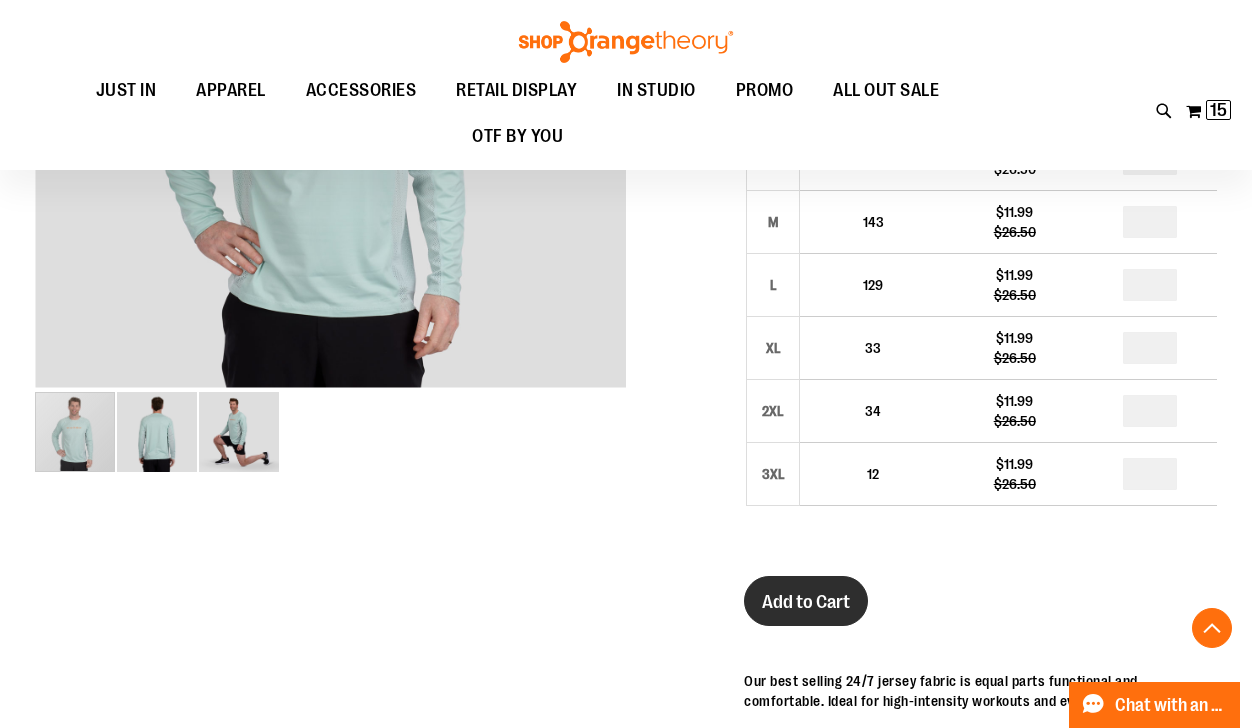 click on "Add to Cart" at bounding box center [806, 602] 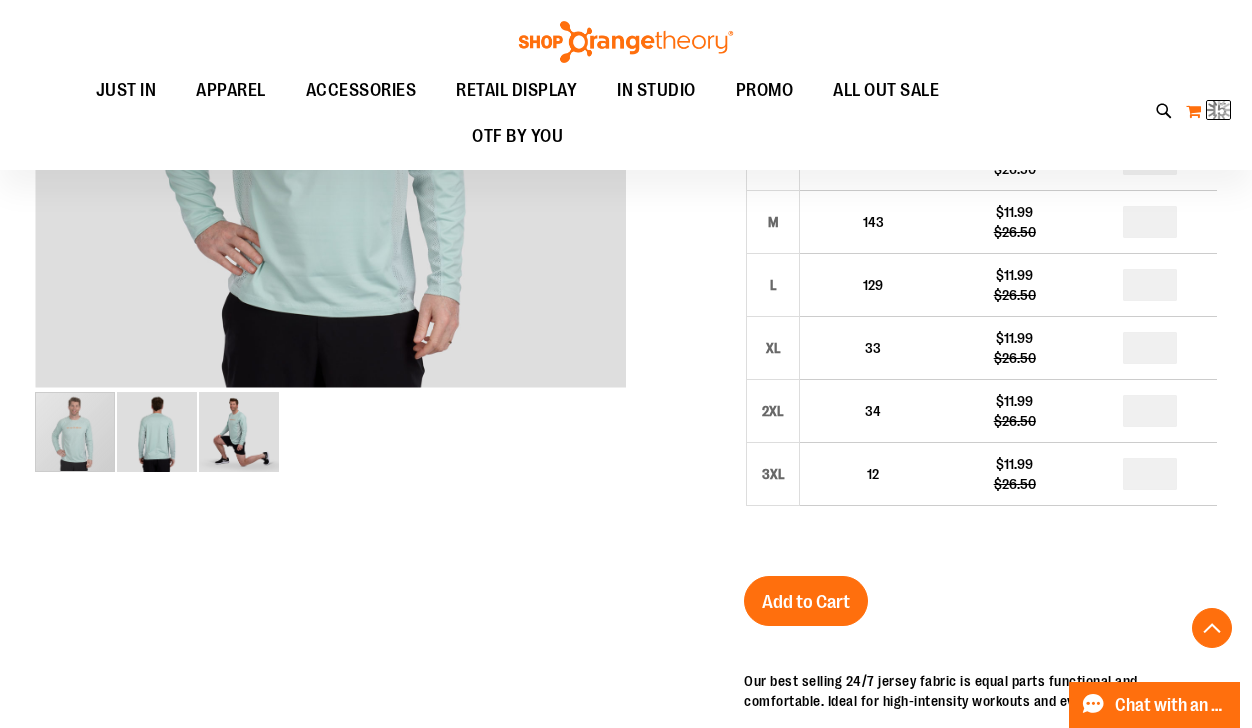 click at bounding box center [1219, 110] 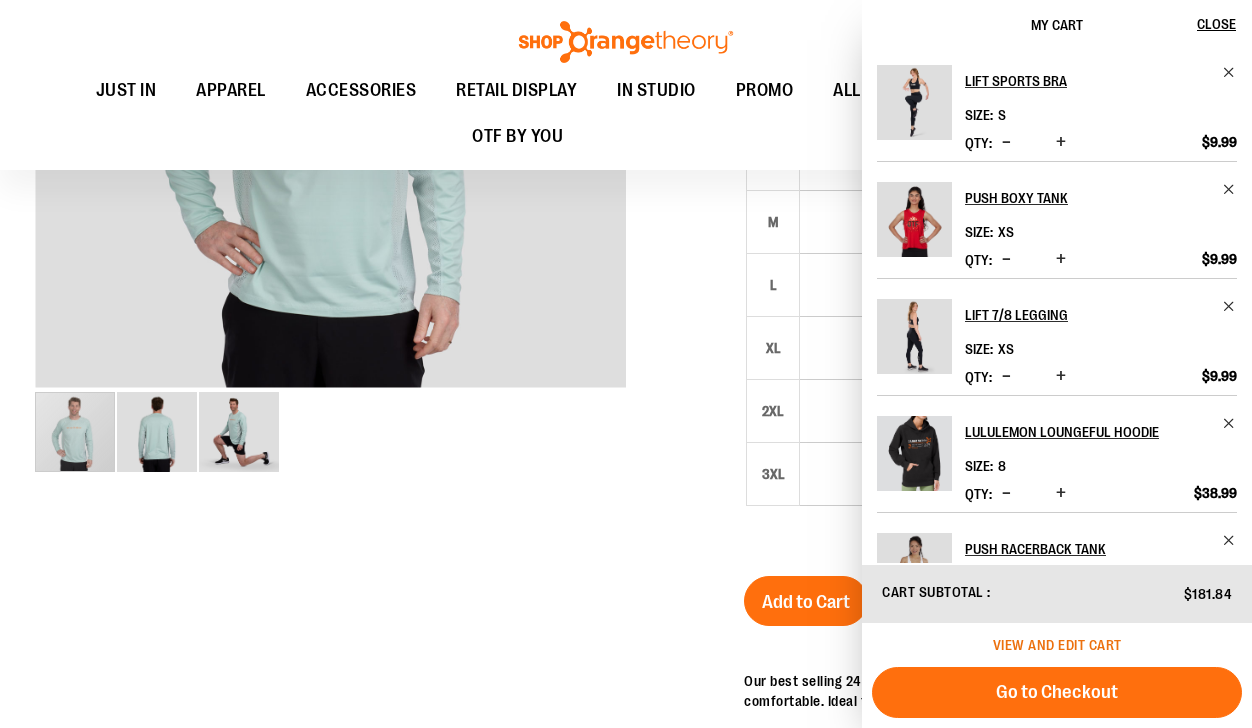 click on "View and edit cart" at bounding box center (1057, 645) 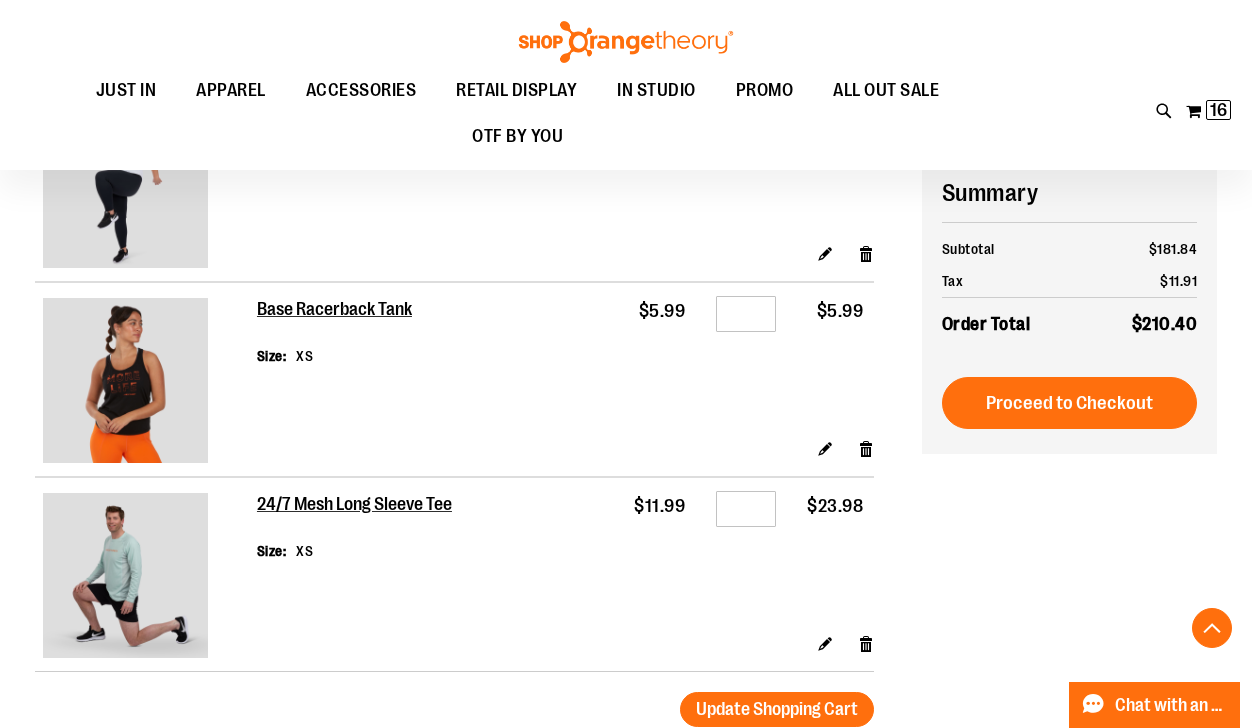 scroll, scrollTop: 2479, scrollLeft: 0, axis: vertical 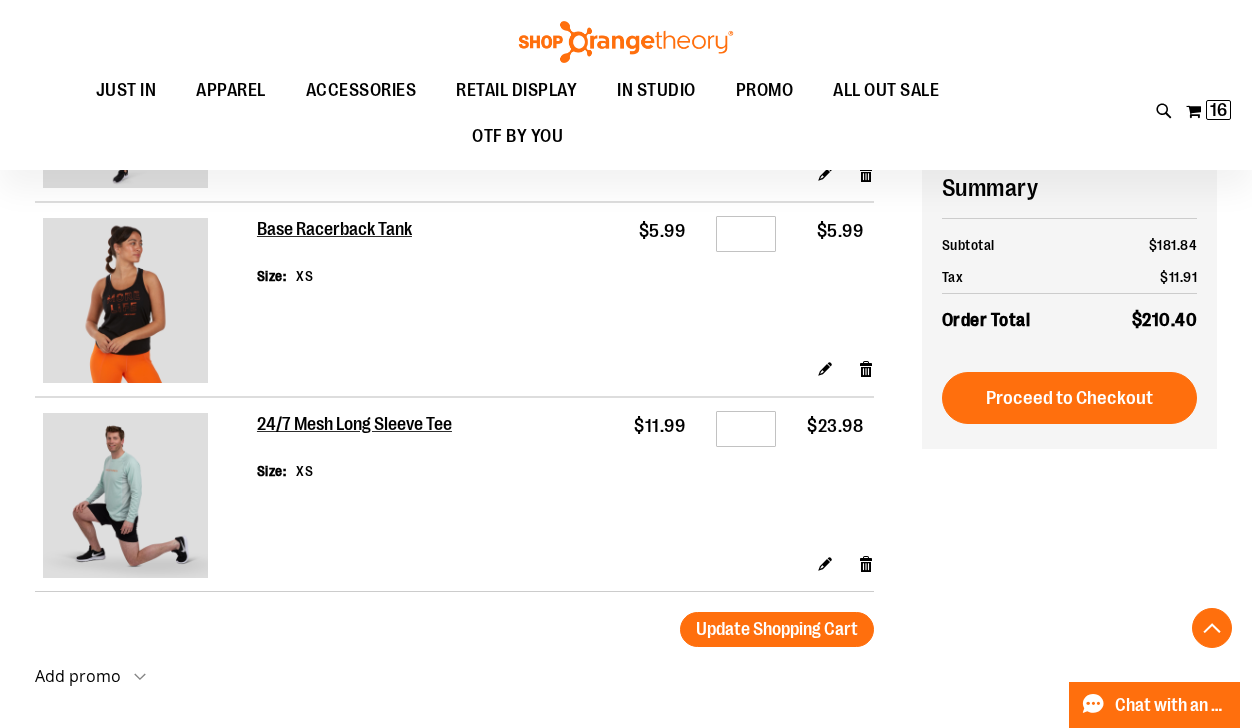 type on "**********" 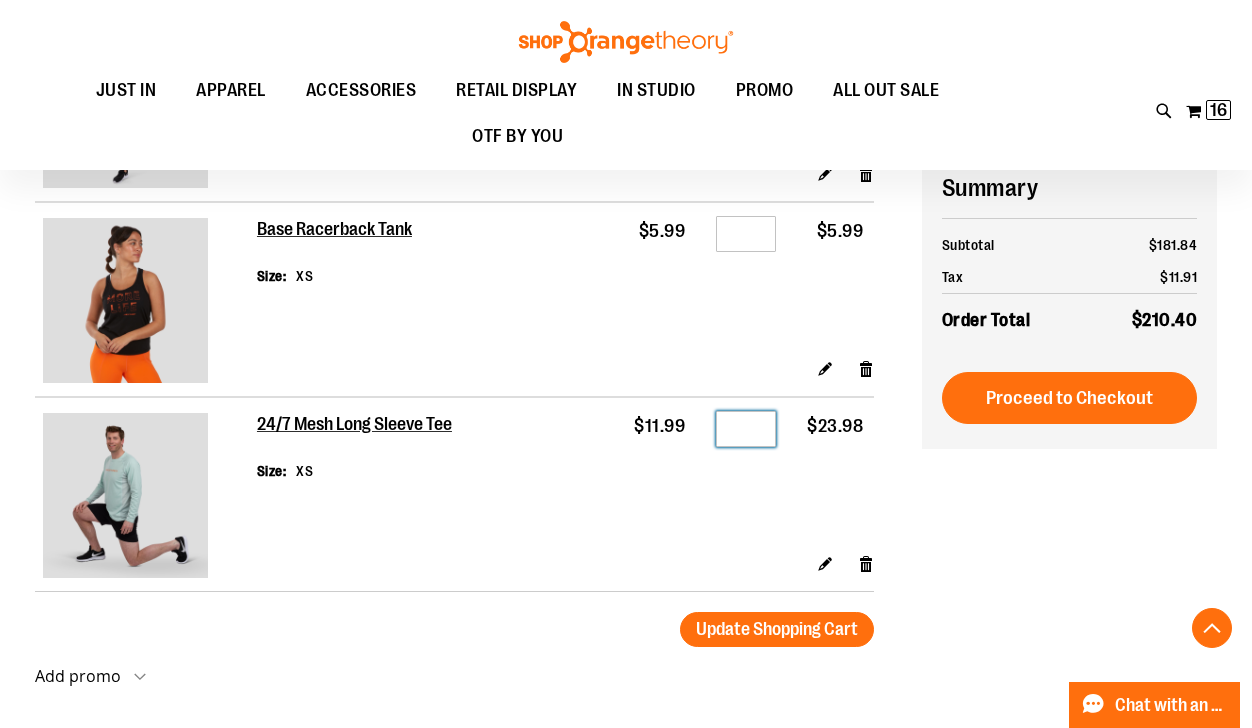 click on "*" at bounding box center [746, 429] 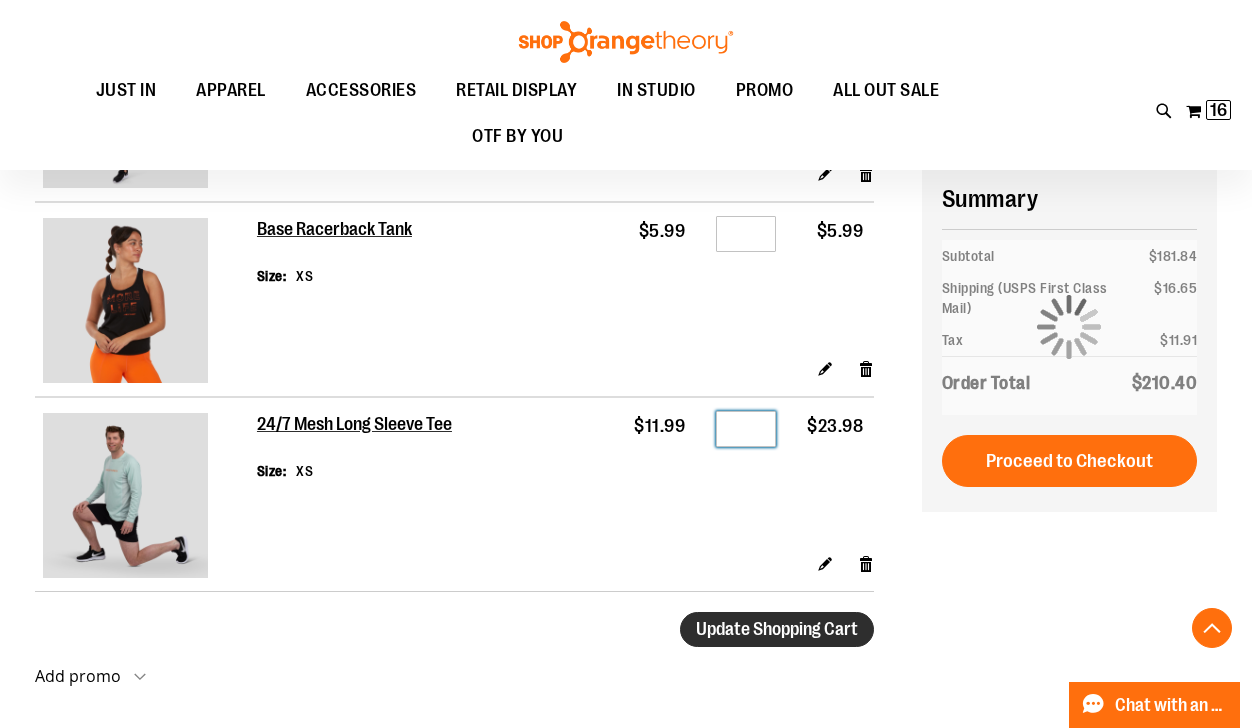 type on "*" 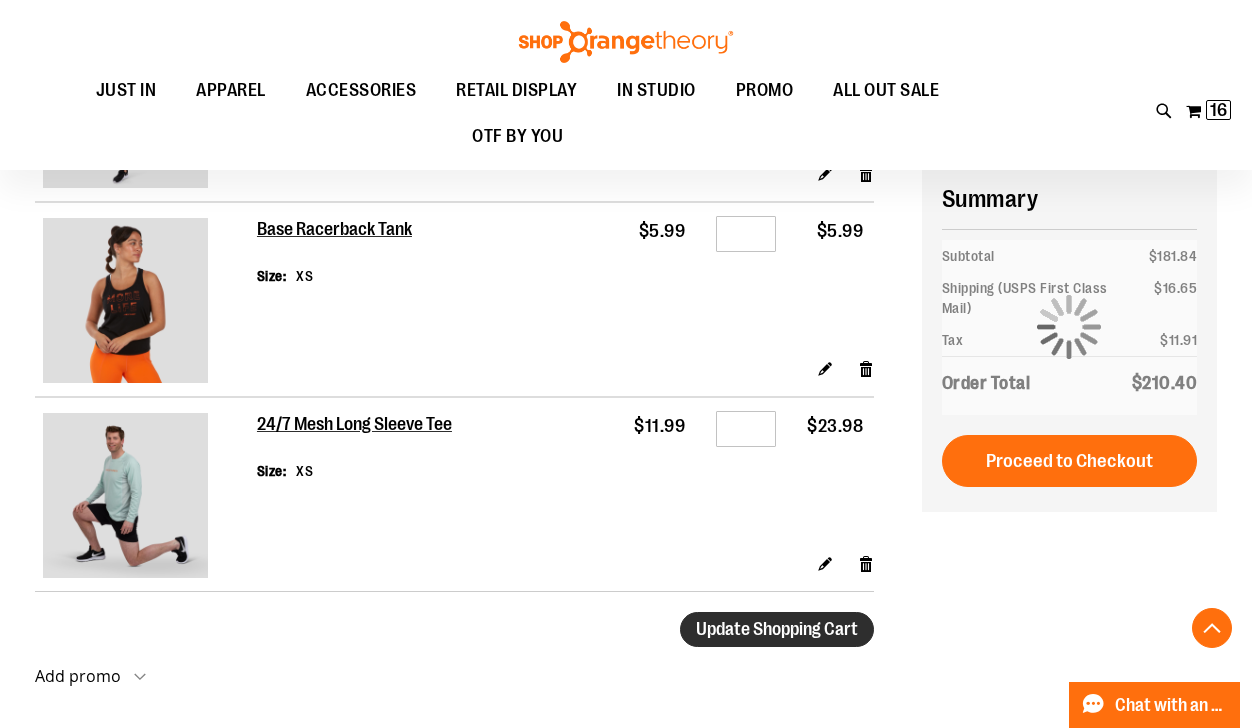click on "Update Shopping Cart" at bounding box center (777, 629) 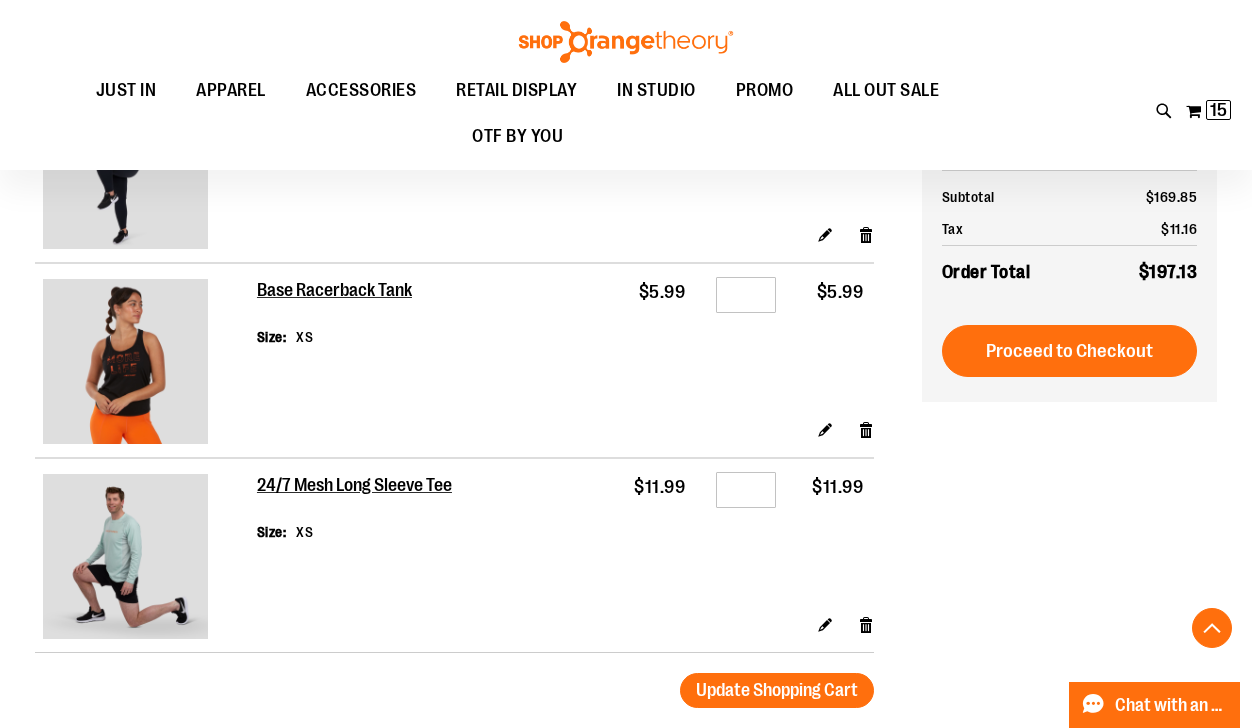 scroll, scrollTop: 2479, scrollLeft: 0, axis: vertical 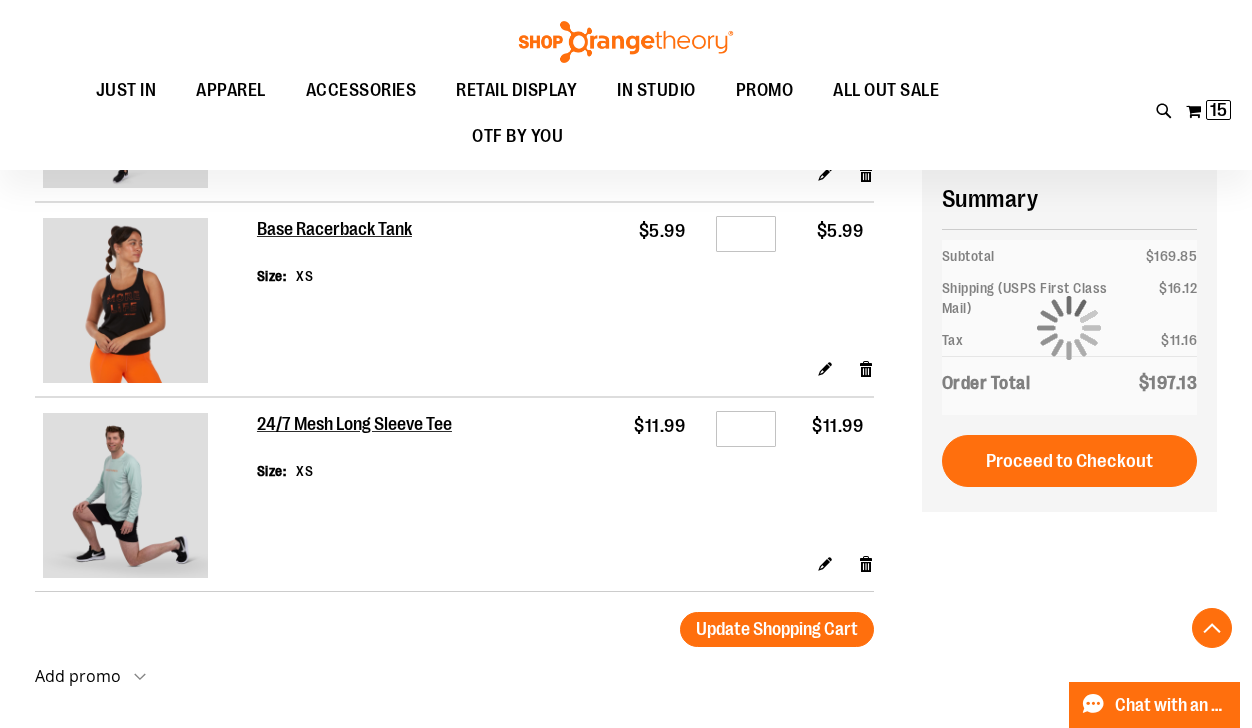 type on "**********" 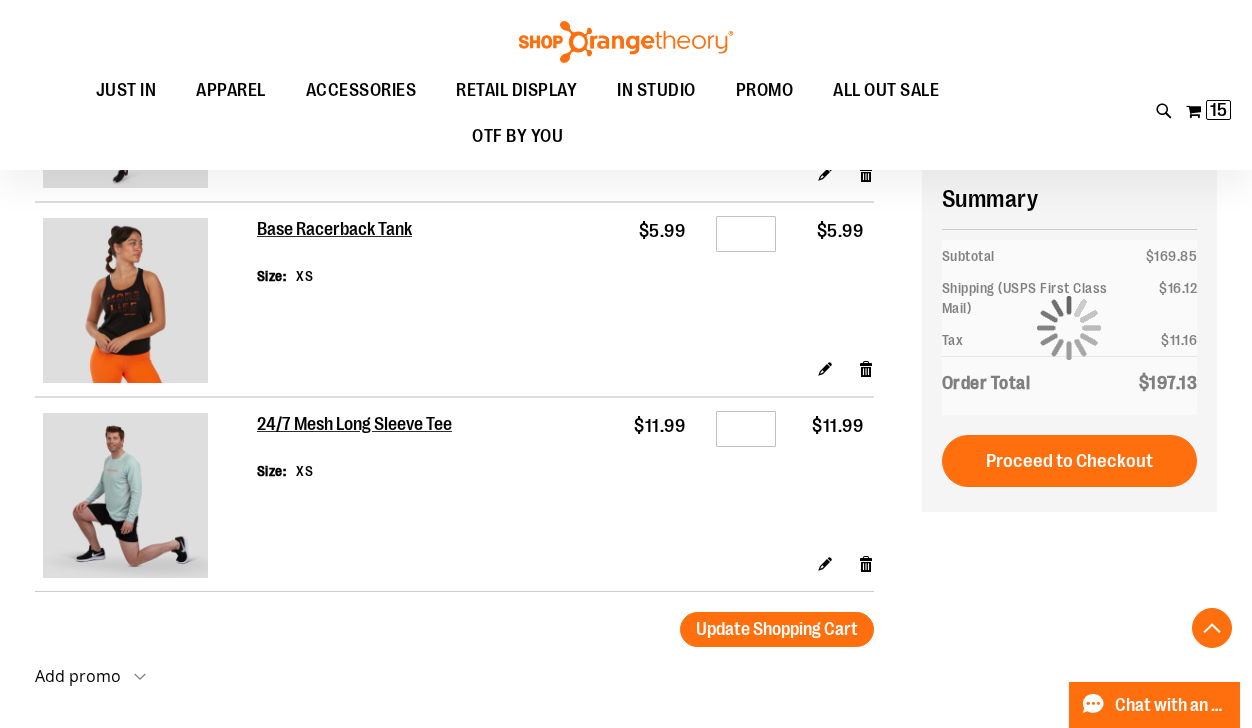 click on "**********" at bounding box center (626, -745) 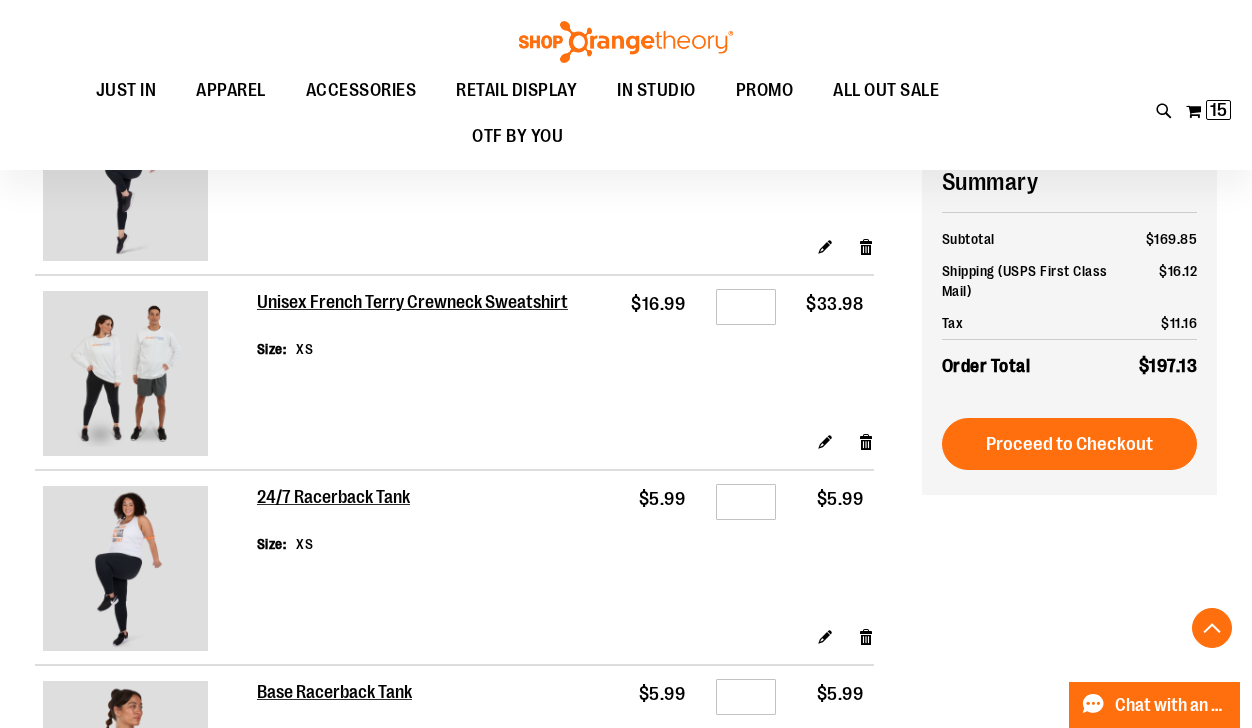 scroll, scrollTop: 1999, scrollLeft: 0, axis: vertical 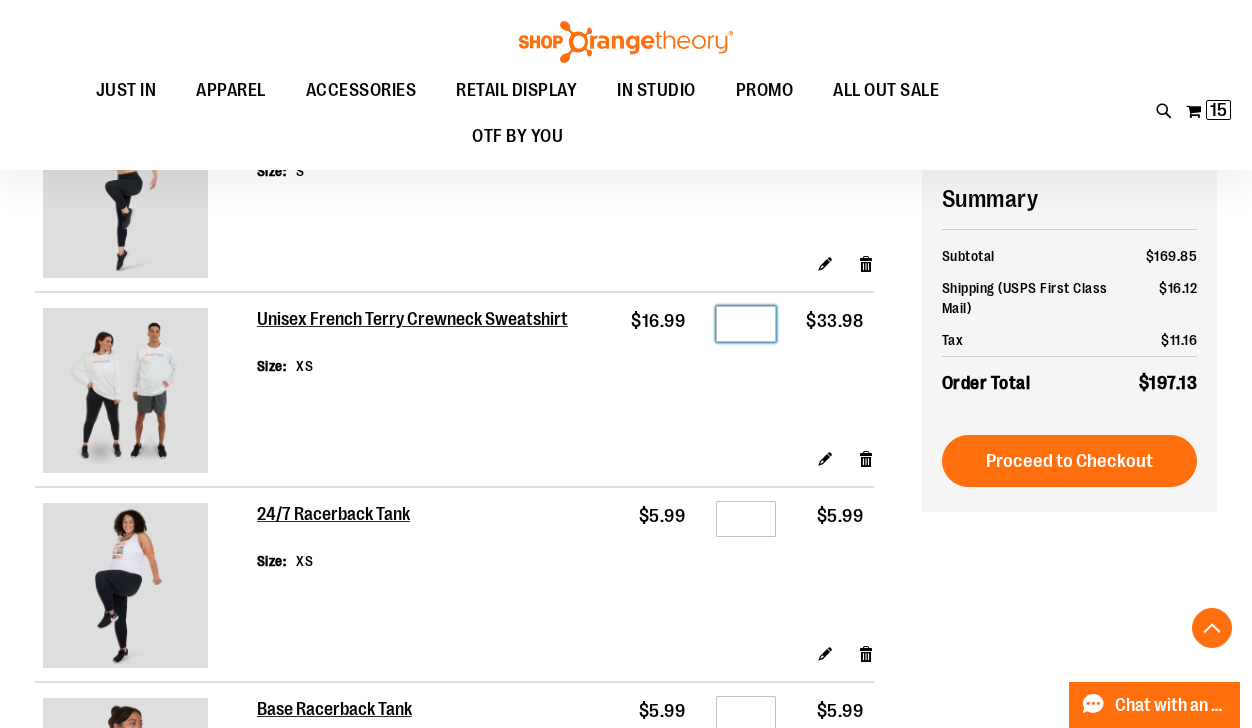 drag, startPoint x: 748, startPoint y: 327, endPoint x: 740, endPoint y: 320, distance: 10.630146 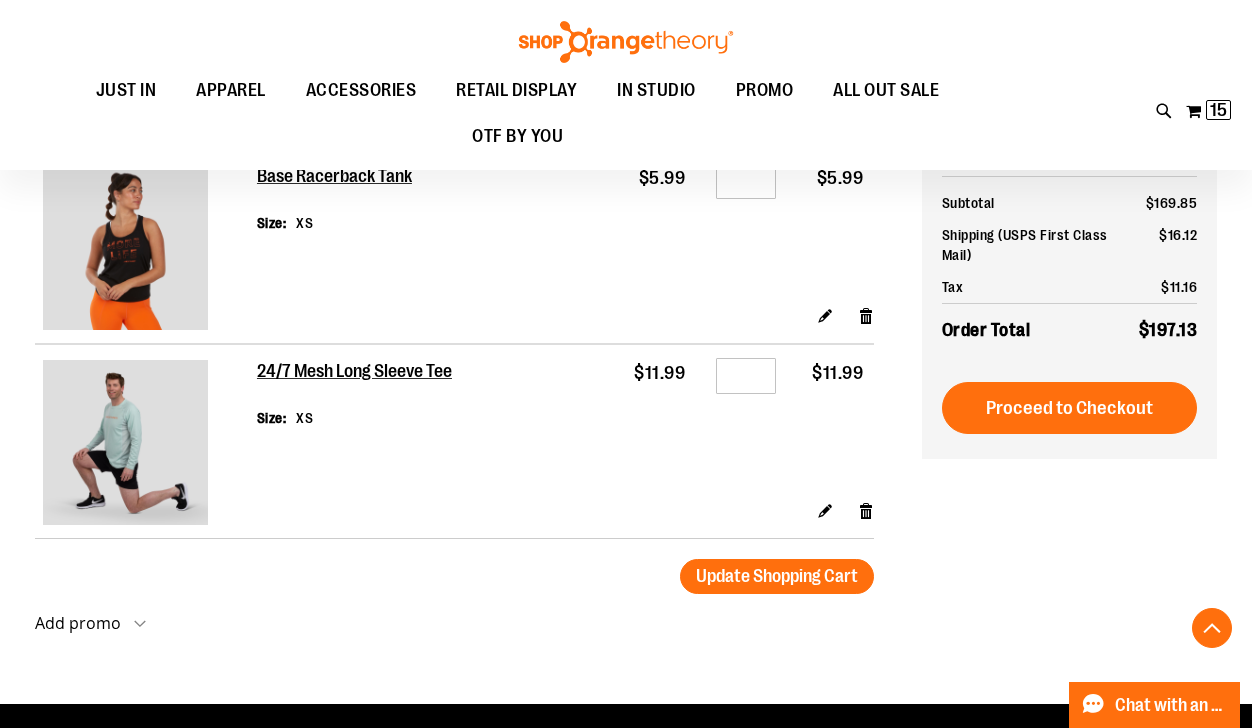 scroll, scrollTop: 2559, scrollLeft: 0, axis: vertical 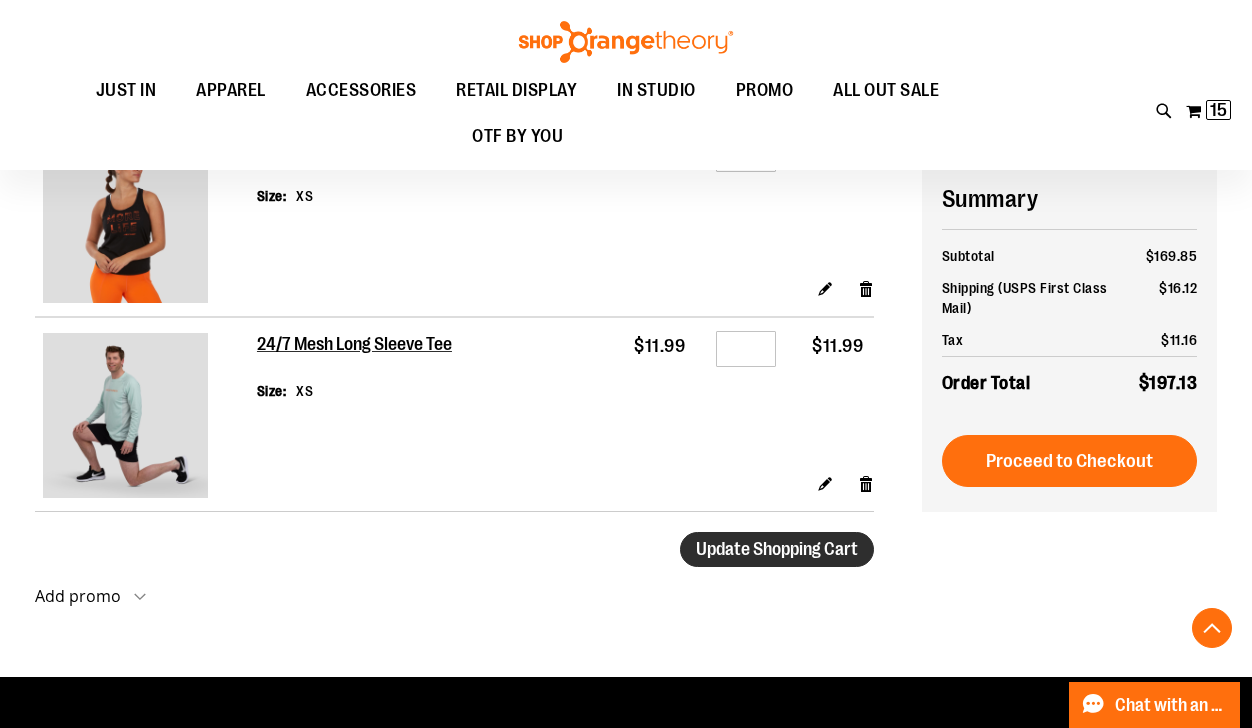 type on "*" 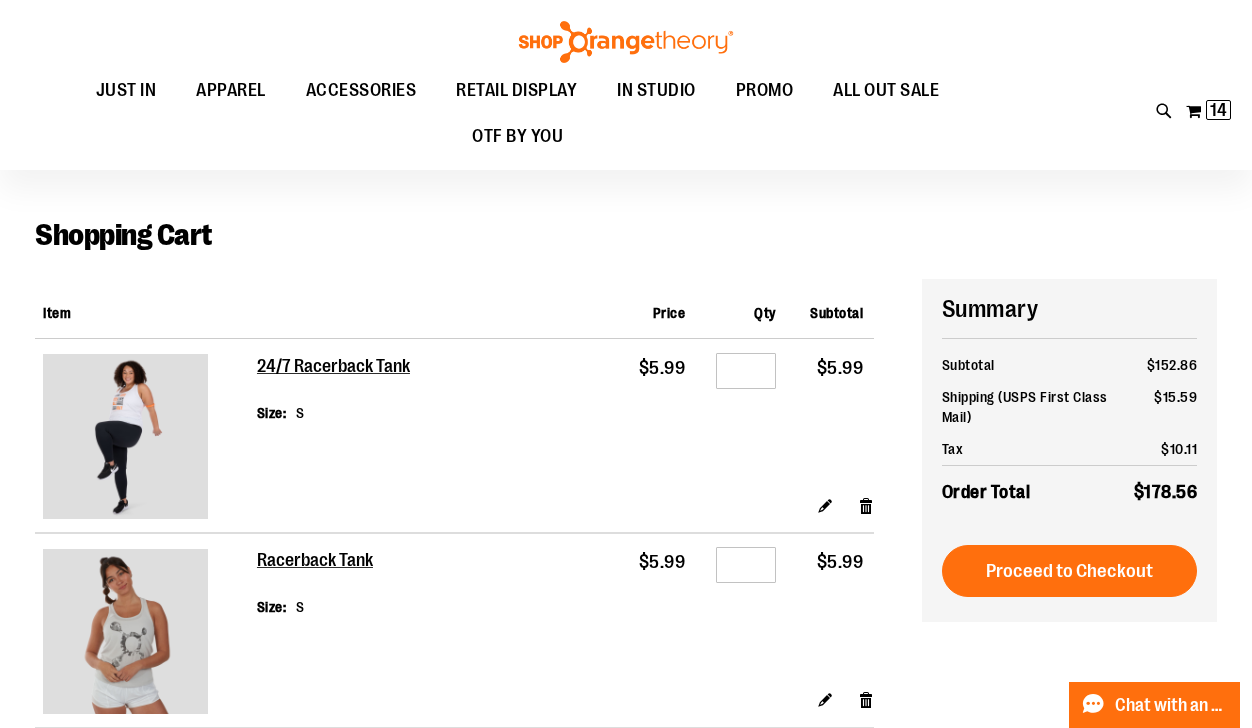 scroll, scrollTop: 0, scrollLeft: 0, axis: both 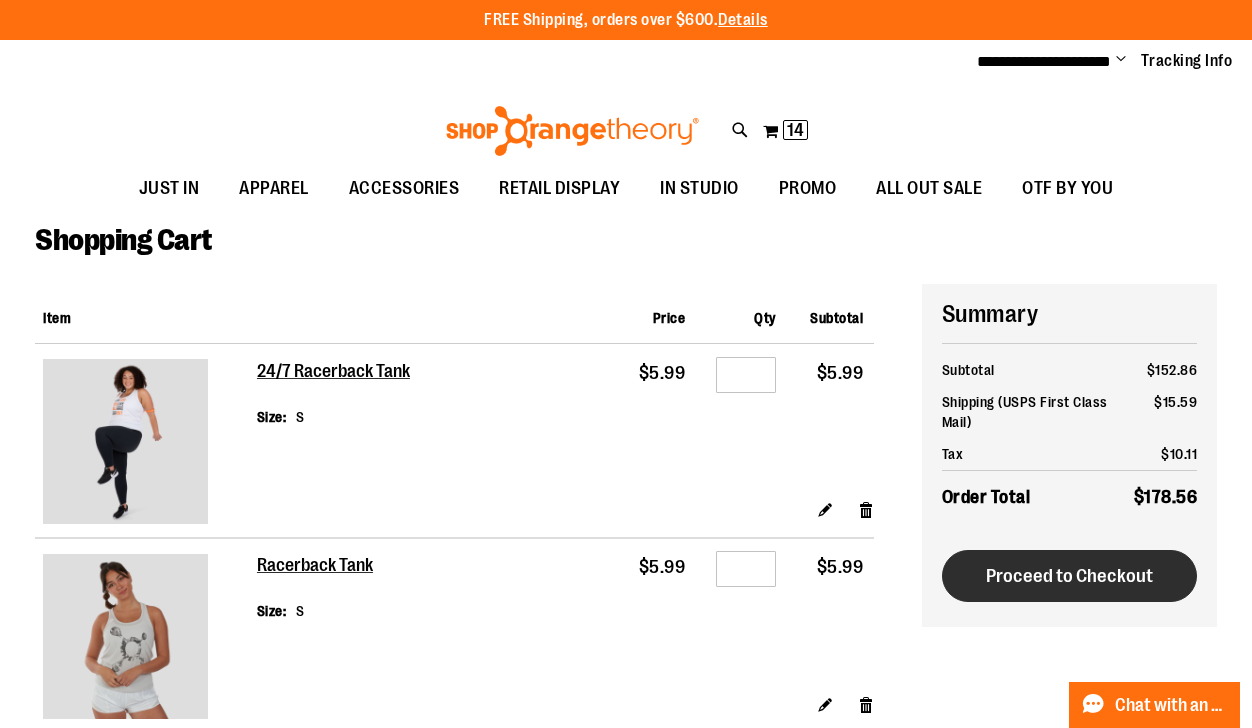 type on "**********" 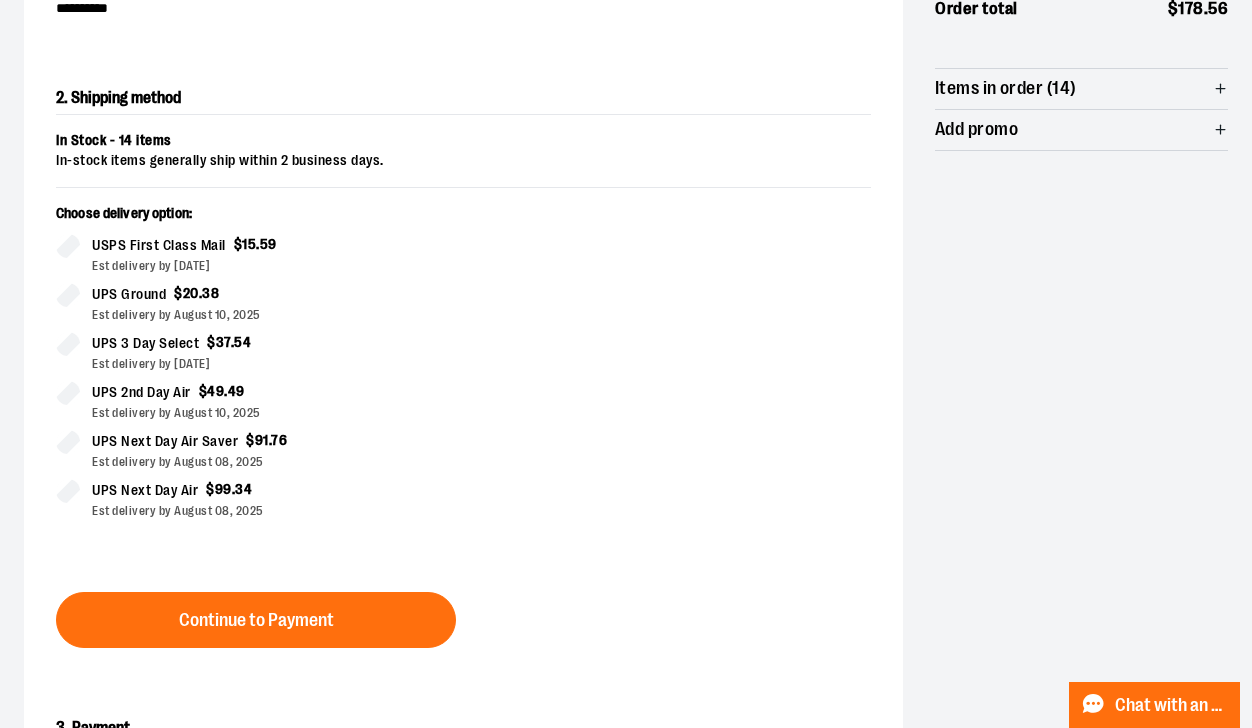 scroll, scrollTop: 400, scrollLeft: 0, axis: vertical 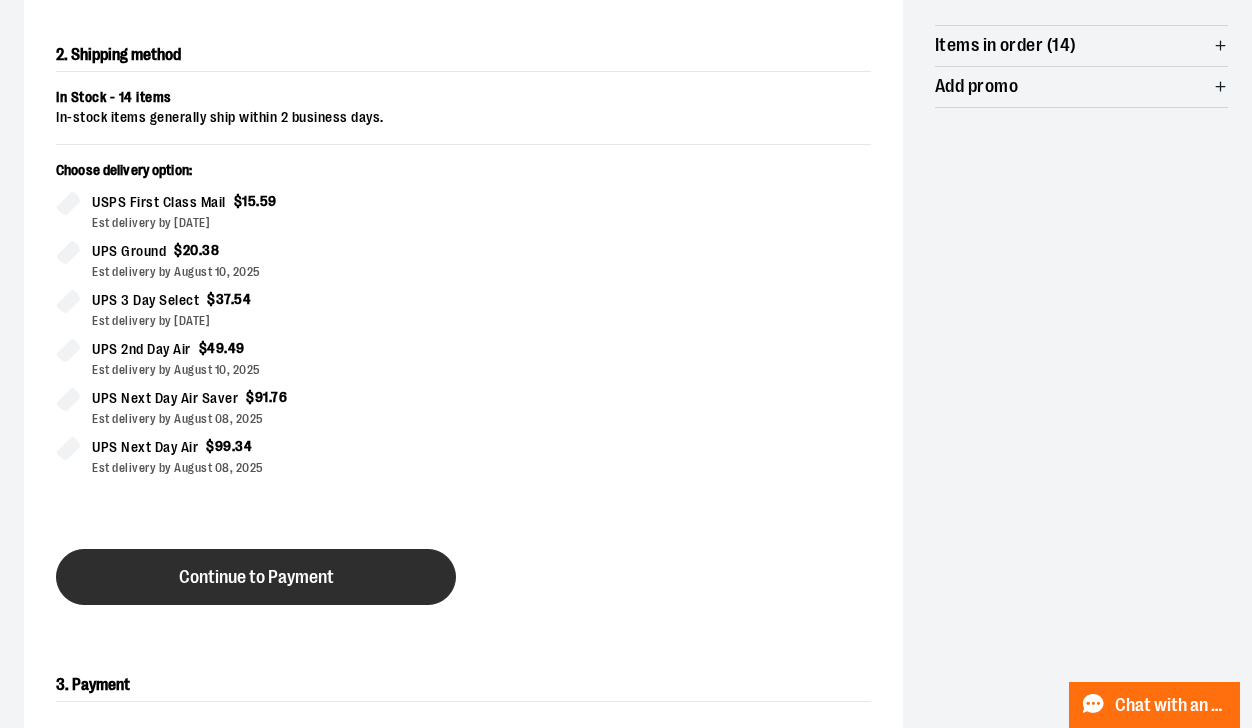 click on "Continue to Payment" at bounding box center [256, 577] 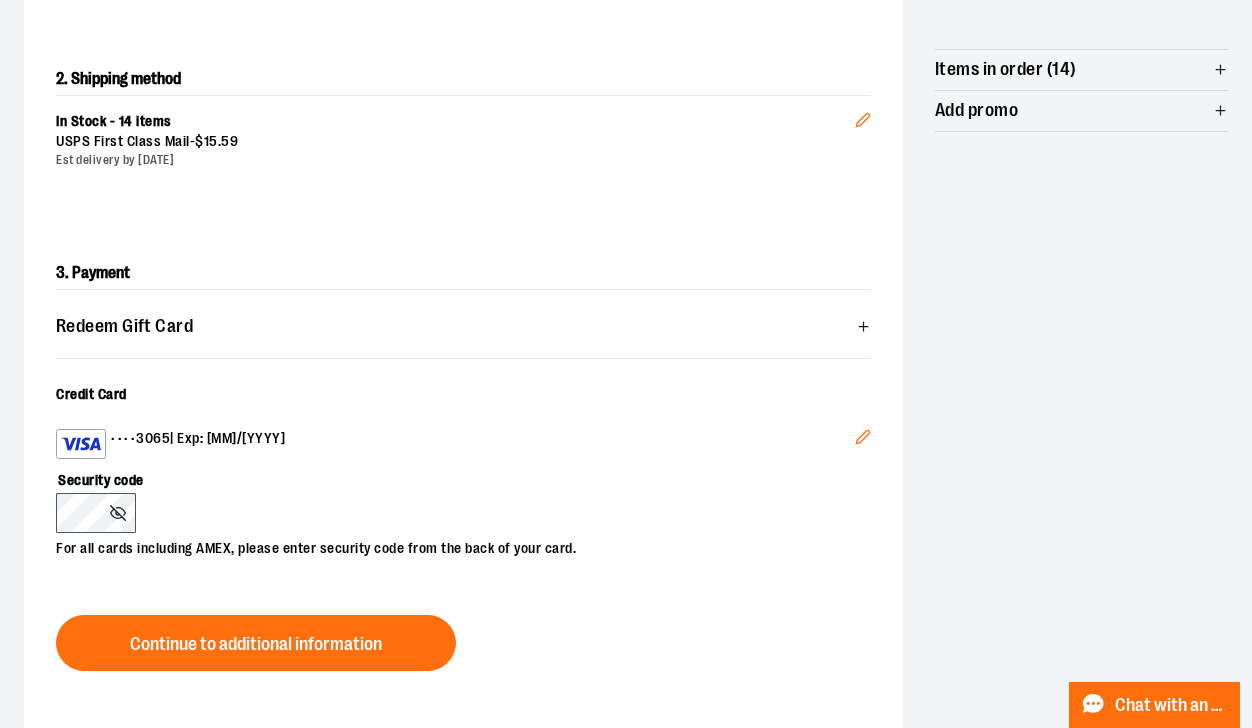 scroll, scrollTop: 400, scrollLeft: 0, axis: vertical 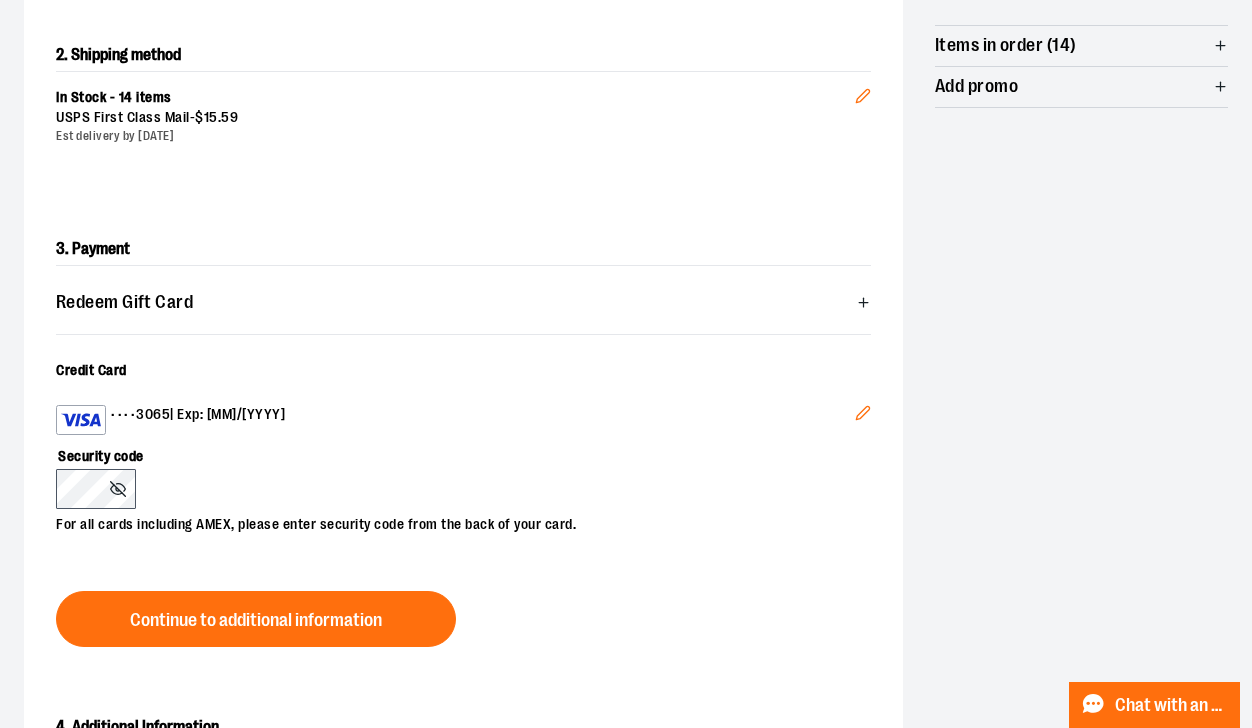 click 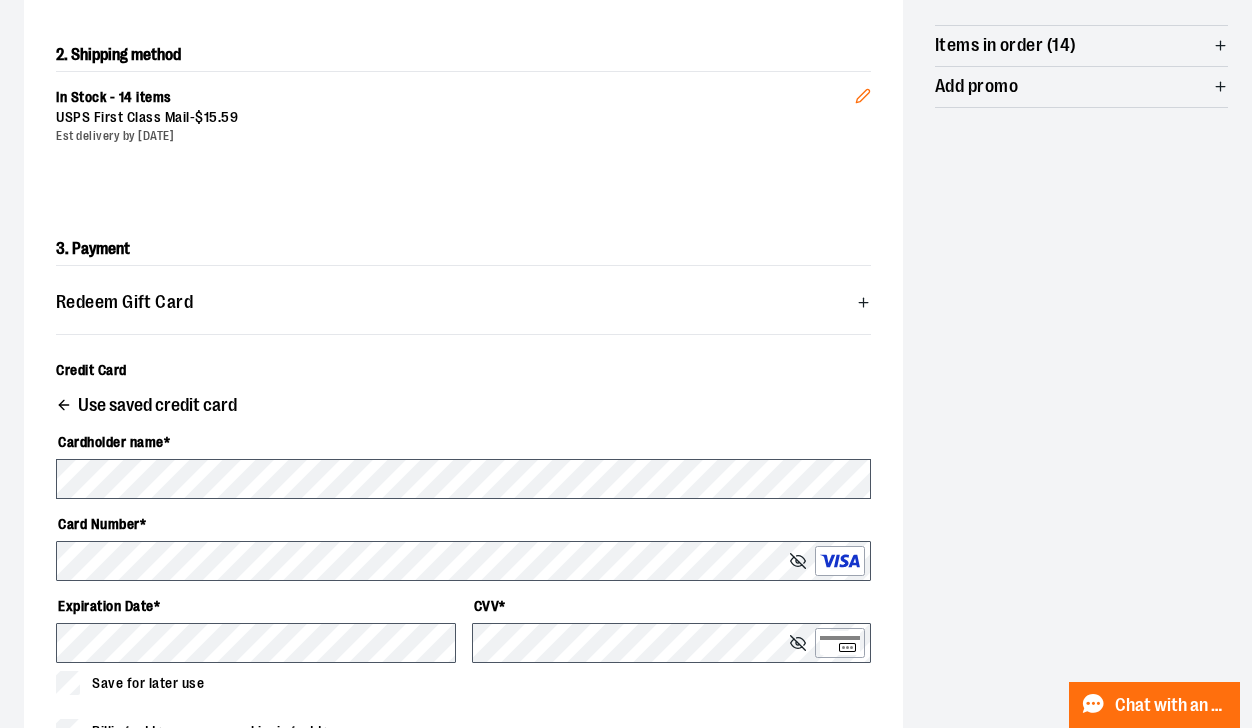 click on "[CARDHOLDER NAME] * [CARD NUMBER] * [EXPIRATION DATE] * [CVV] * Save for later use" at bounding box center [463, 560] 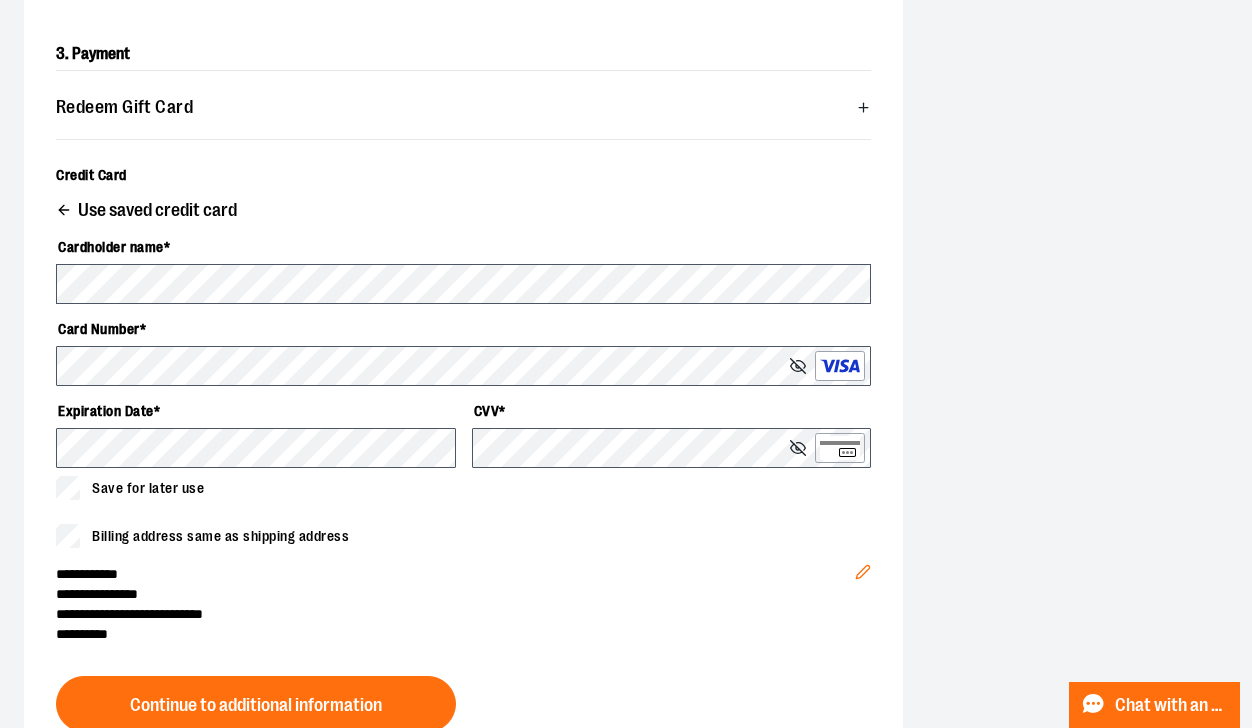 scroll, scrollTop: 640, scrollLeft: 0, axis: vertical 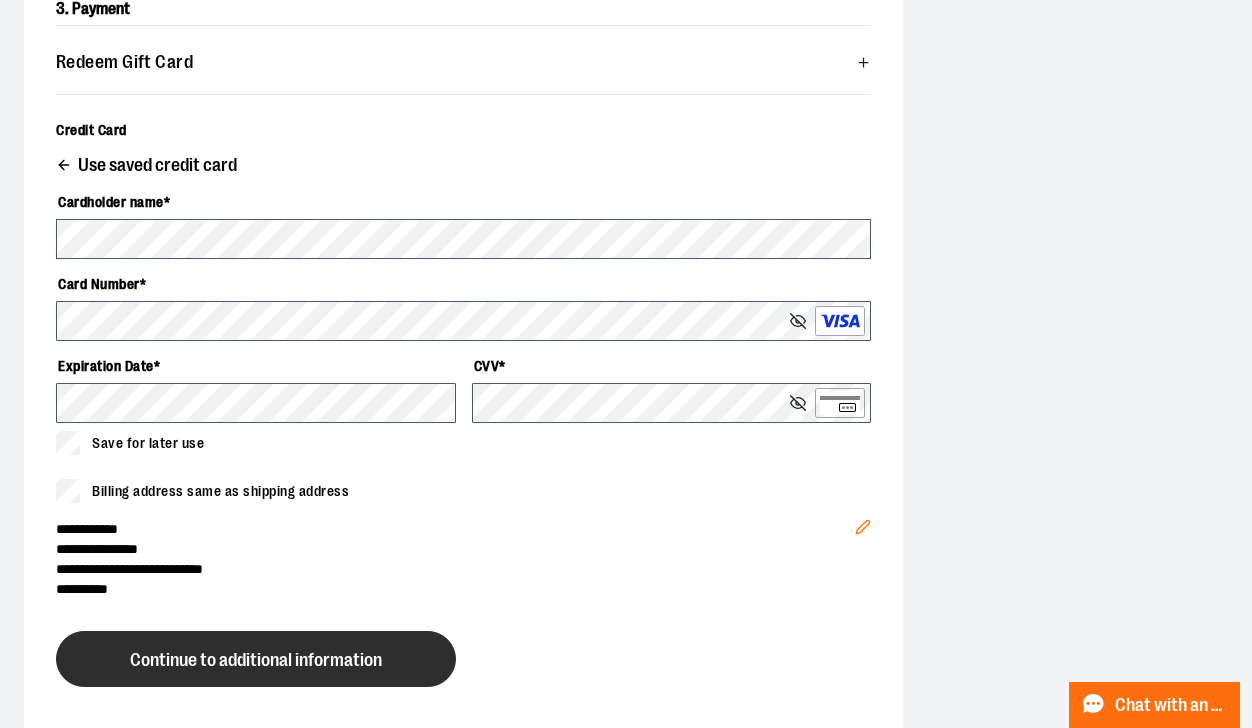 click on "Continue to additional information" at bounding box center (256, 659) 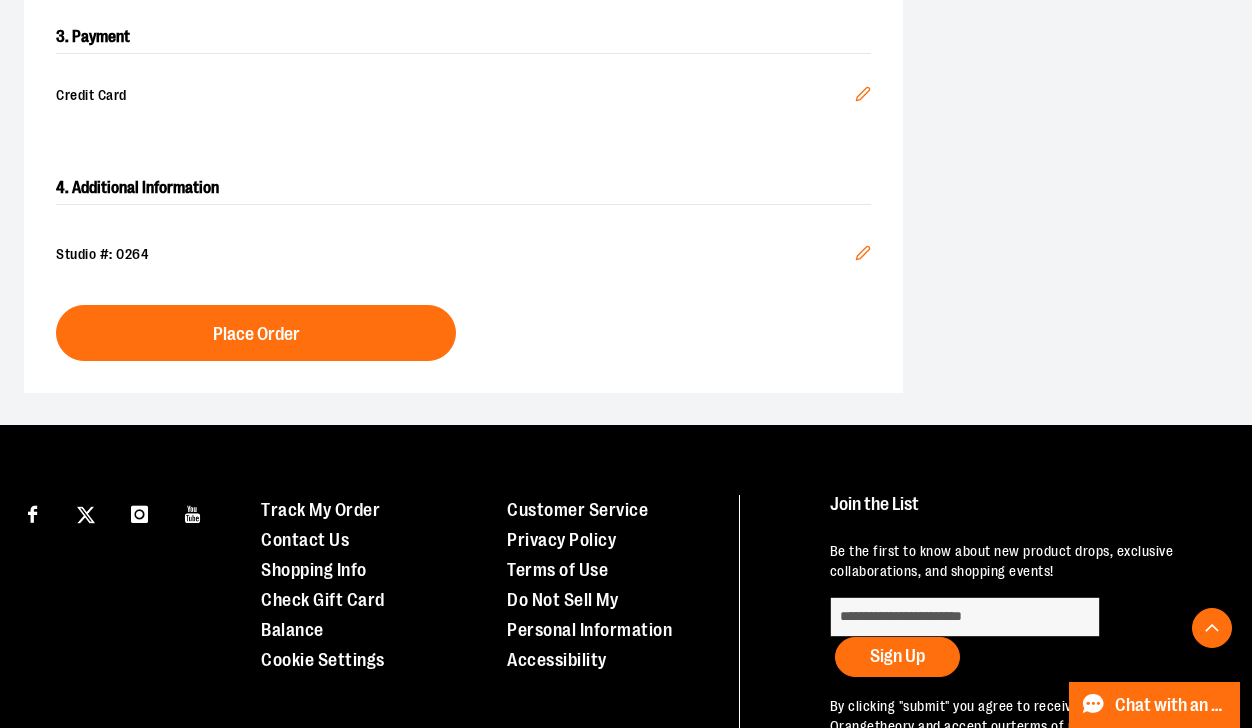 scroll, scrollTop: 640, scrollLeft: 0, axis: vertical 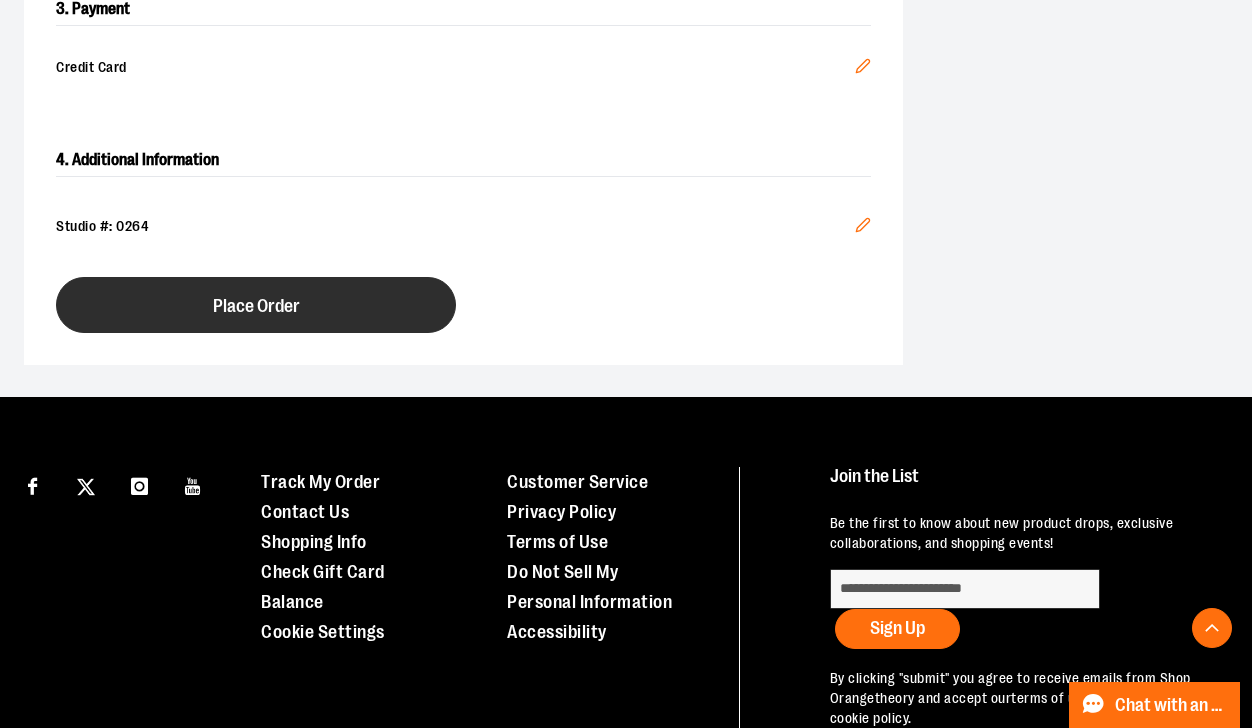 click on "Place Order" at bounding box center (256, 306) 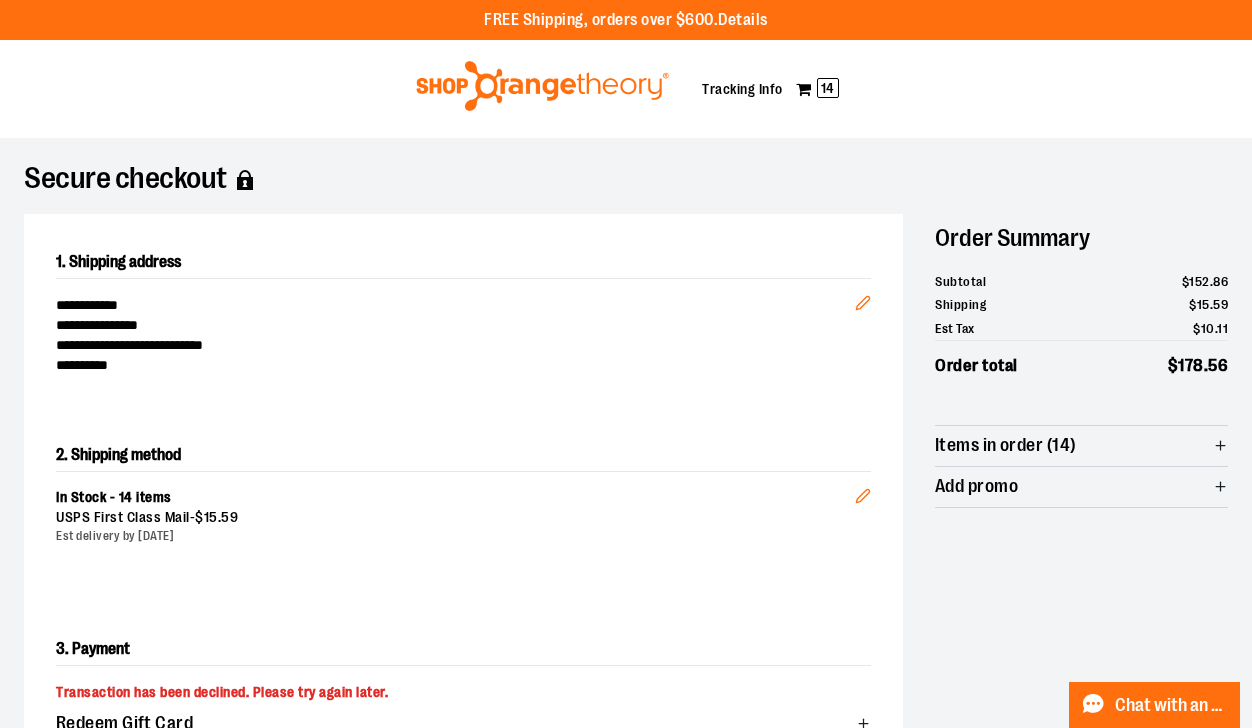 scroll, scrollTop: 400, scrollLeft: 0, axis: vertical 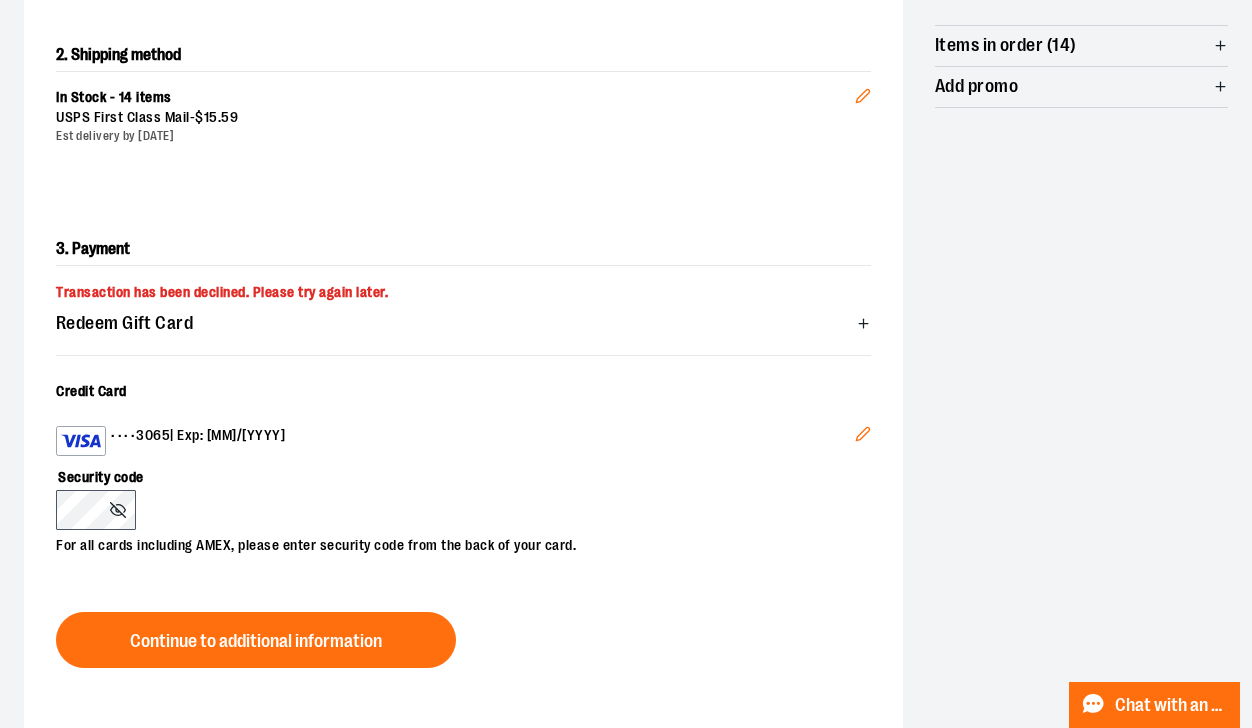 click 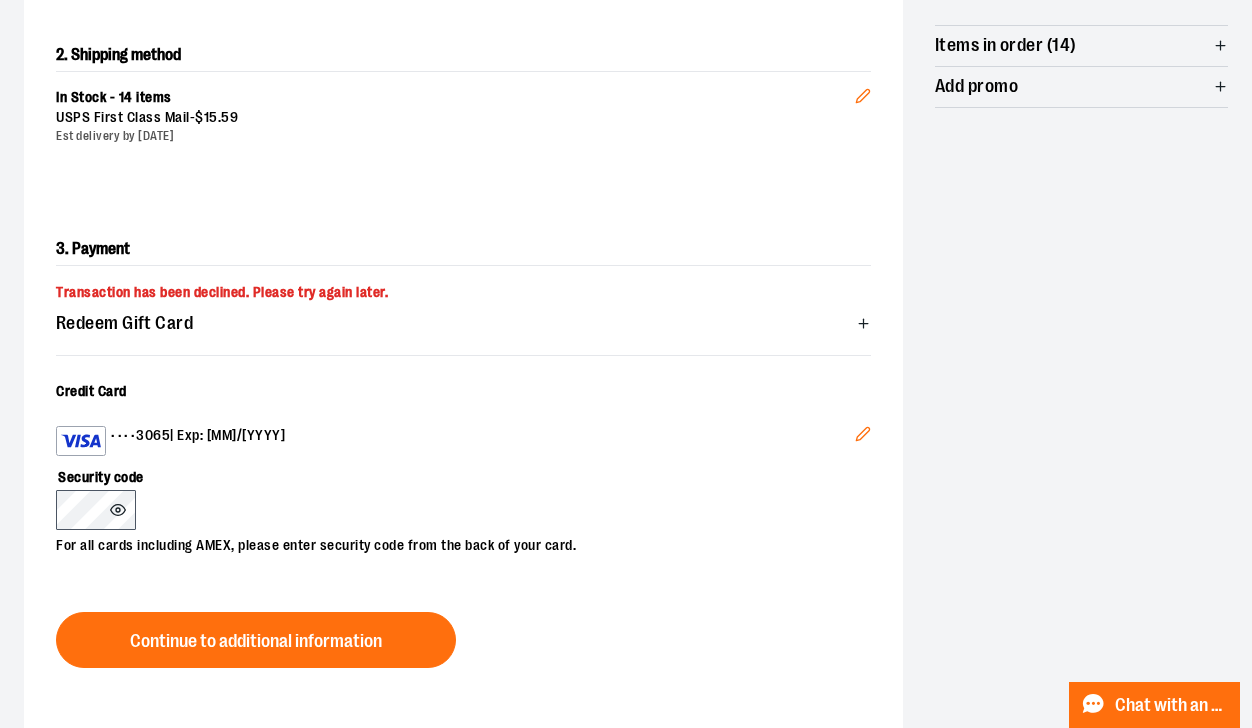 click 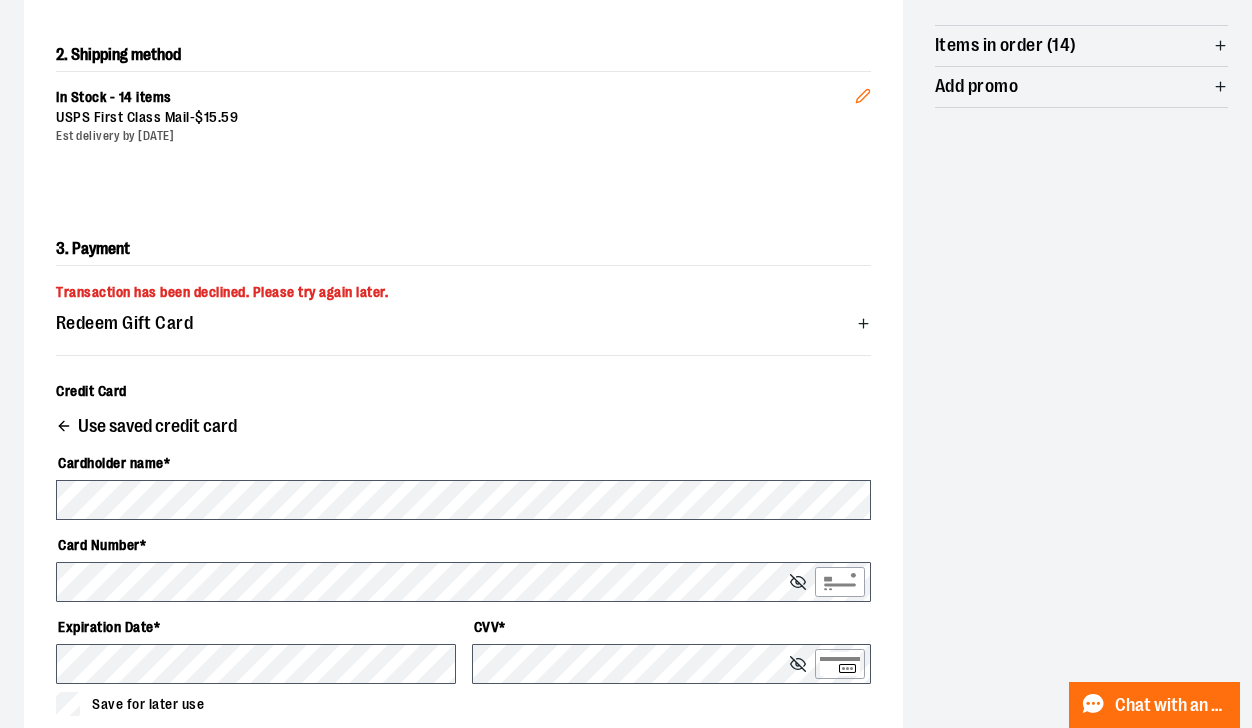 click on "Use saved credit card" at bounding box center (157, 426) 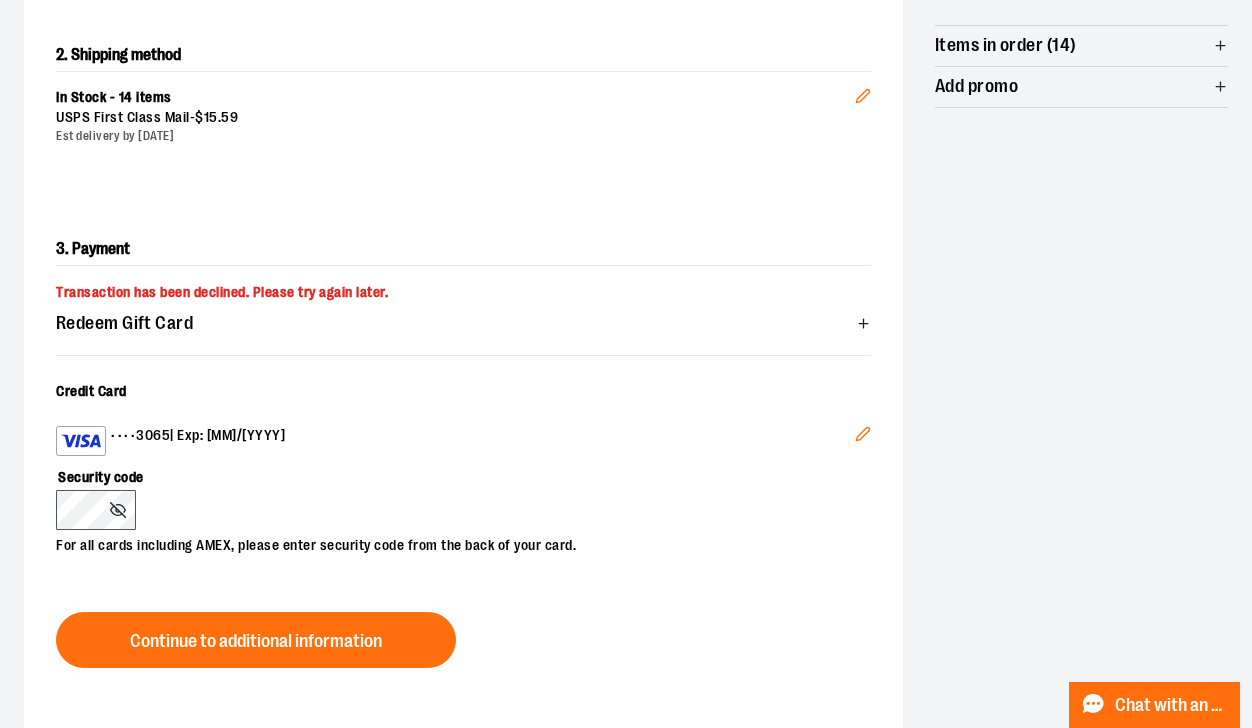 click 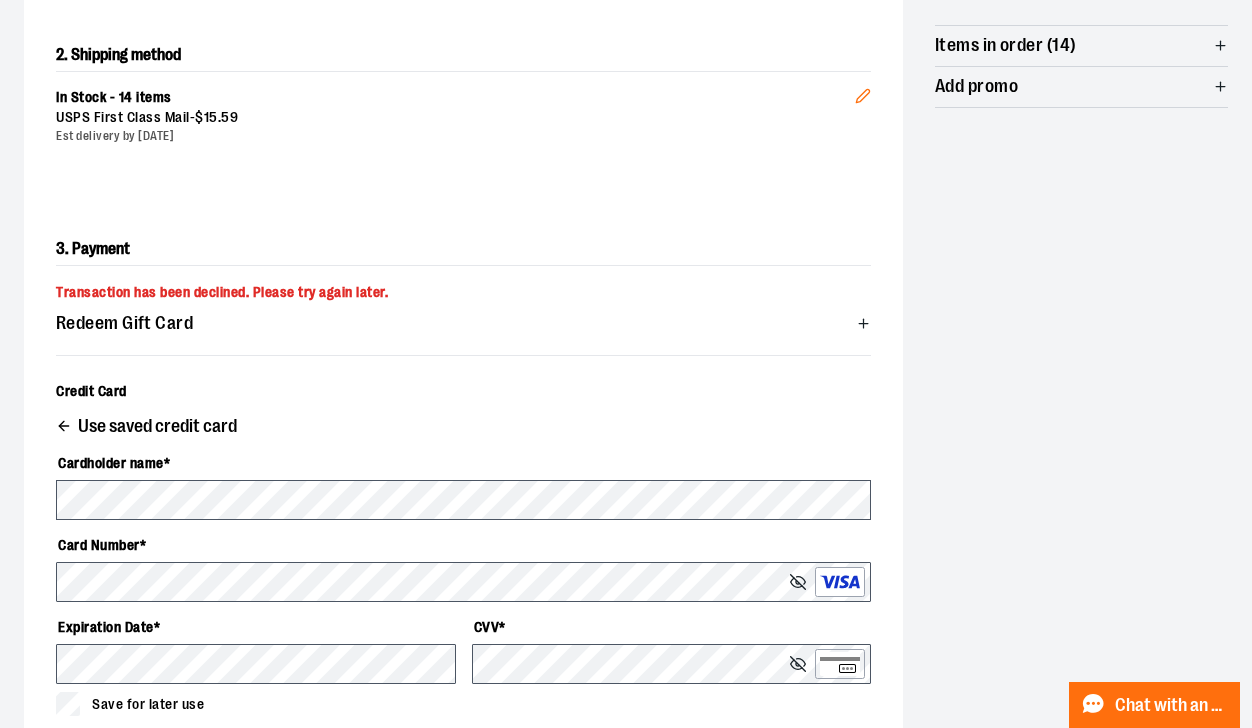 click on "Credit Card" at bounding box center [463, 392] 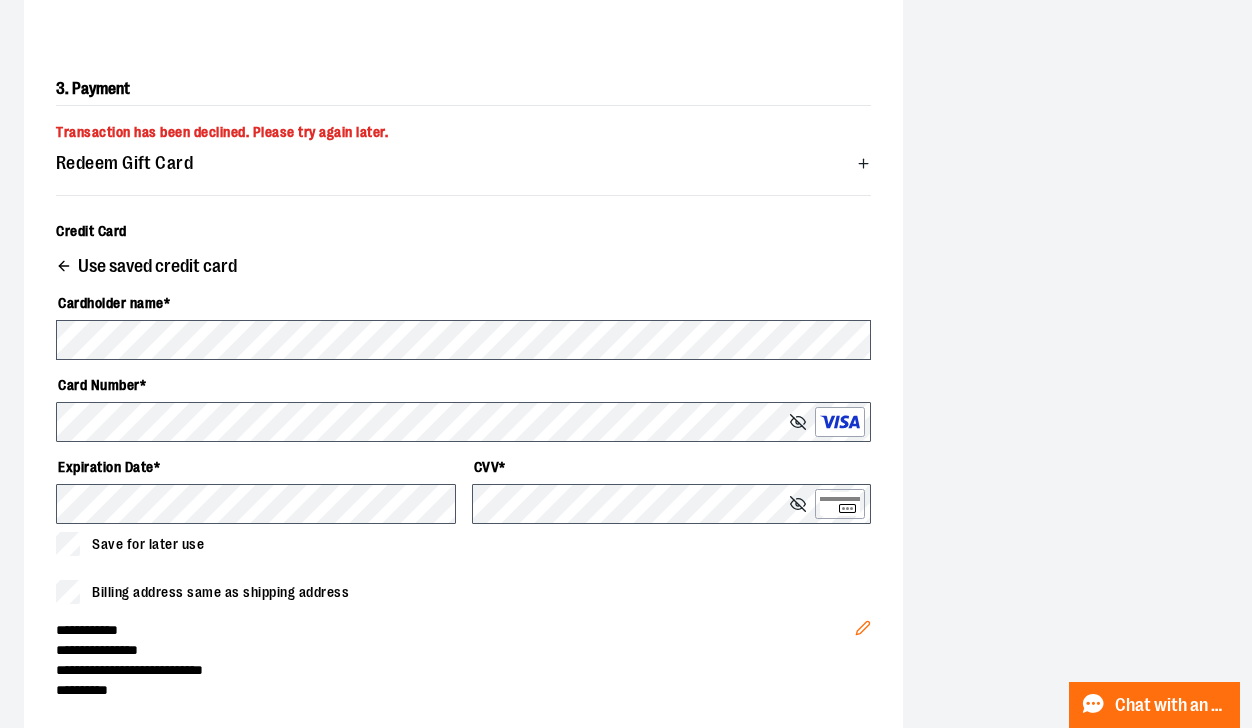 scroll, scrollTop: 640, scrollLeft: 0, axis: vertical 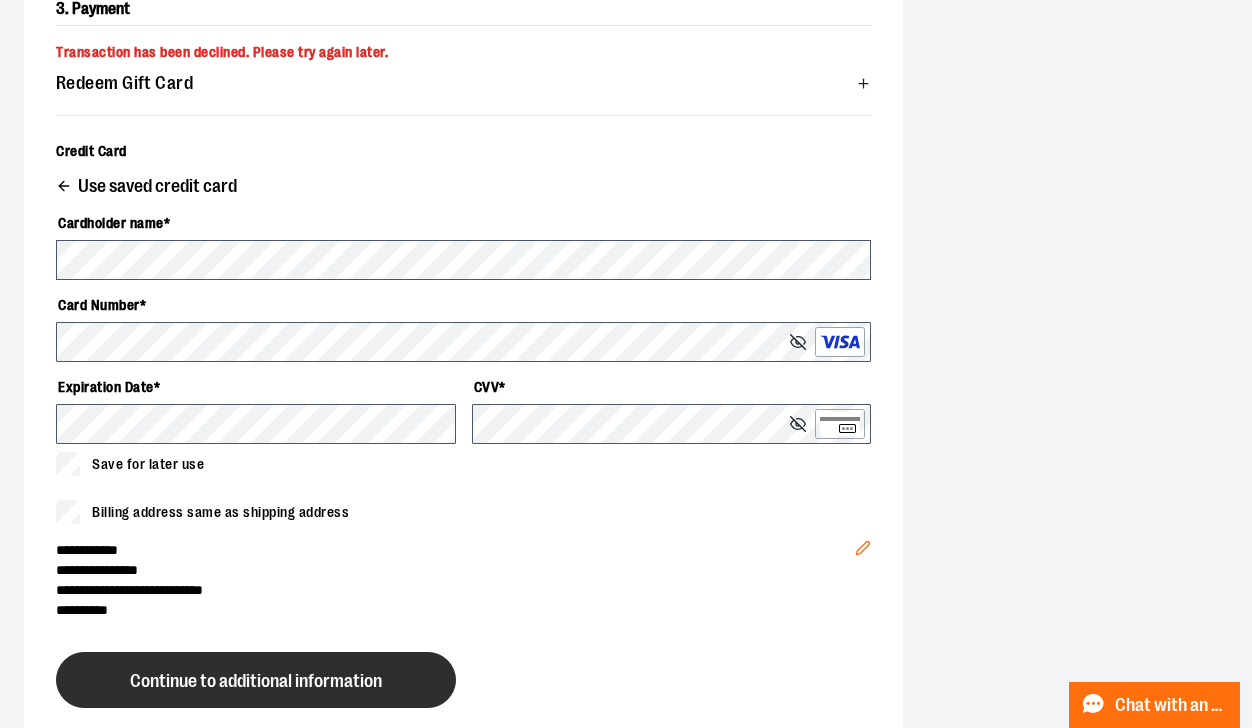 click on "Continue to additional information" at bounding box center (256, 681) 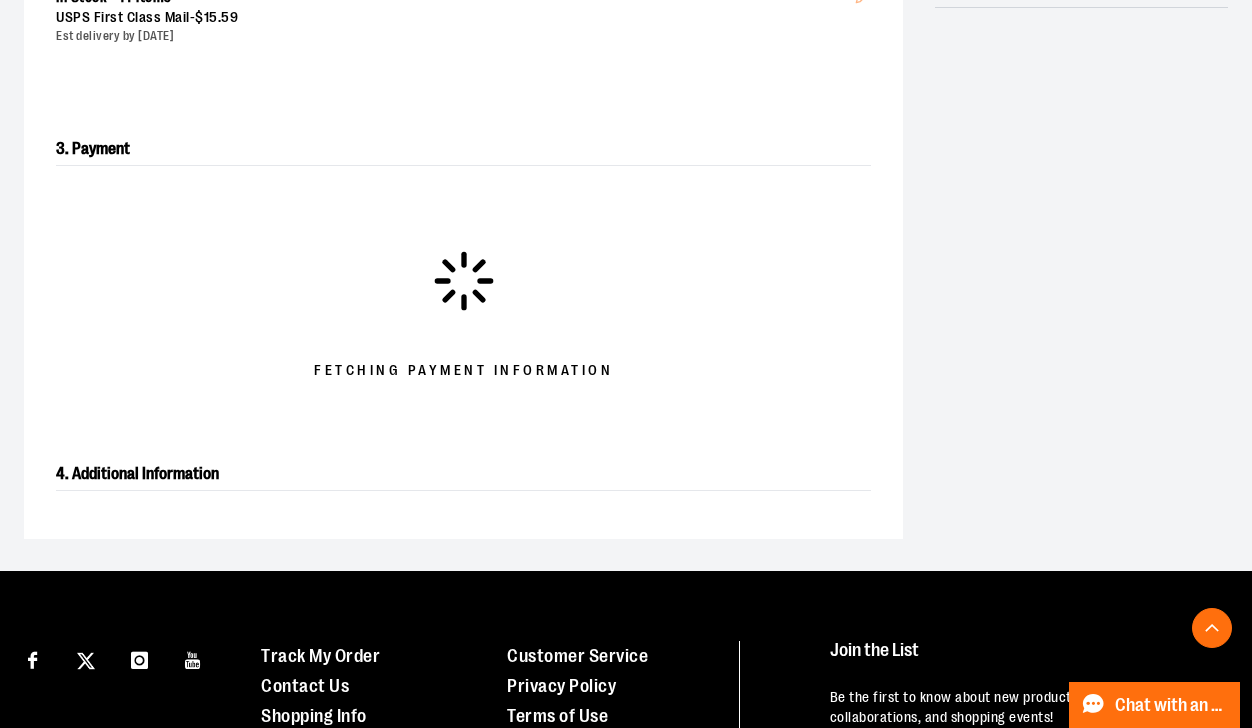 scroll, scrollTop: 475, scrollLeft: 0, axis: vertical 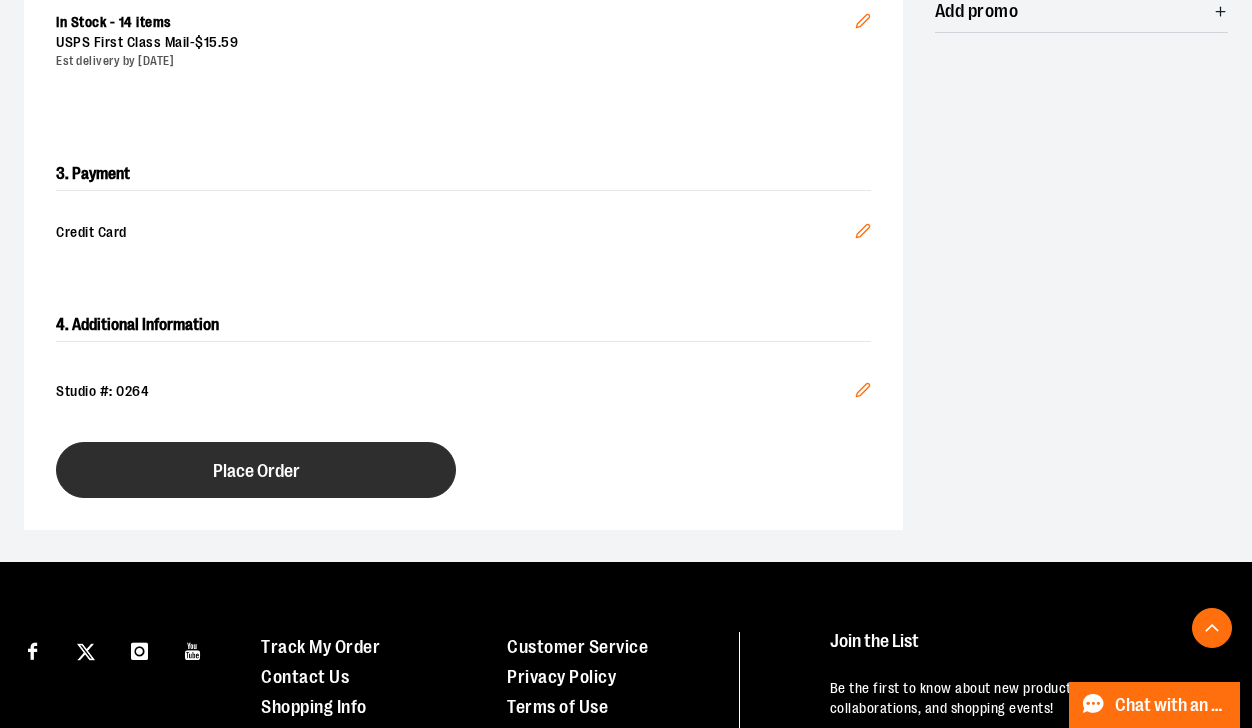 click on "Place Order" at bounding box center (256, 470) 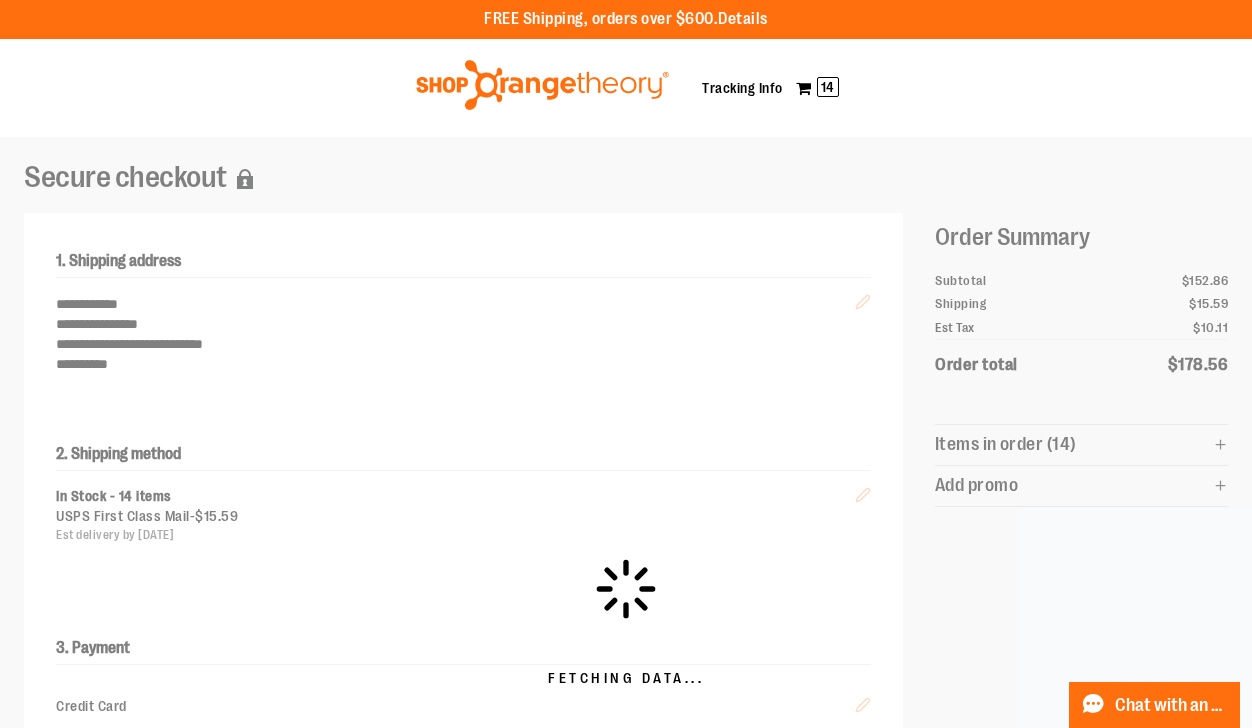 scroll, scrollTop: 0, scrollLeft: 0, axis: both 